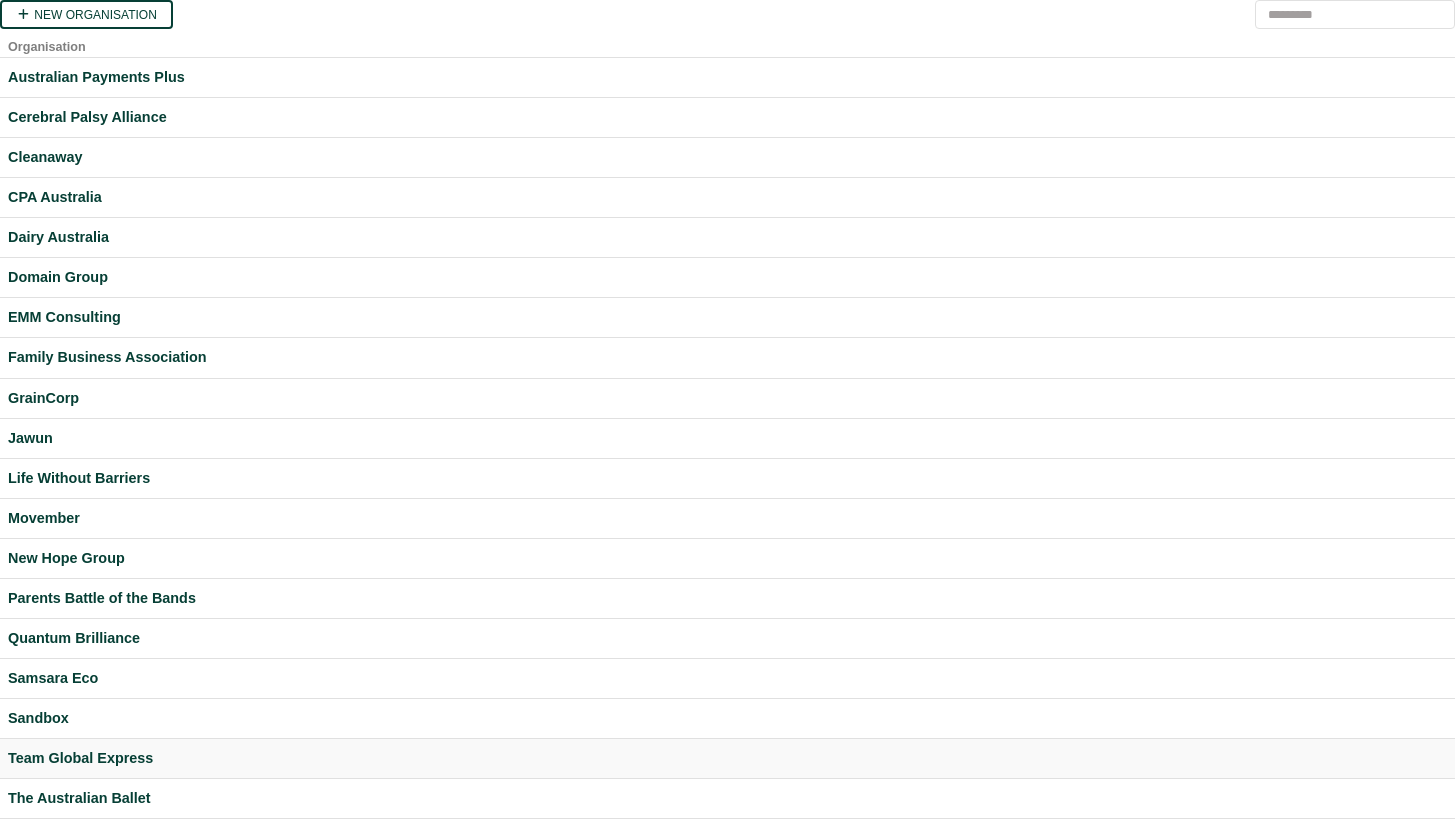 scroll, scrollTop: 244, scrollLeft: 0, axis: vertical 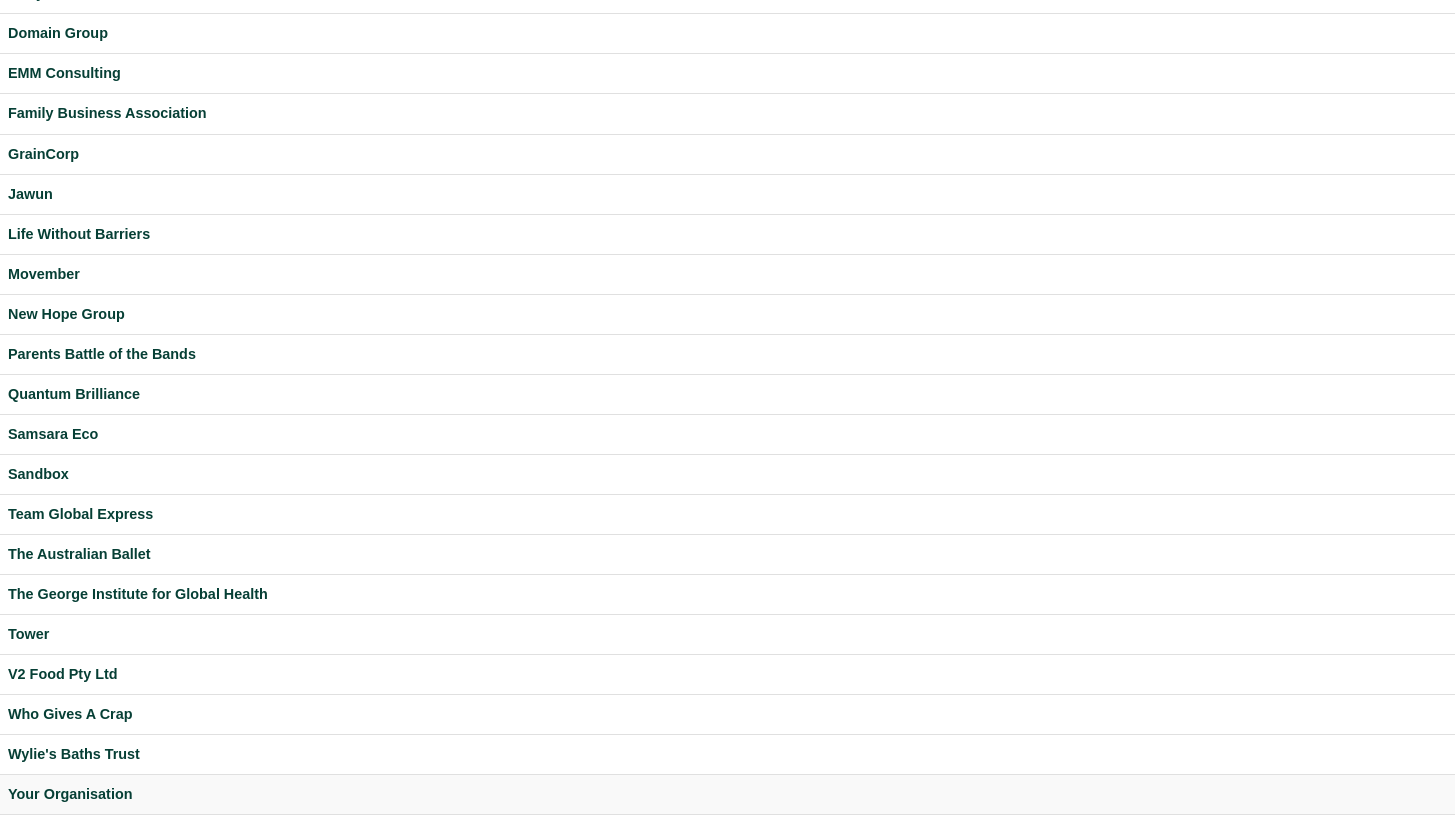 click on "Your Organisation" at bounding box center (727, 794) 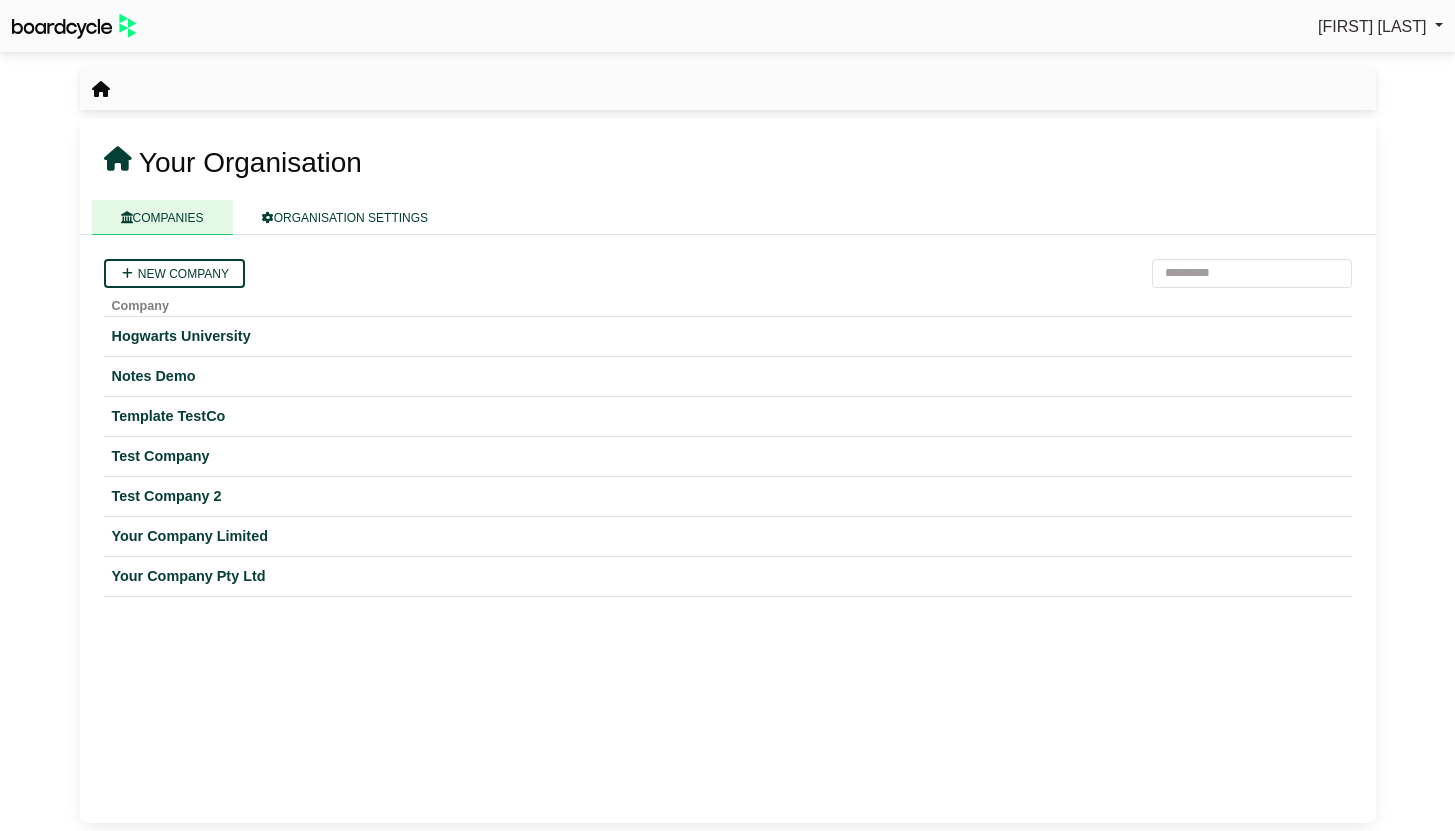 scroll, scrollTop: 0, scrollLeft: 0, axis: both 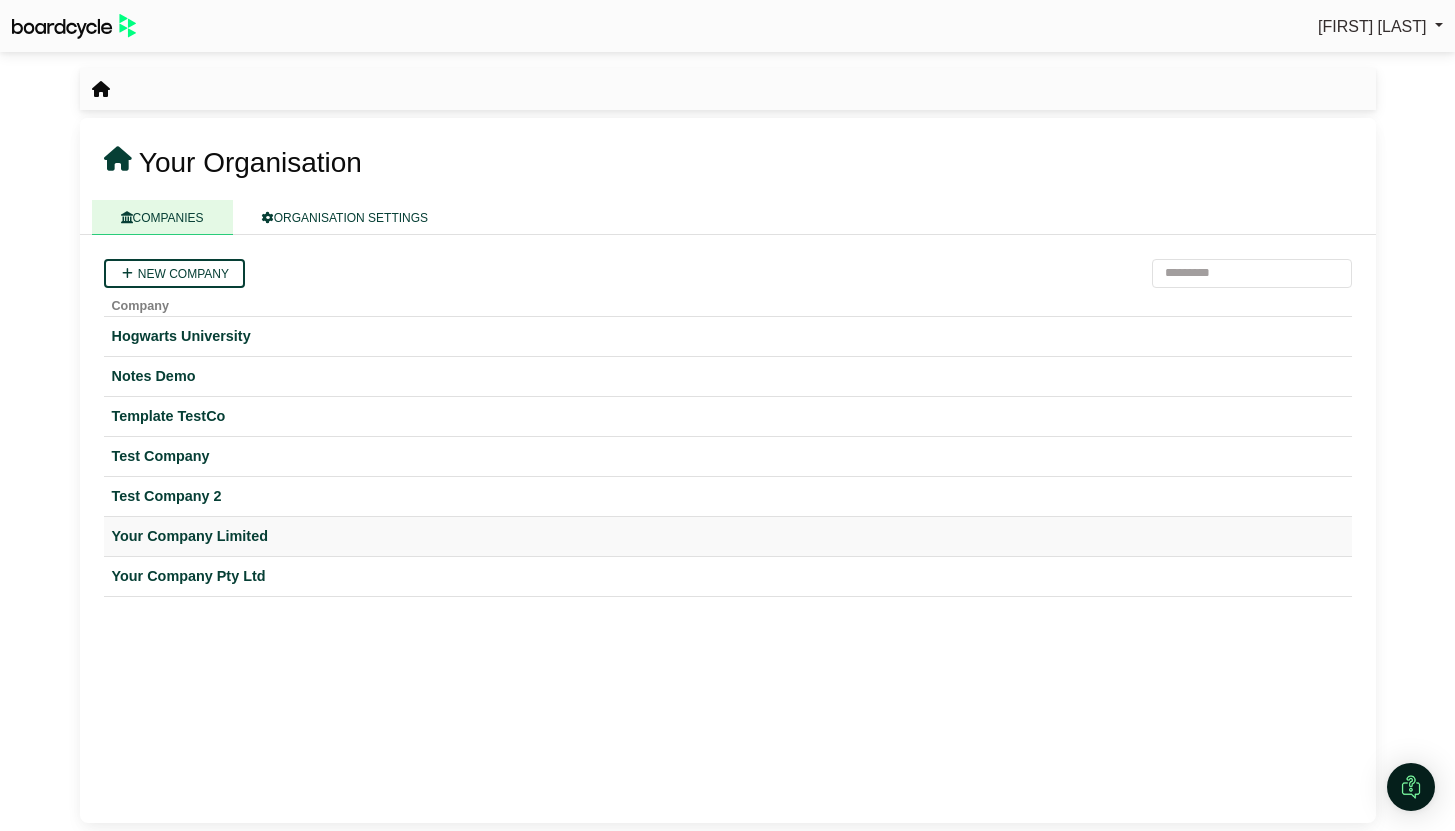 click on "Your Company Limited" at bounding box center (728, 536) 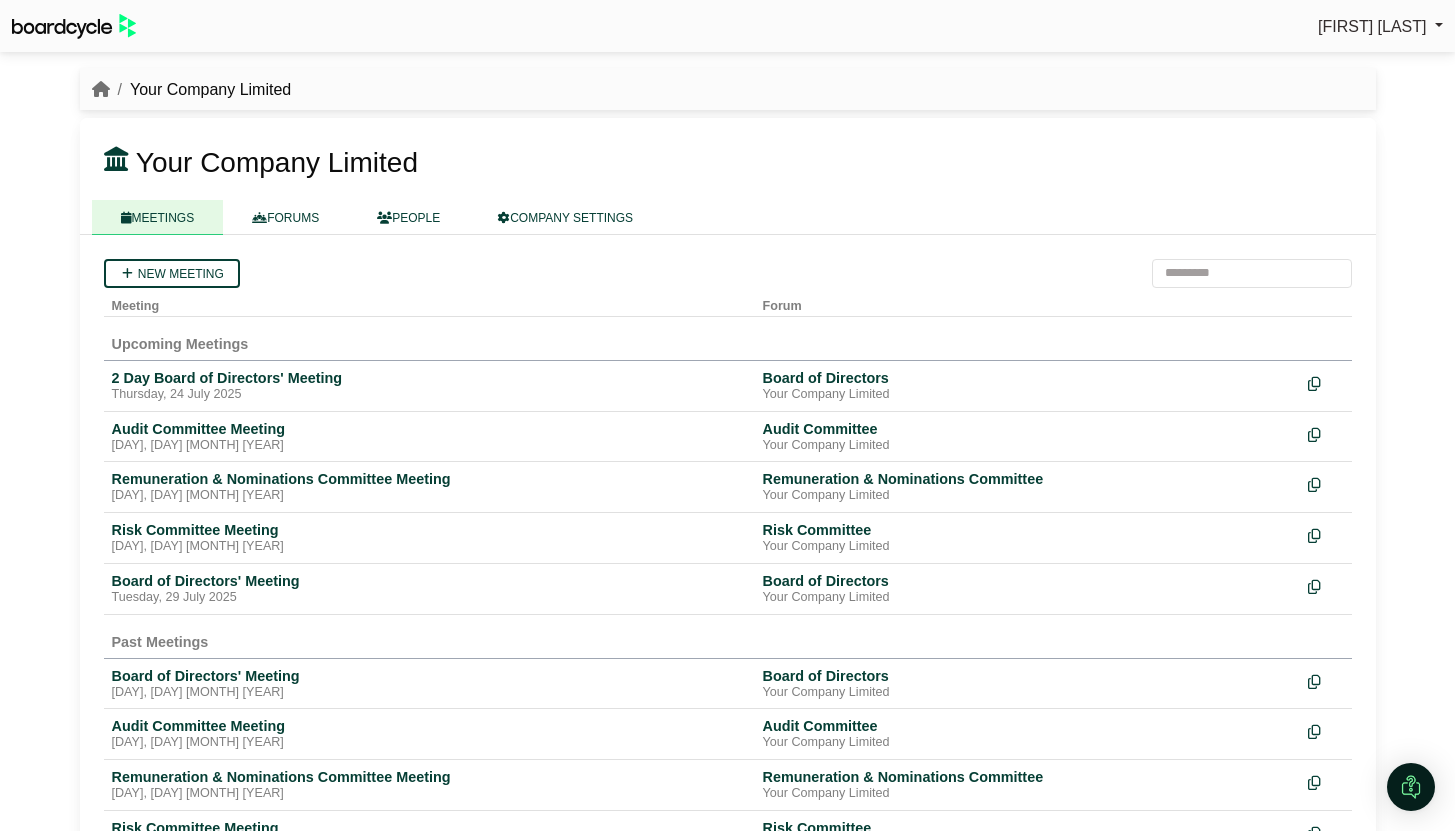 scroll, scrollTop: 0, scrollLeft: 0, axis: both 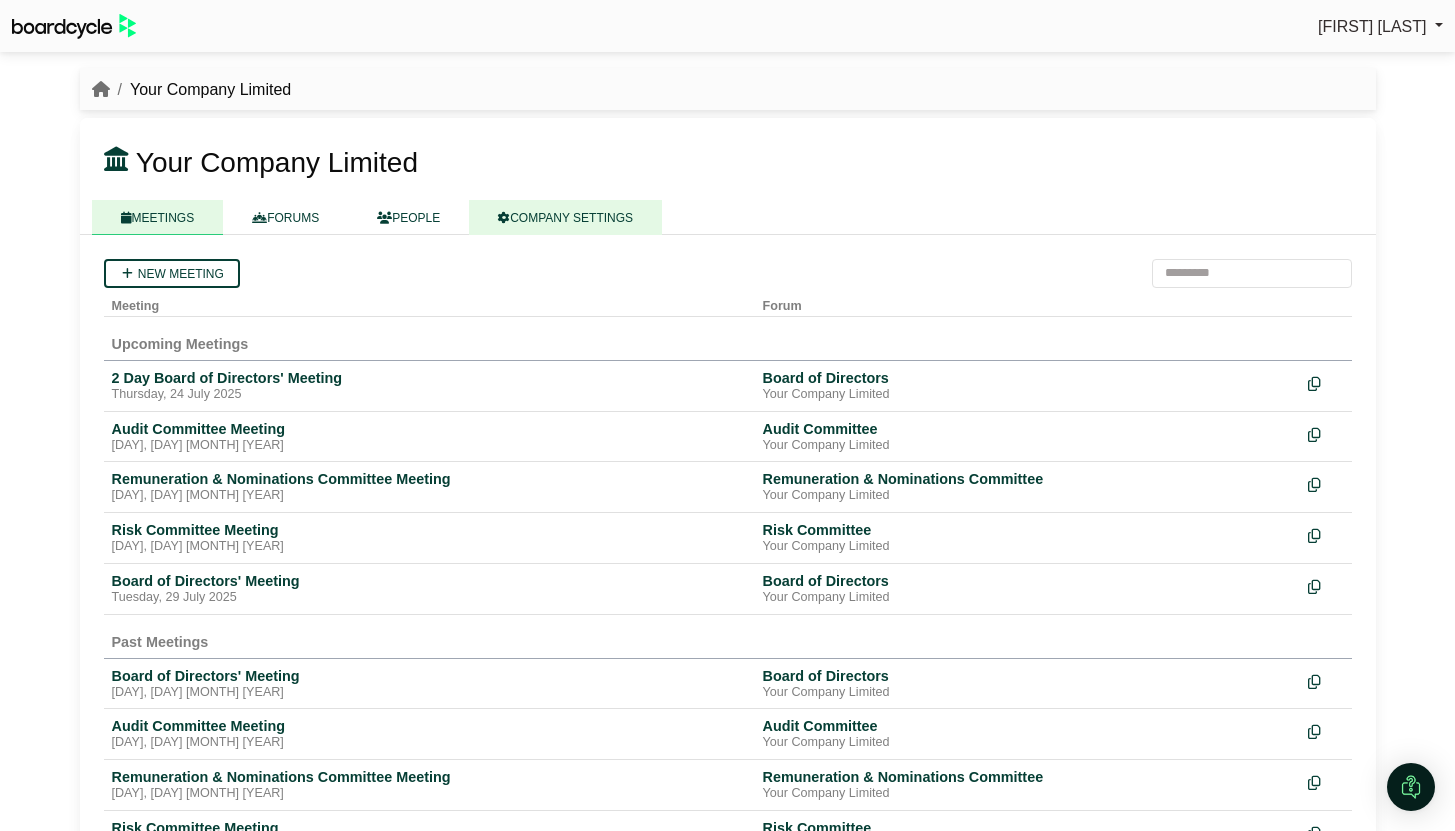 click on "COMPANY SETTINGS" at bounding box center (565, 217) 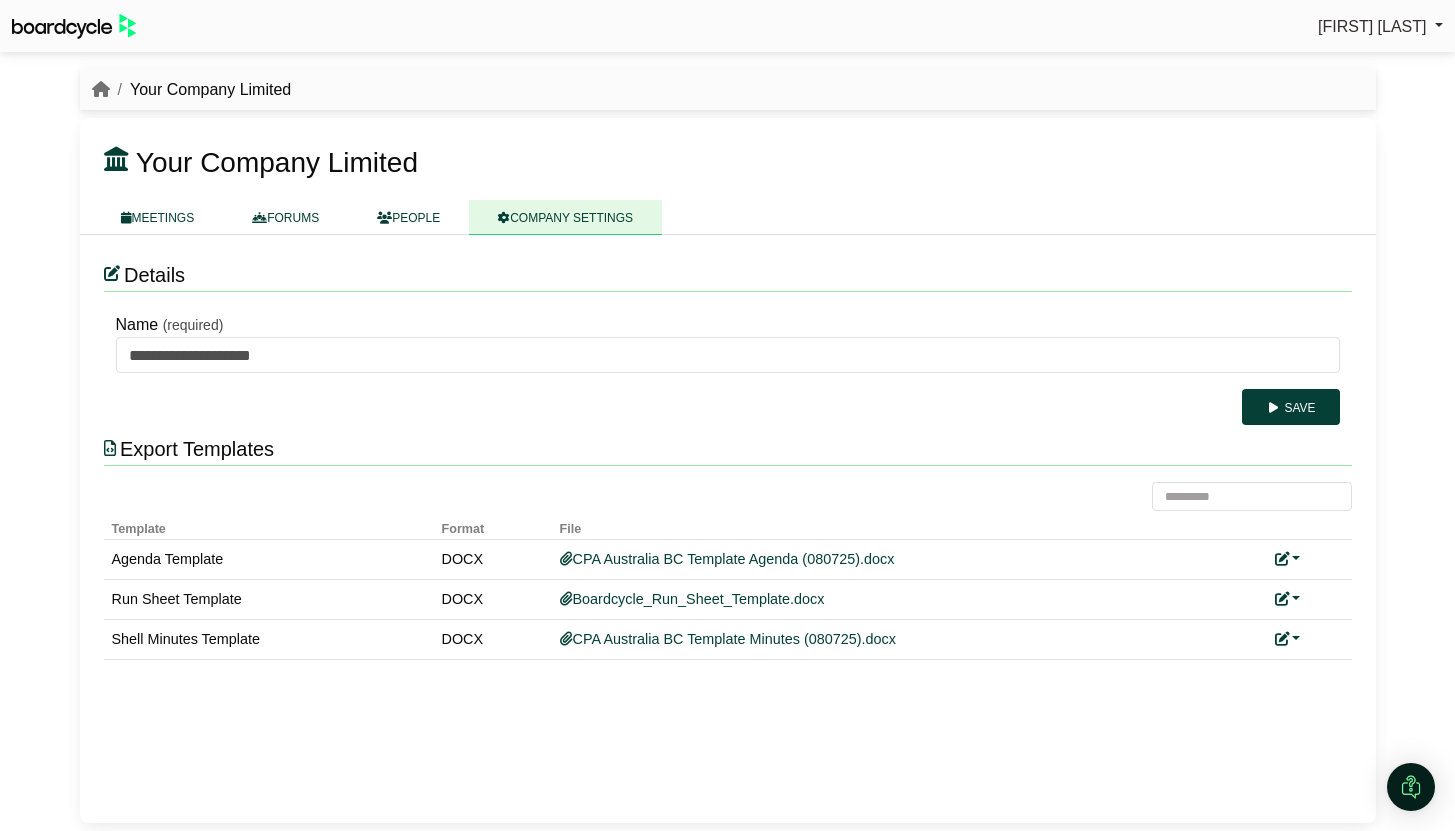 scroll, scrollTop: 0, scrollLeft: 0, axis: both 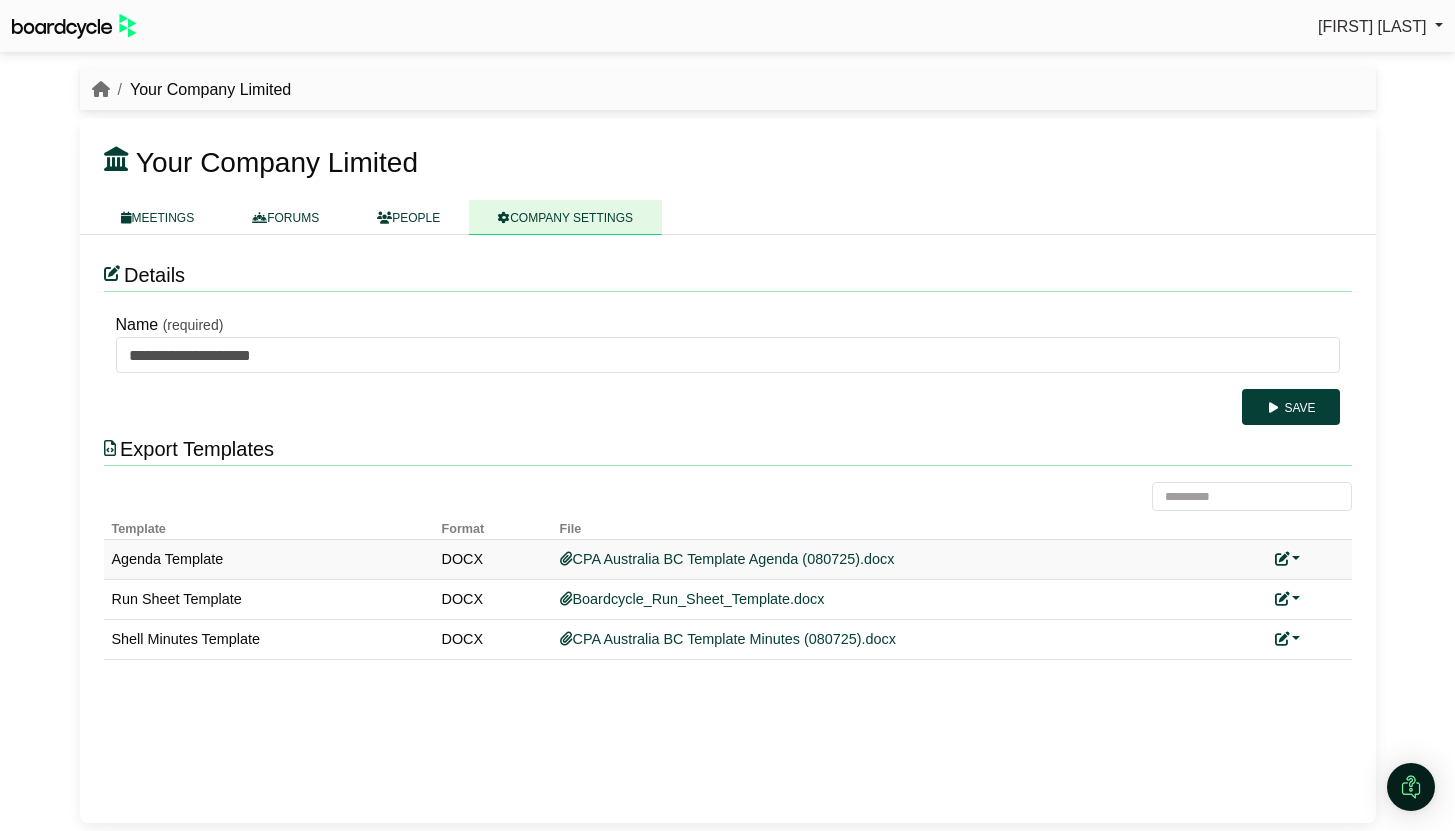 click at bounding box center [1288, 559] 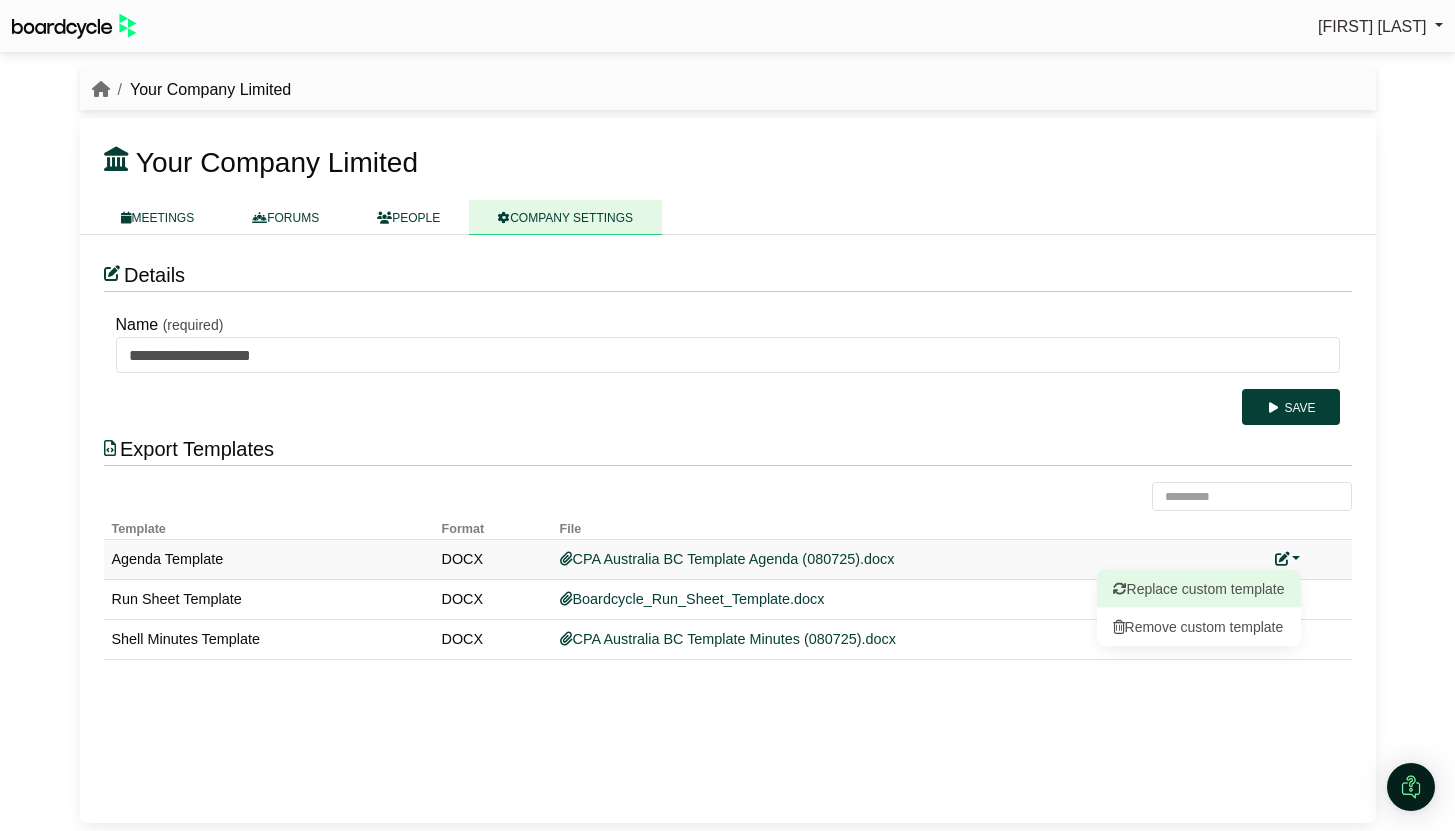 click on "Replace custom template" at bounding box center [1199, 589] 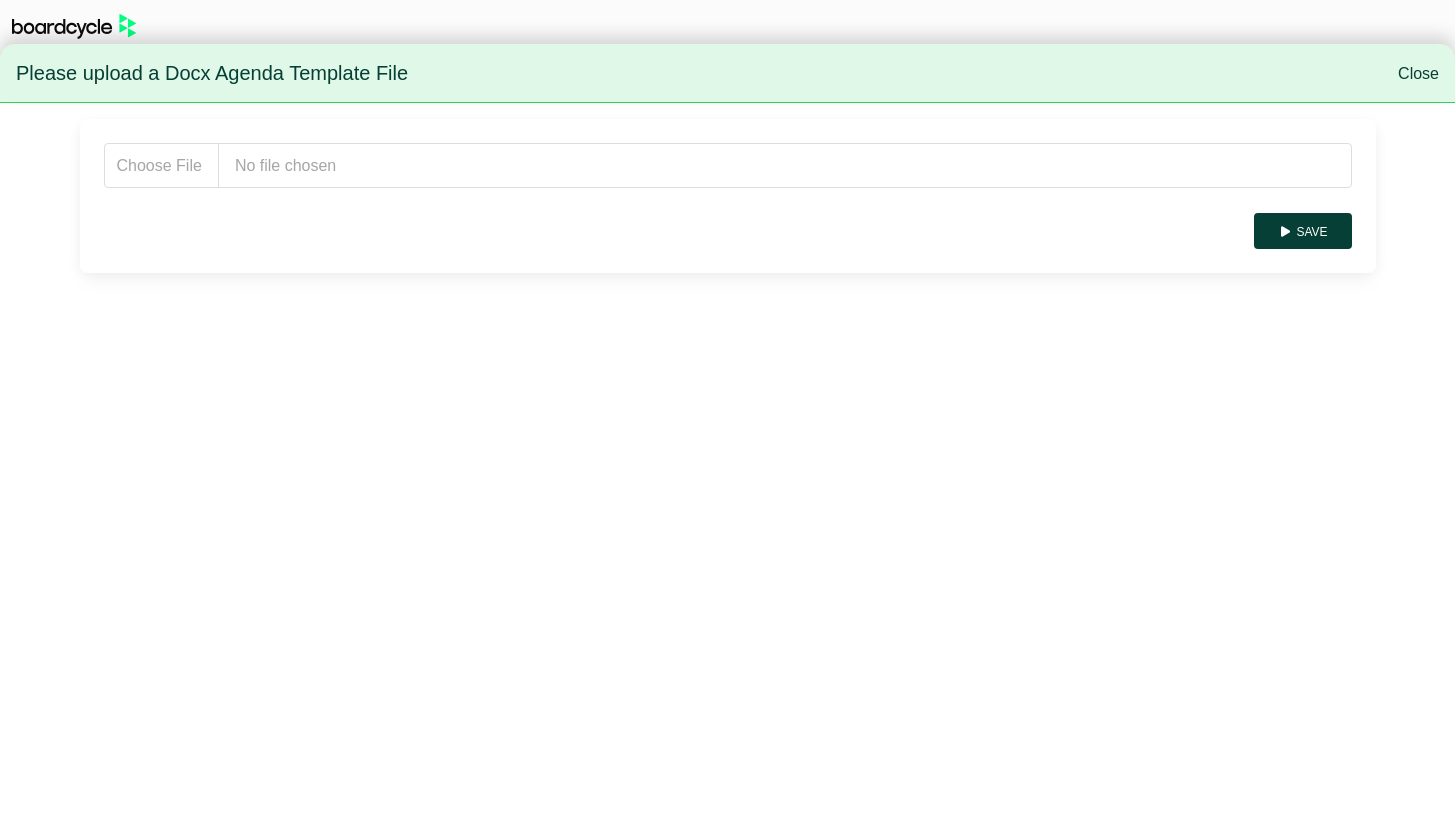scroll, scrollTop: 0, scrollLeft: 0, axis: both 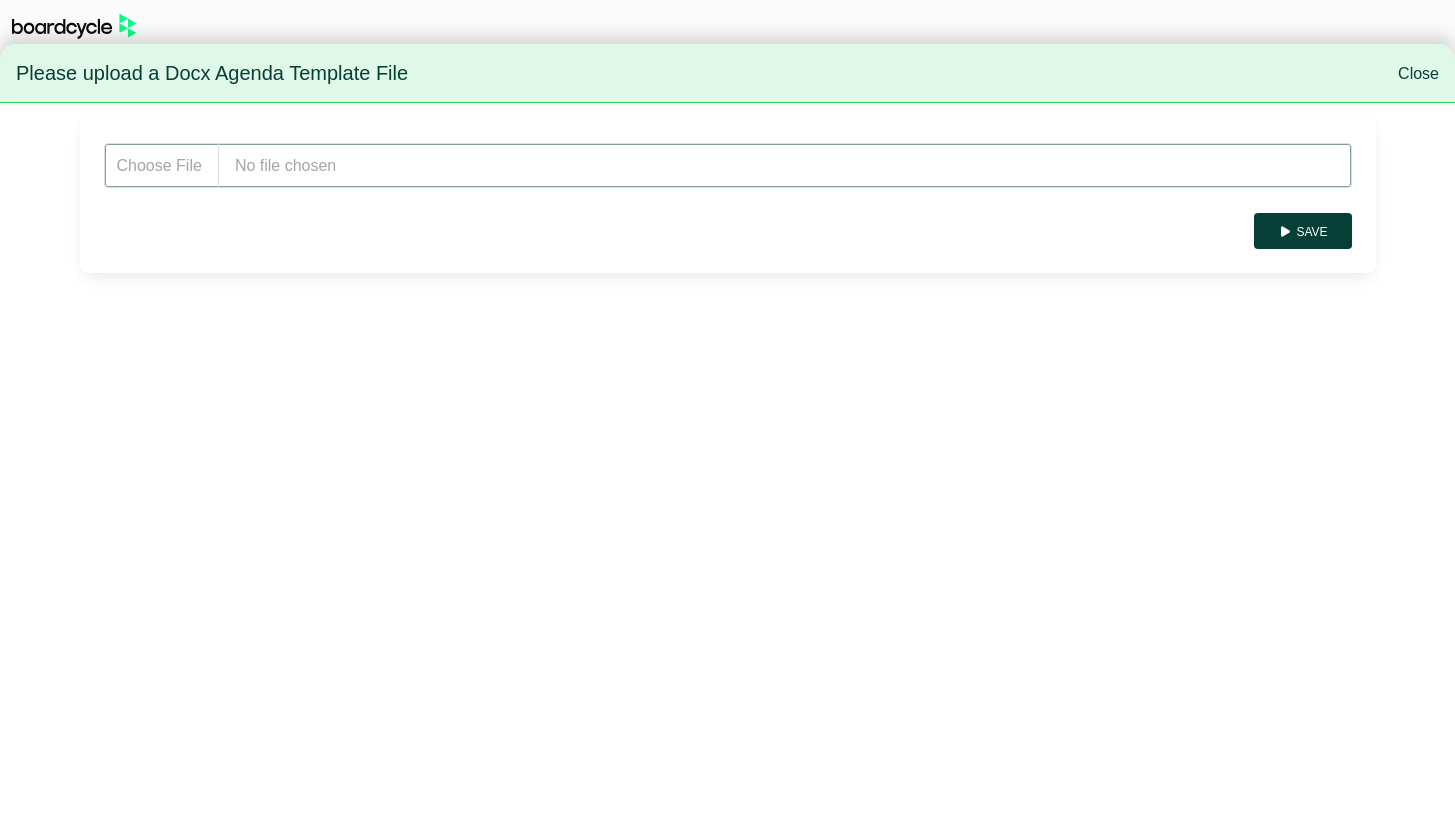click at bounding box center (728, 165) 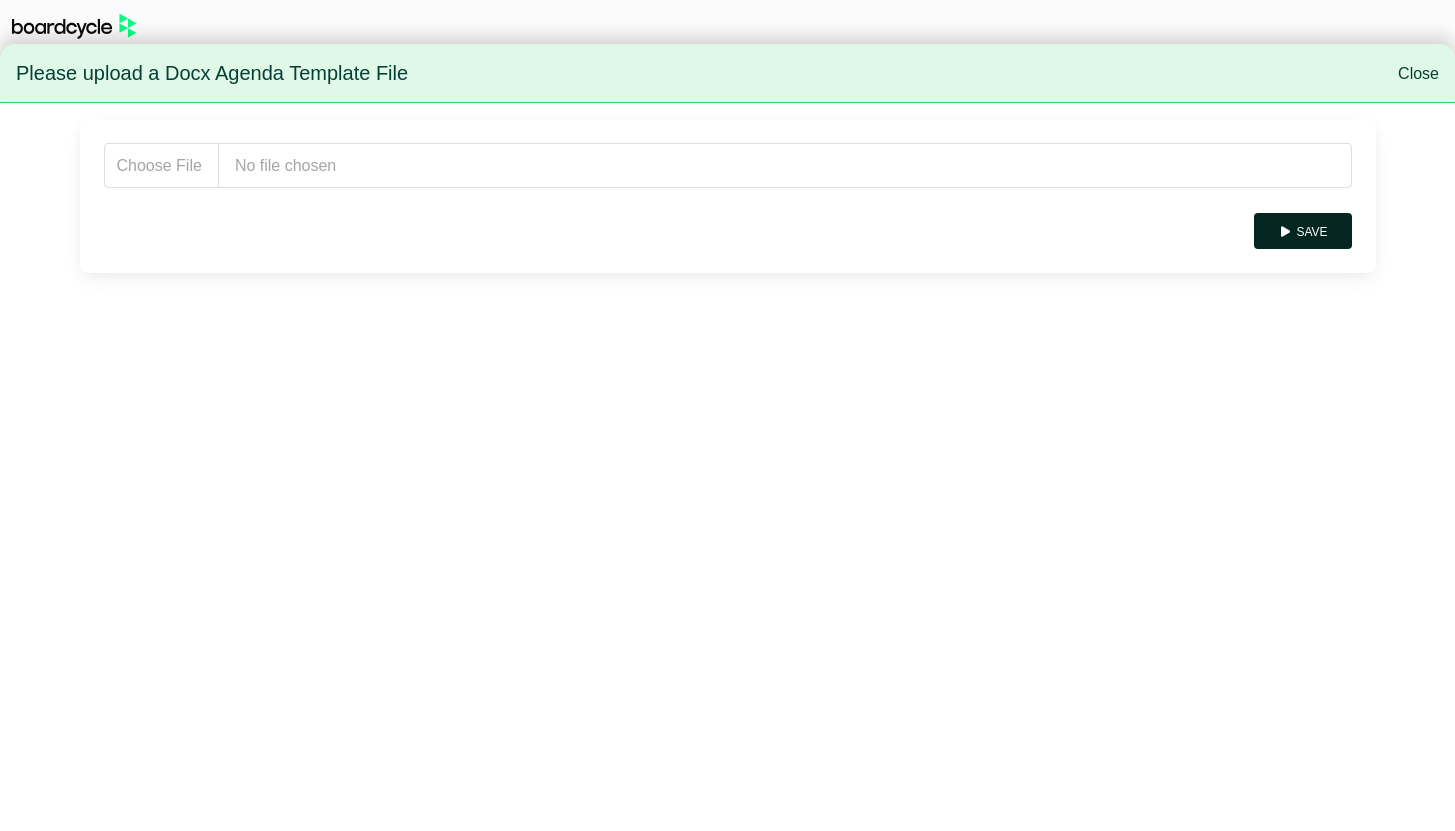 click on "Save" at bounding box center (1302, 231) 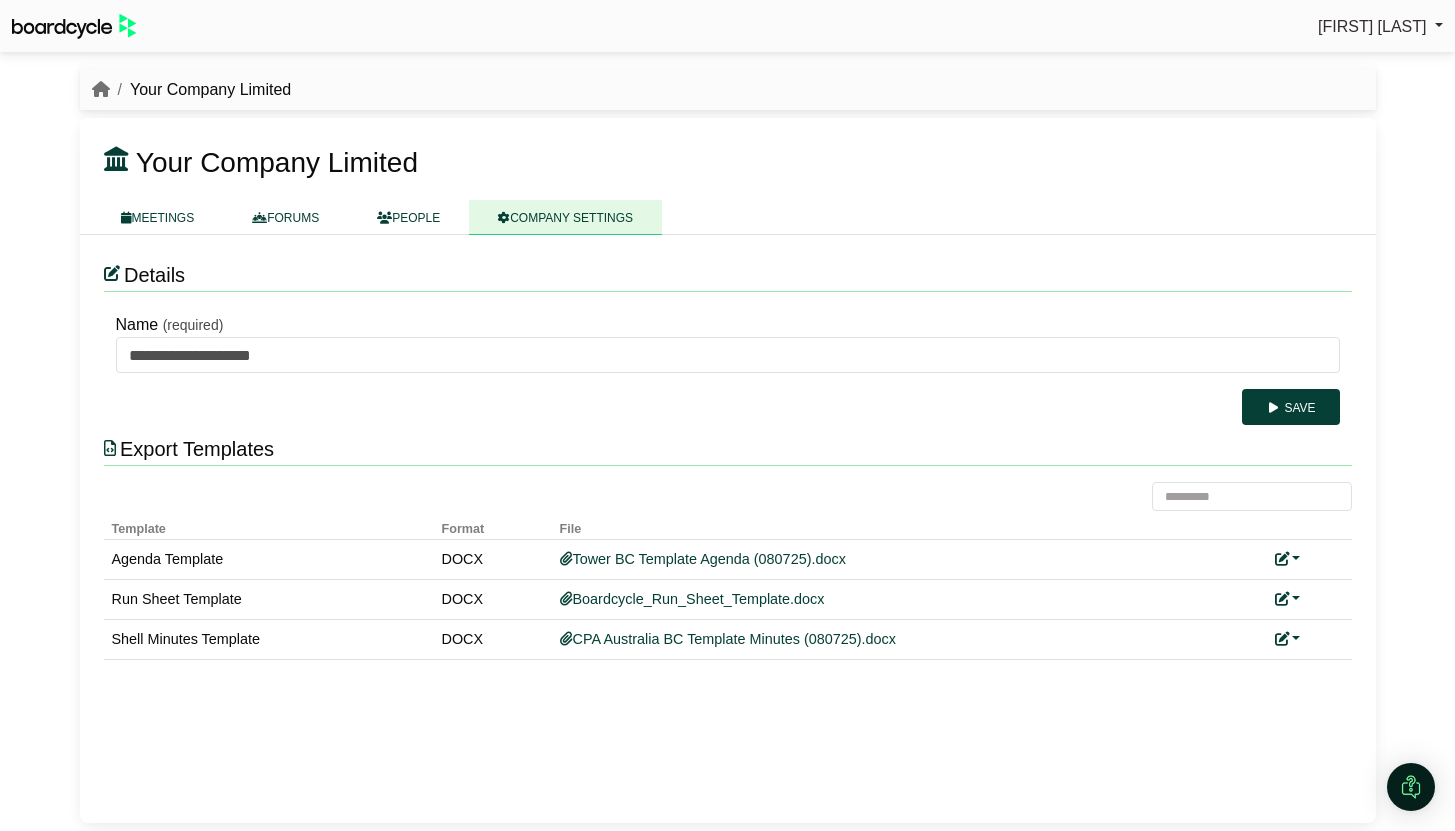 scroll, scrollTop: 0, scrollLeft: 0, axis: both 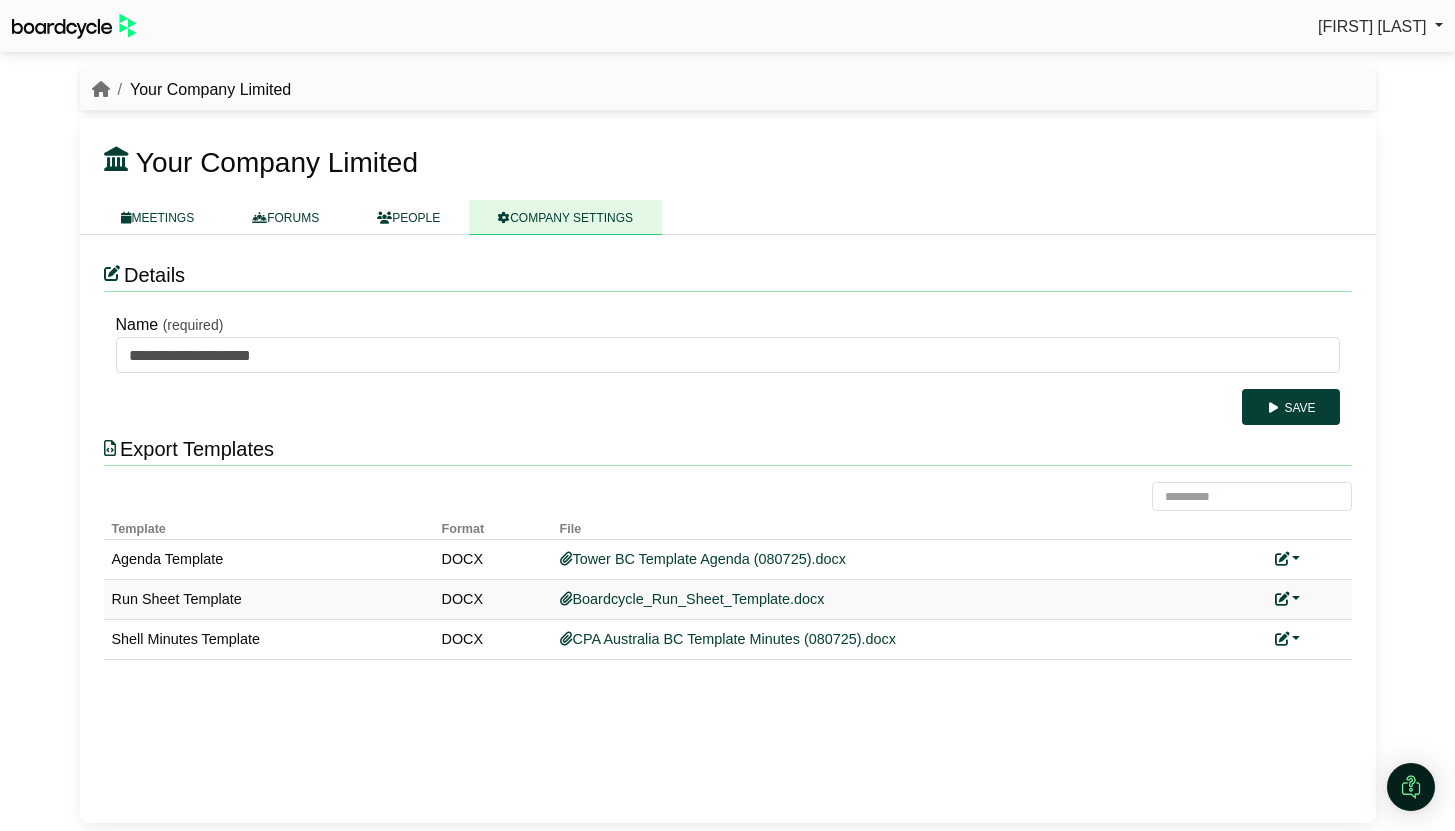 click at bounding box center (1288, 599) 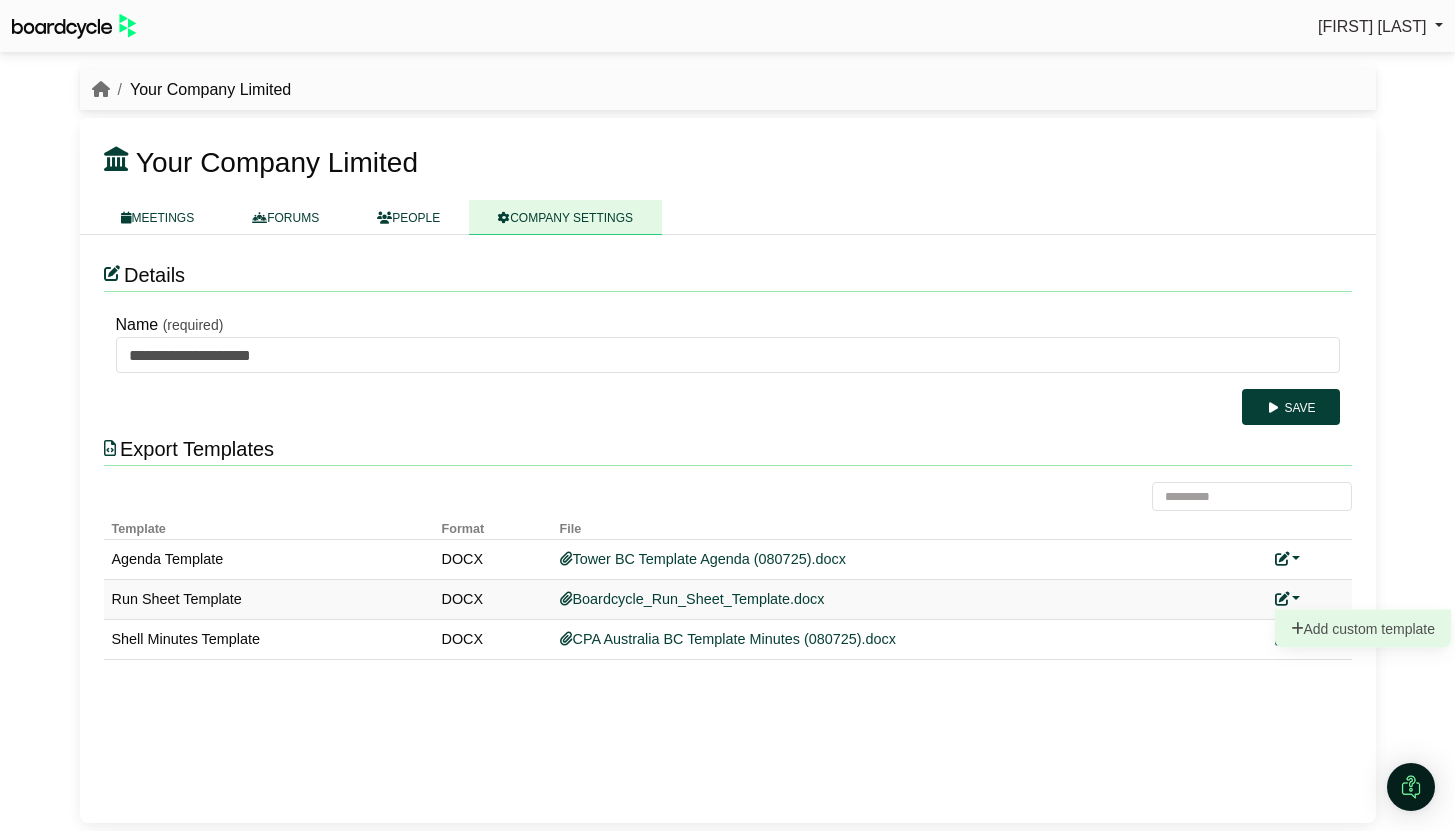 click on "Add custom template" at bounding box center [1363, 629] 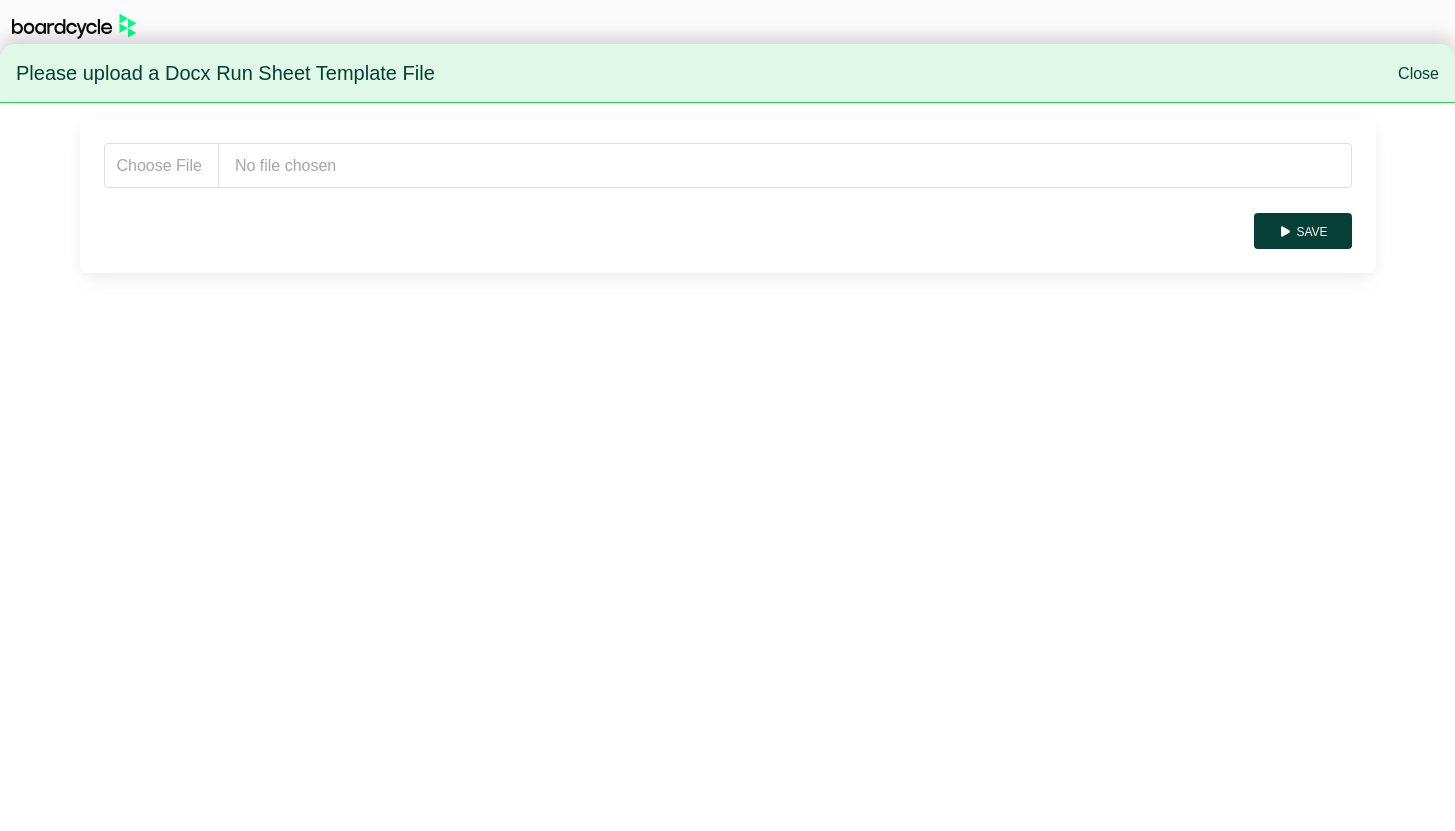 scroll, scrollTop: 0, scrollLeft: 0, axis: both 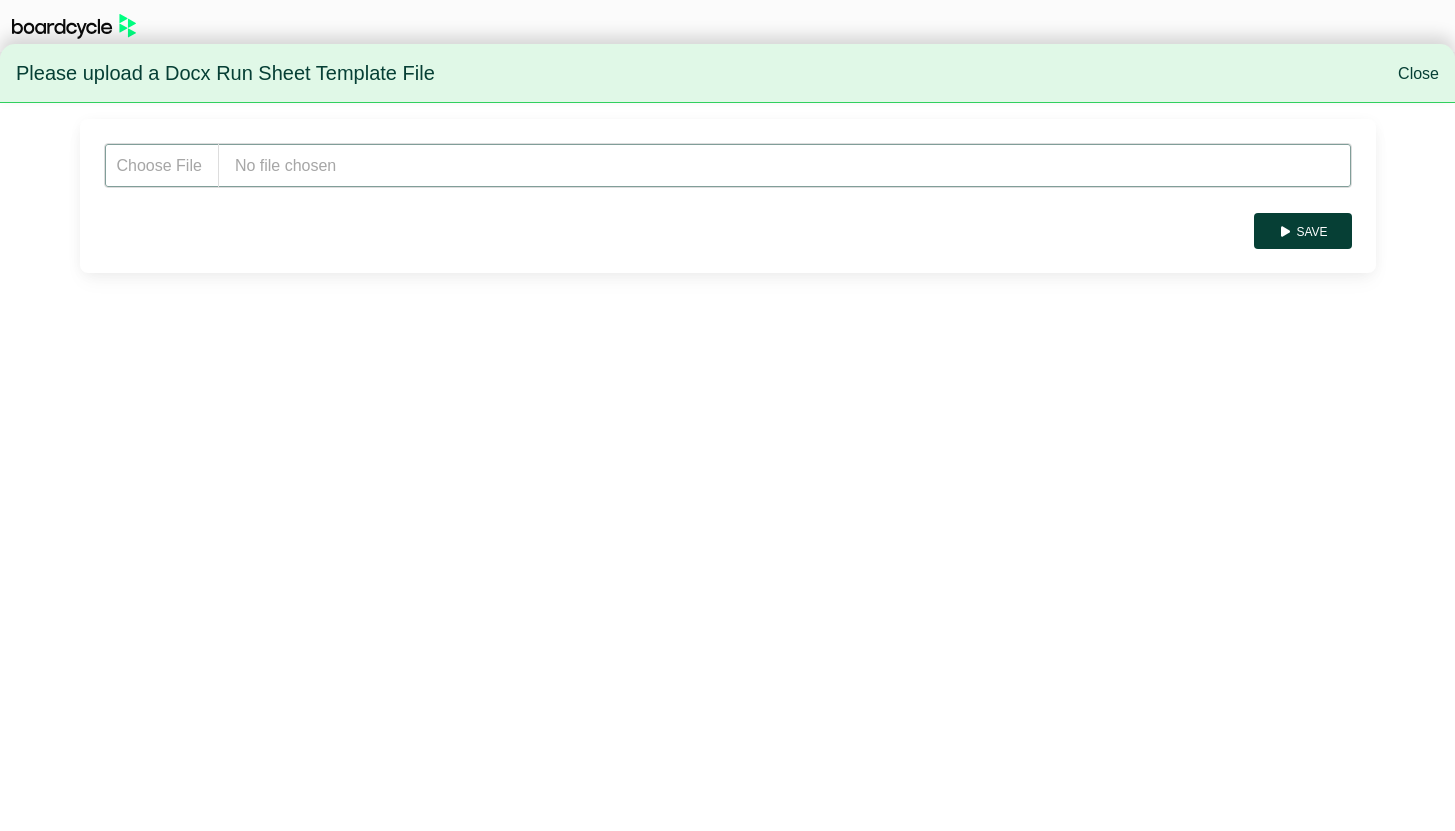 click at bounding box center (728, 165) 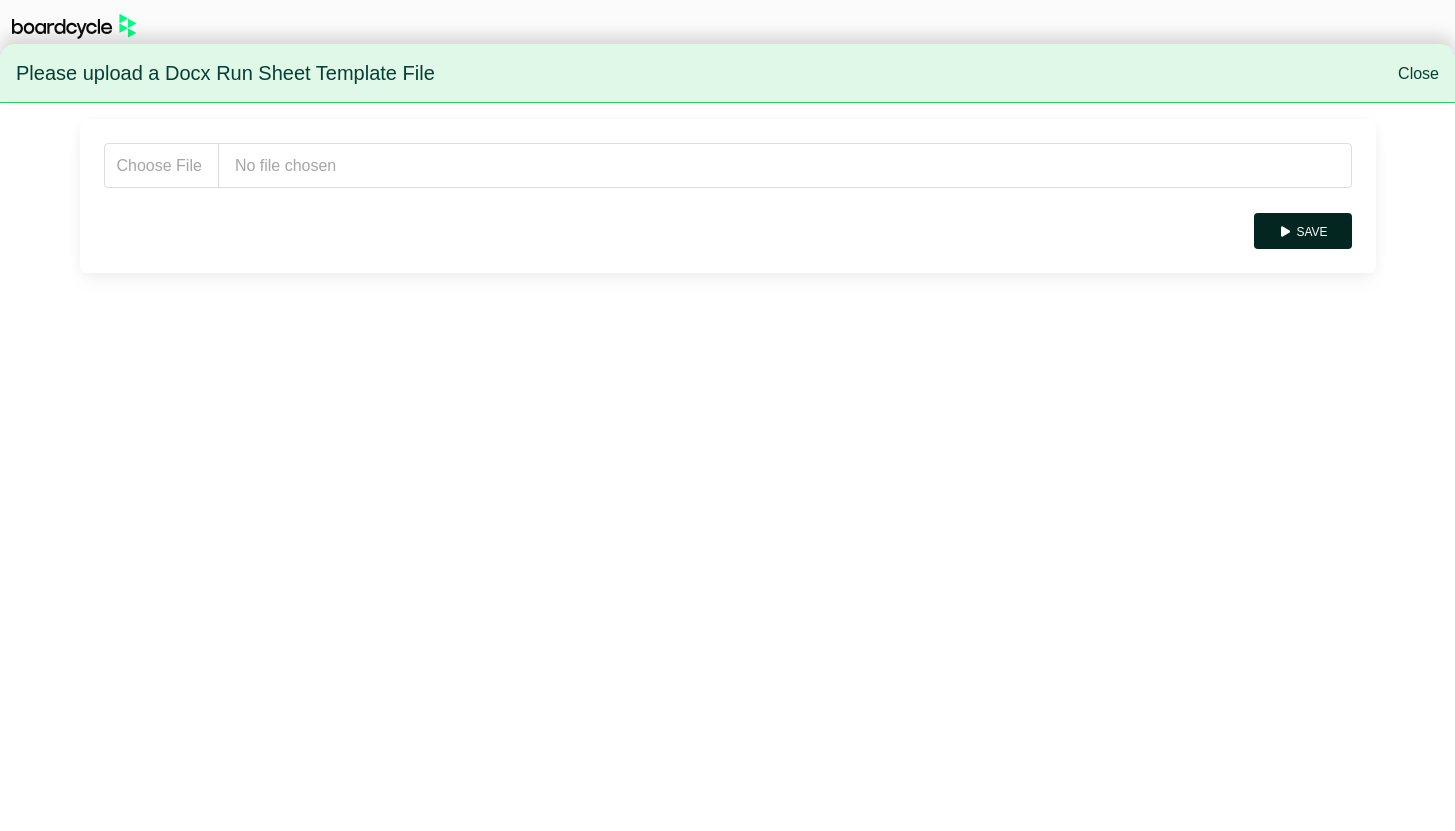 click on "Save" at bounding box center (1302, 231) 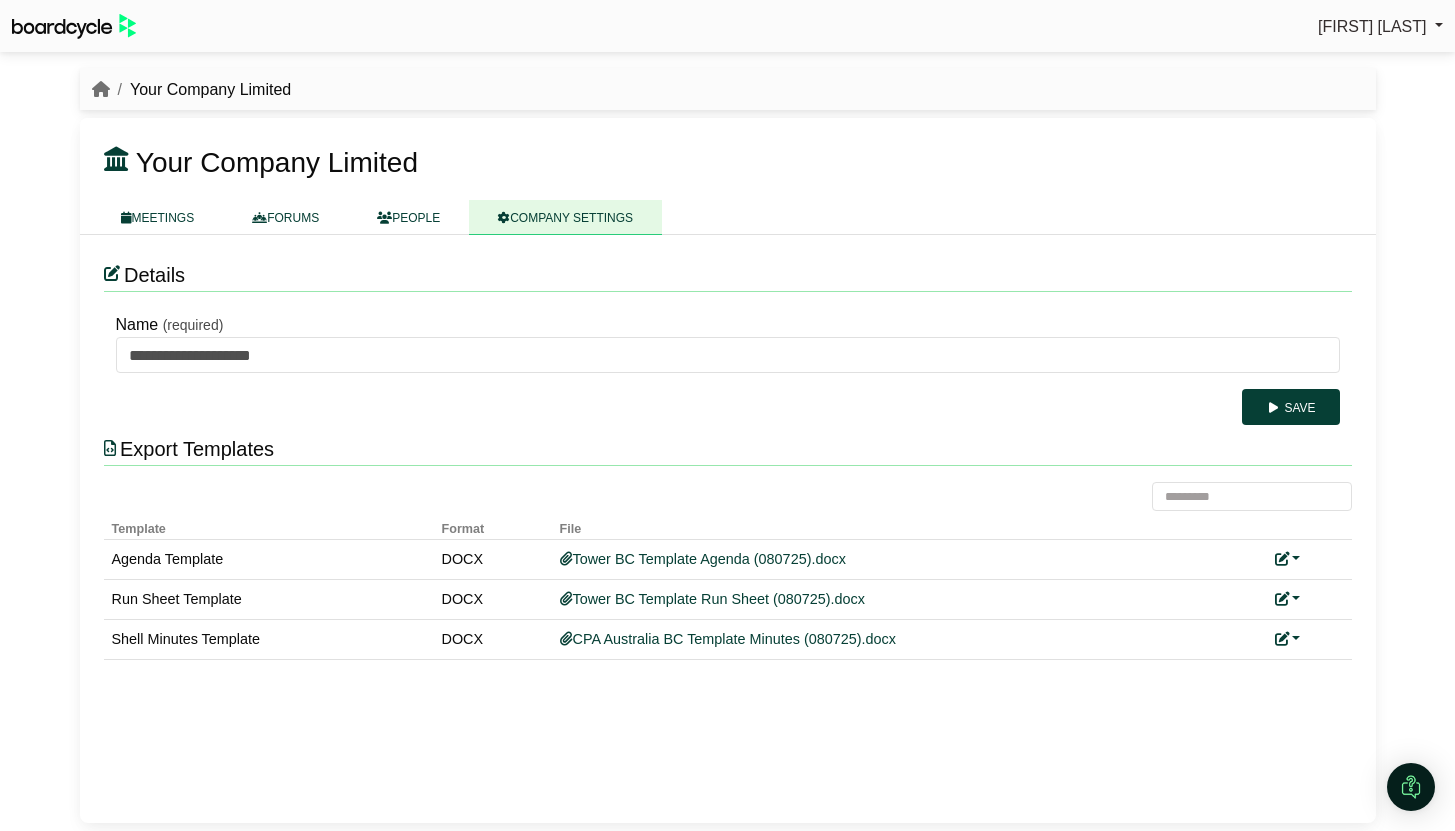 scroll, scrollTop: 0, scrollLeft: 0, axis: both 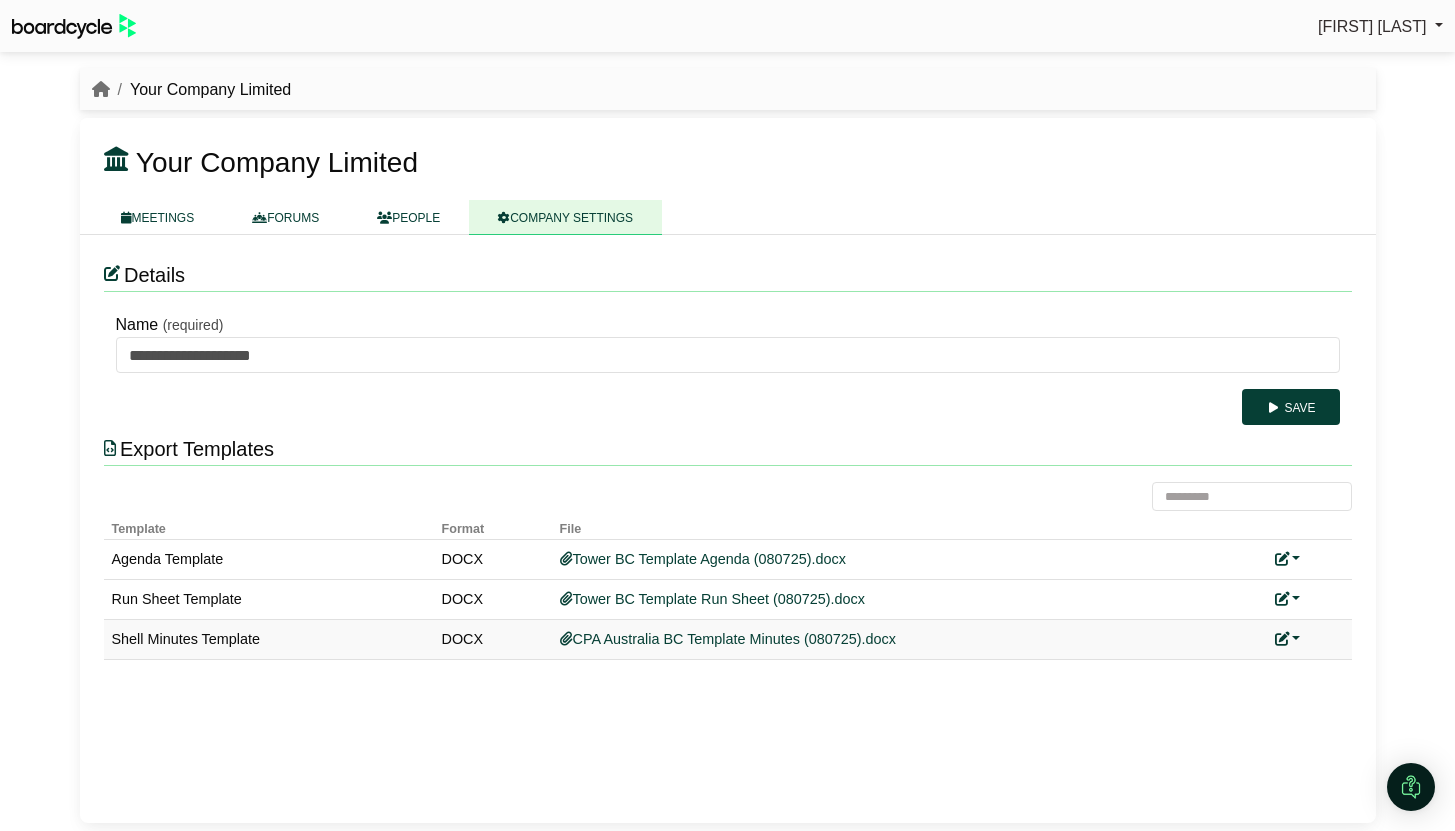 click at bounding box center (1288, 639) 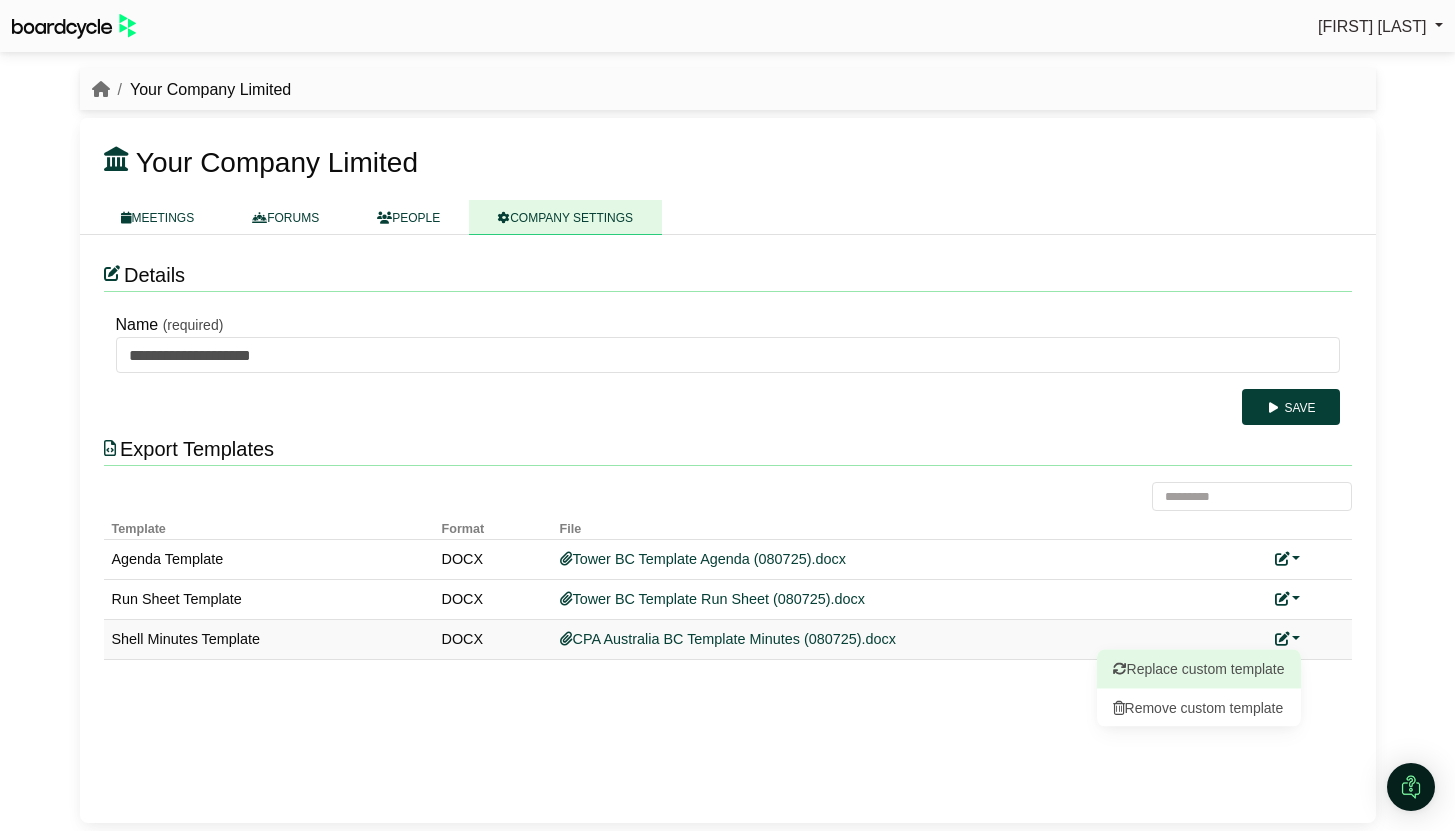 drag, startPoint x: 1247, startPoint y: 666, endPoint x: 1190, endPoint y: 657, distance: 57.706154 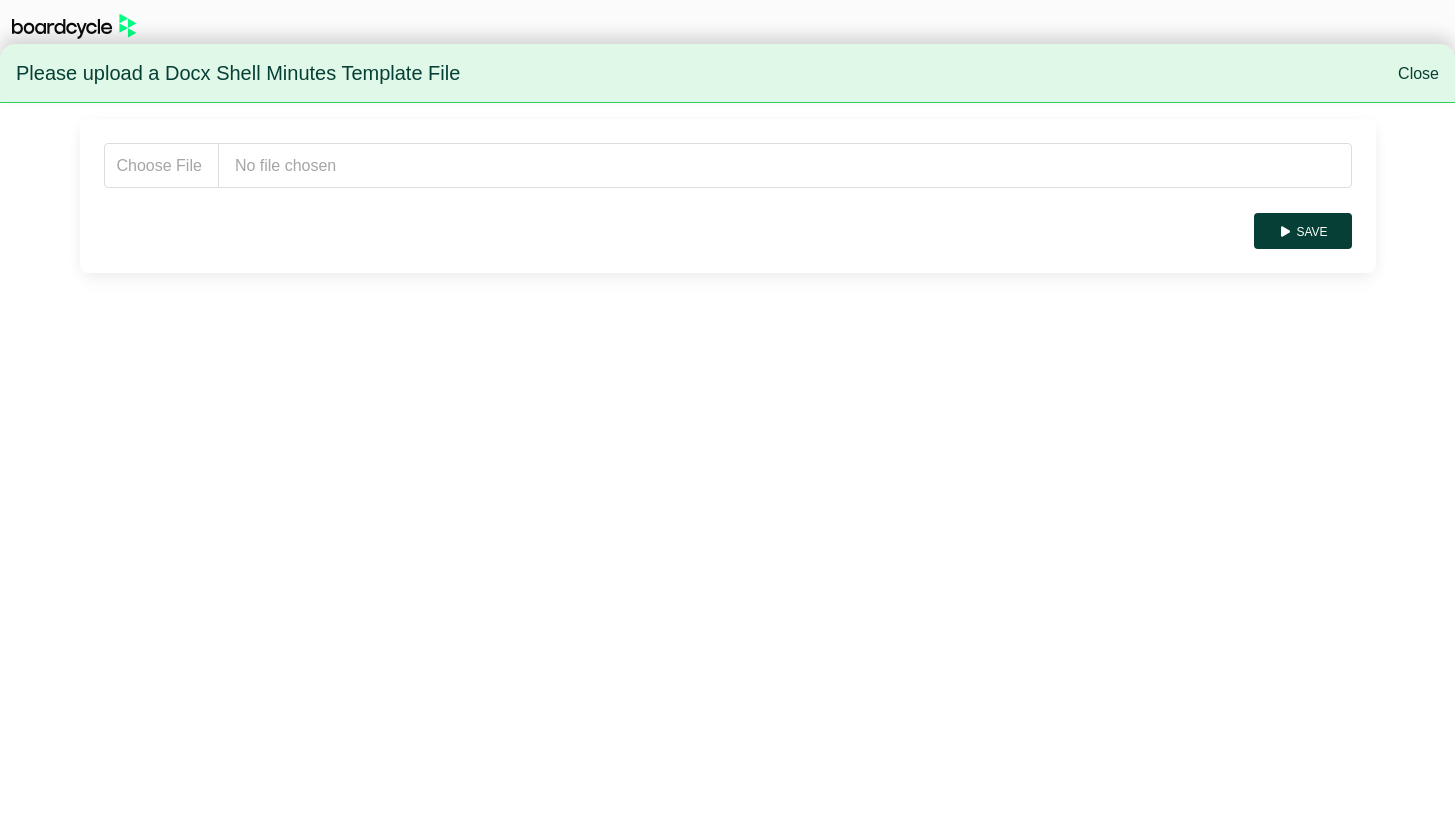 scroll, scrollTop: 0, scrollLeft: 0, axis: both 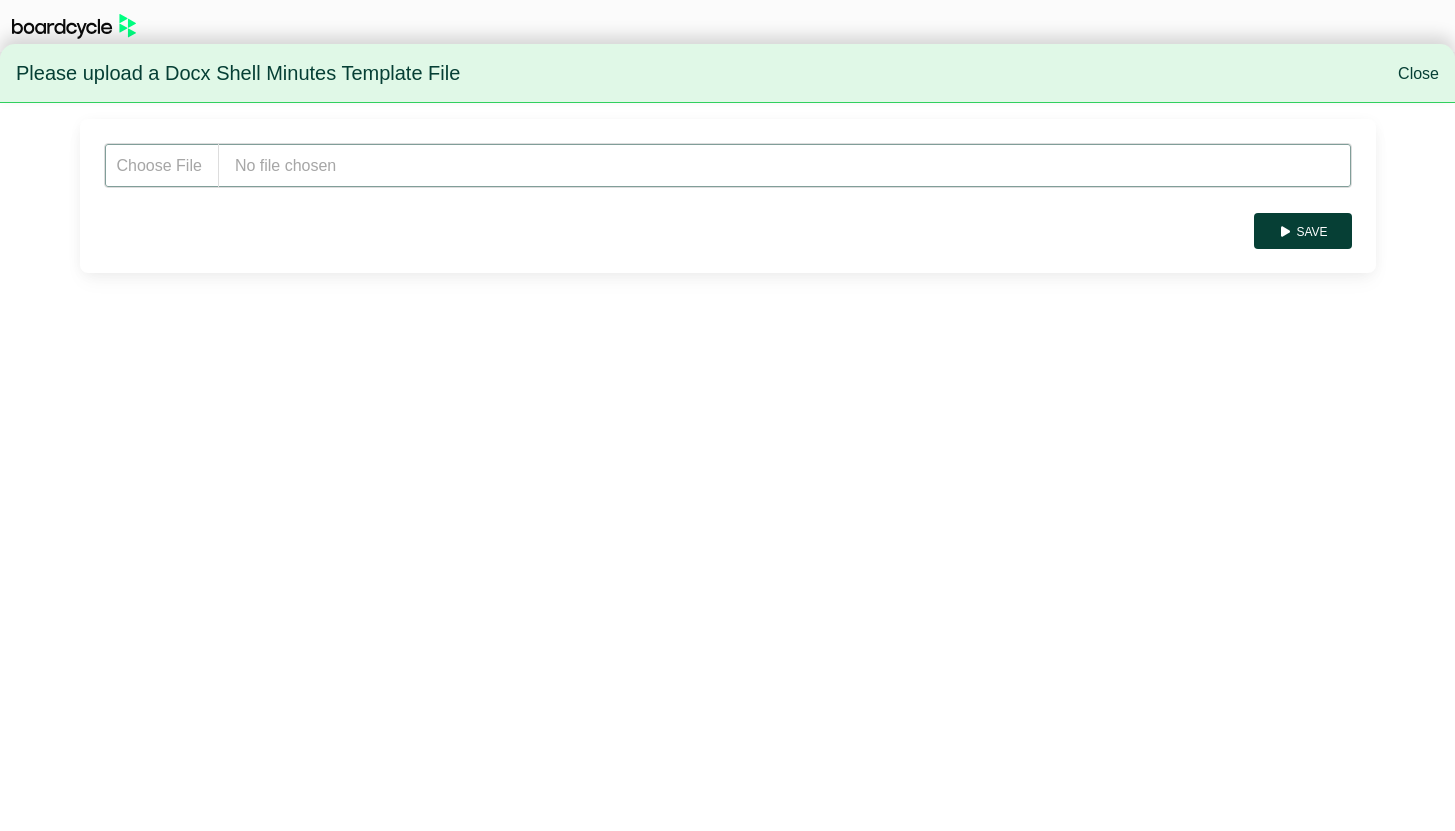 click at bounding box center (728, 165) 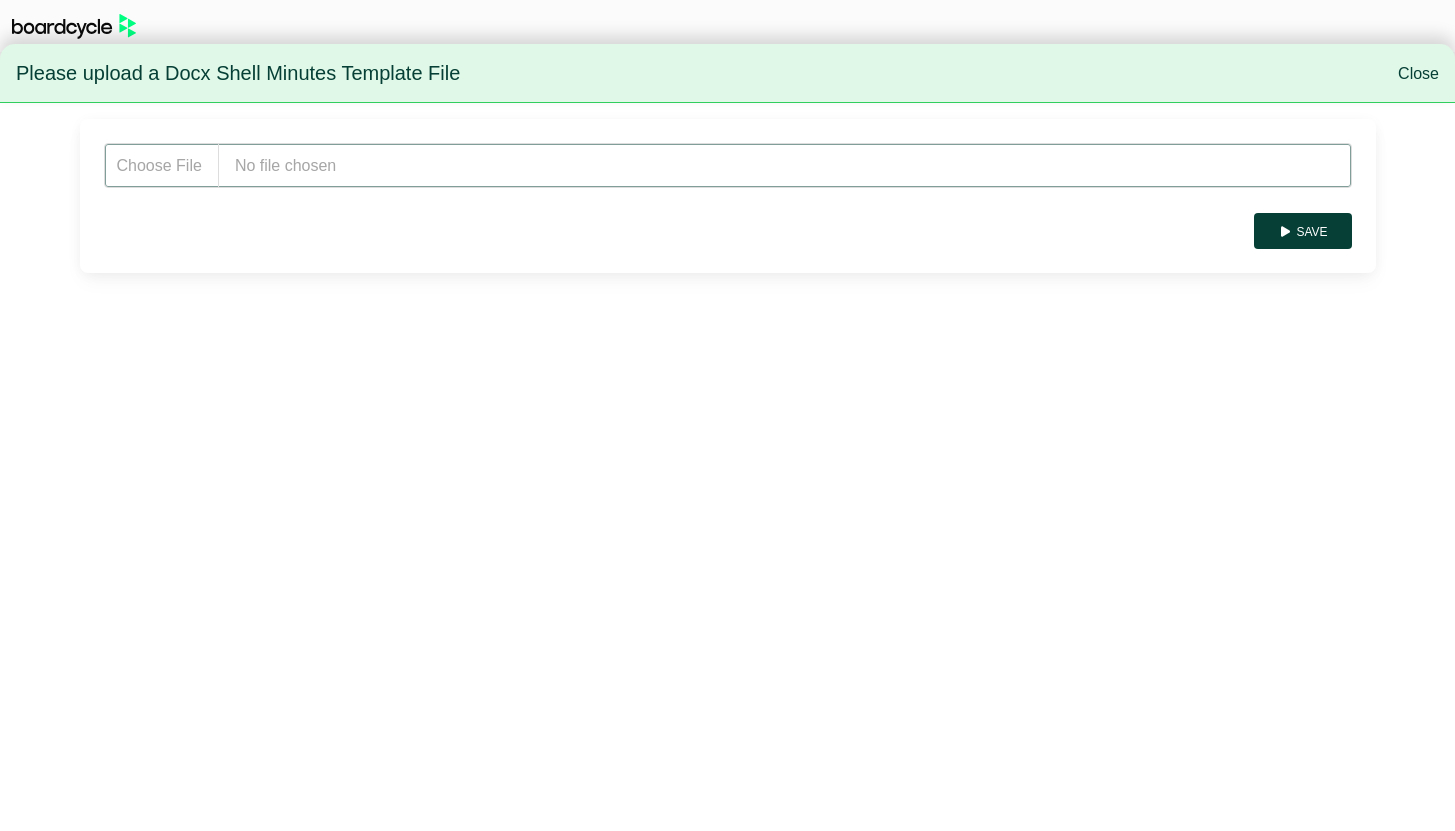 type on "**********" 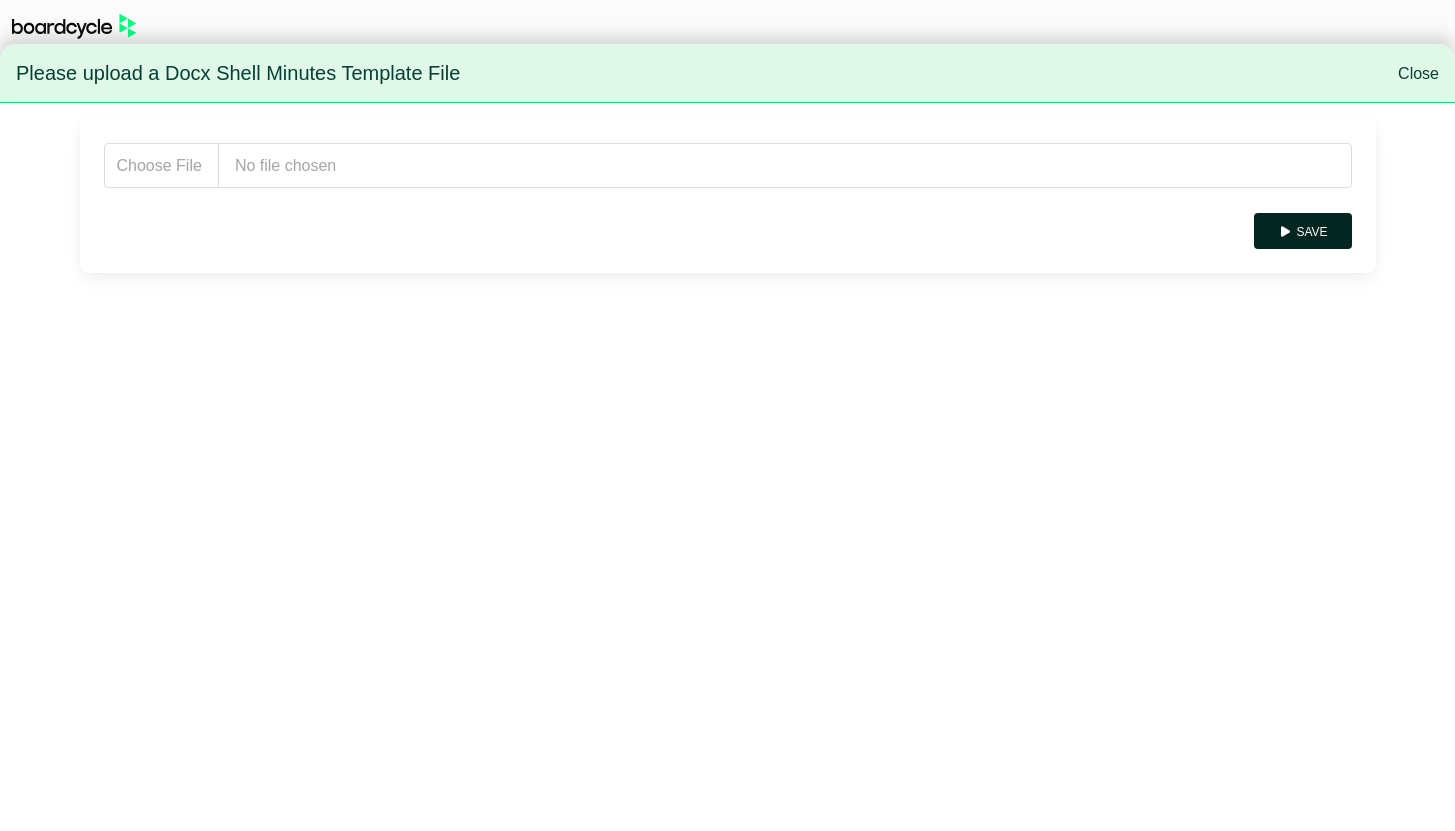 click on "Save" at bounding box center (1302, 231) 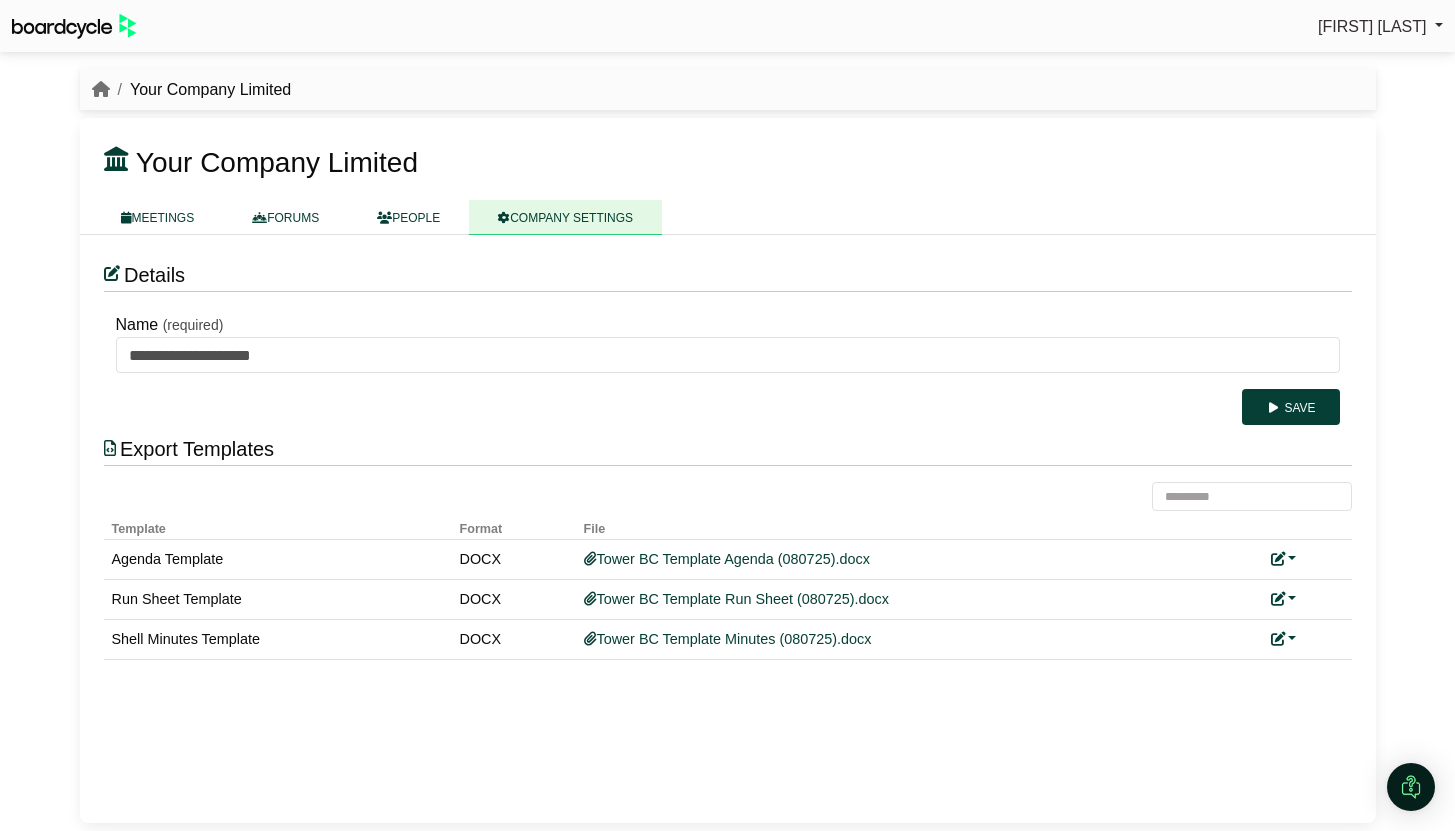 scroll, scrollTop: 0, scrollLeft: 0, axis: both 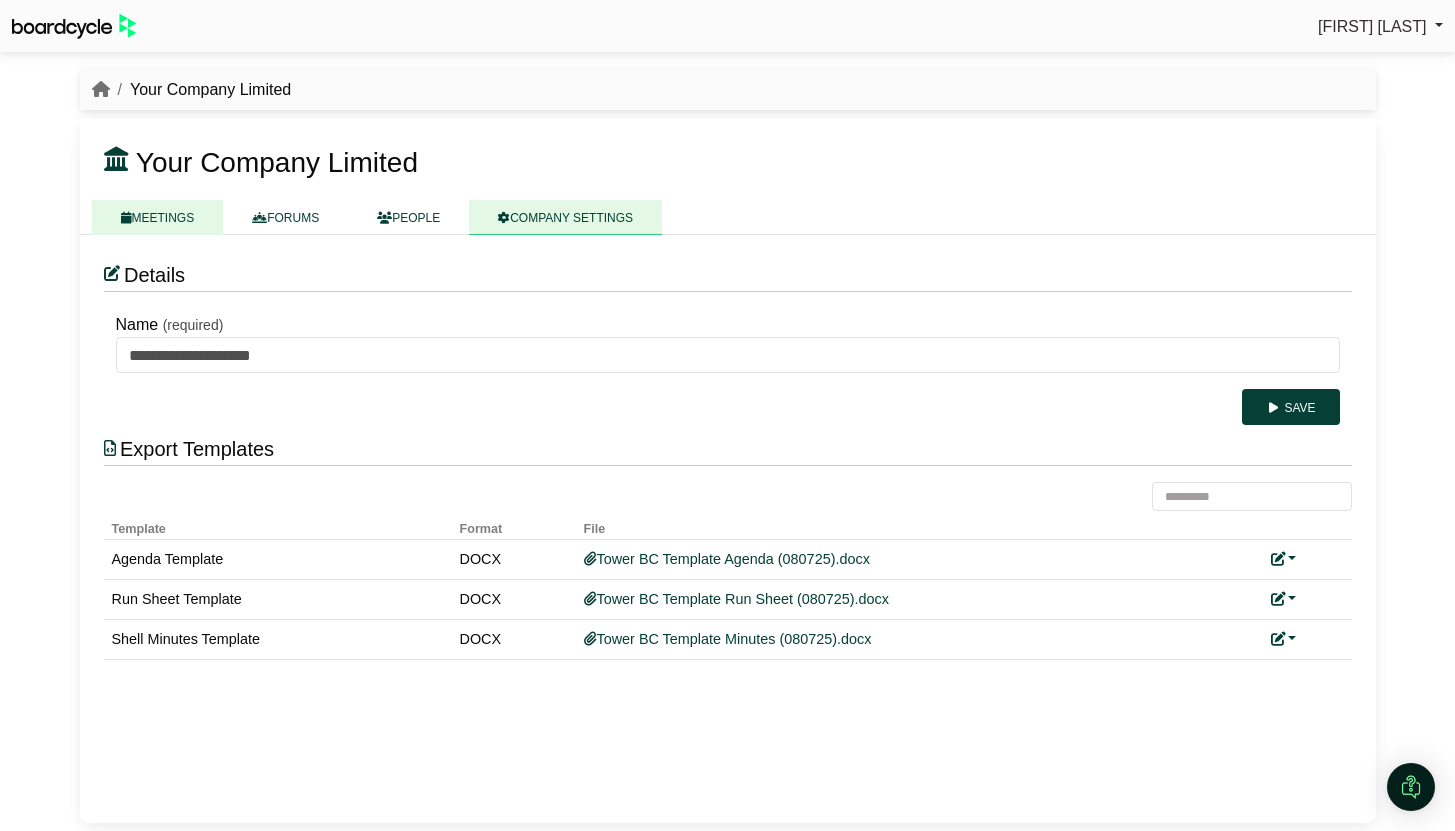 click on "MEETINGS" at bounding box center (158, 217) 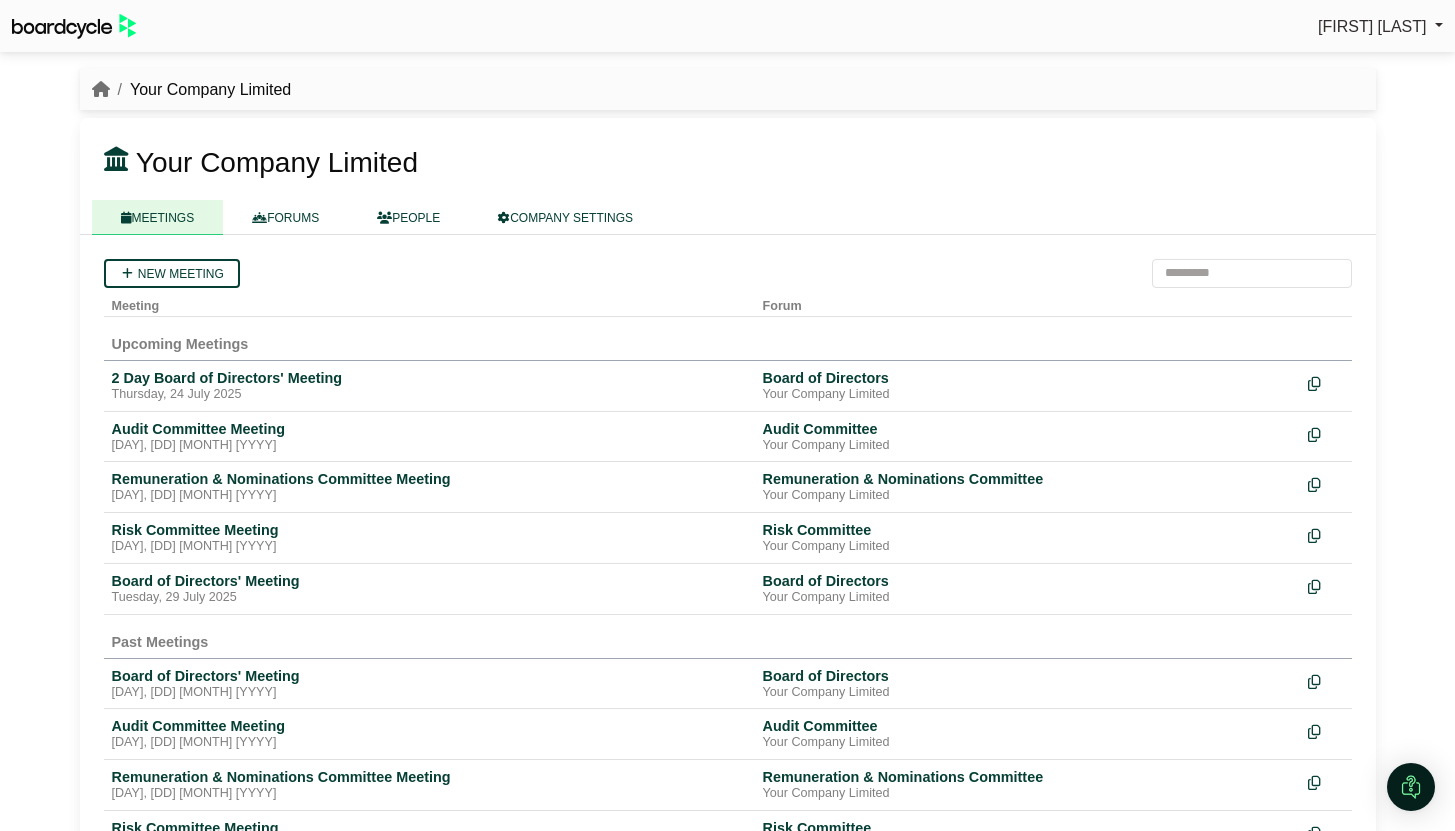 scroll, scrollTop: 0, scrollLeft: 0, axis: both 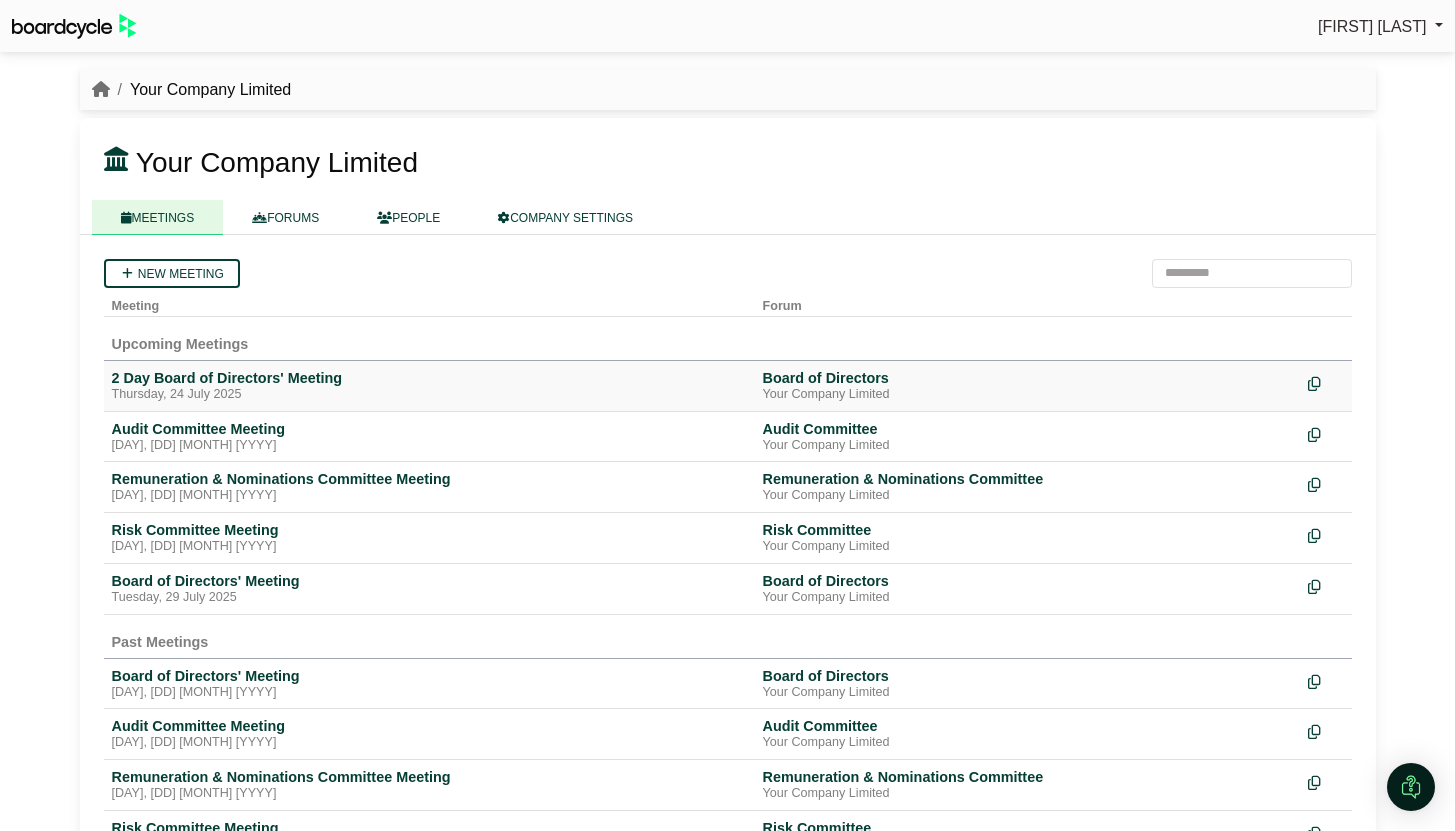 click on "2 Day Board of Directors' Meeting" at bounding box center (429, 378) 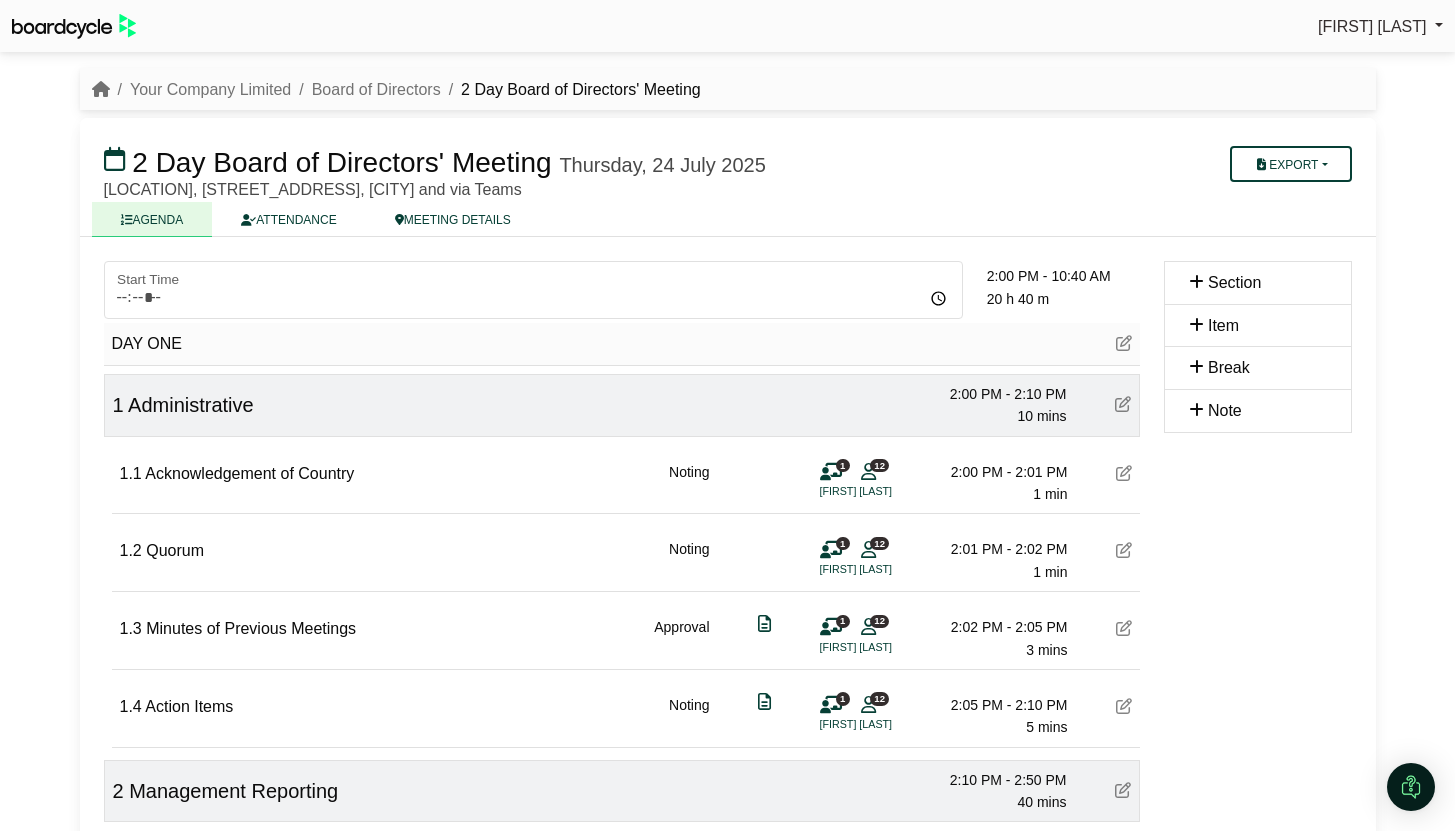 scroll, scrollTop: 0, scrollLeft: 0, axis: both 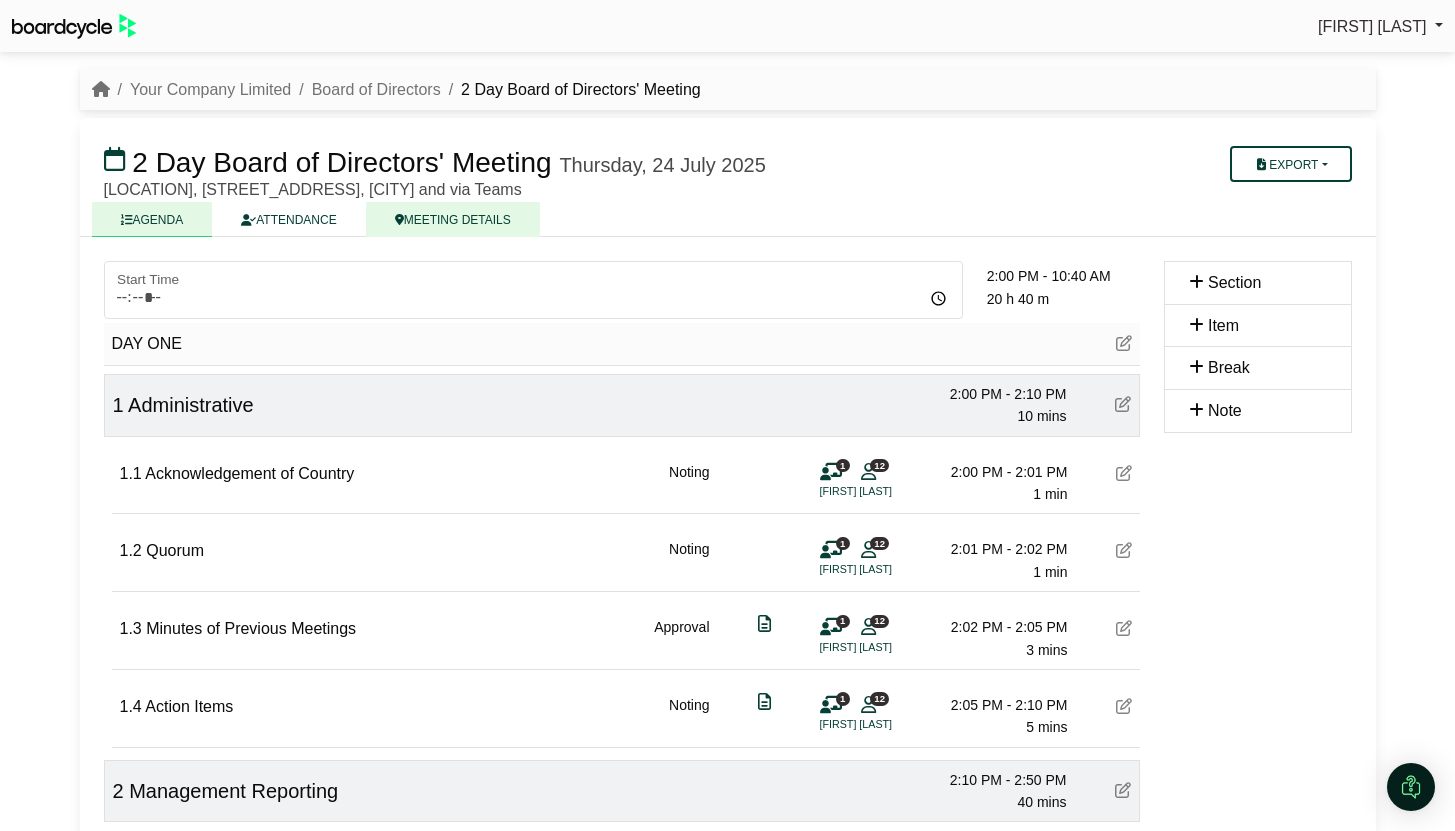 click on "MEETING DETAILS" at bounding box center (453, 219) 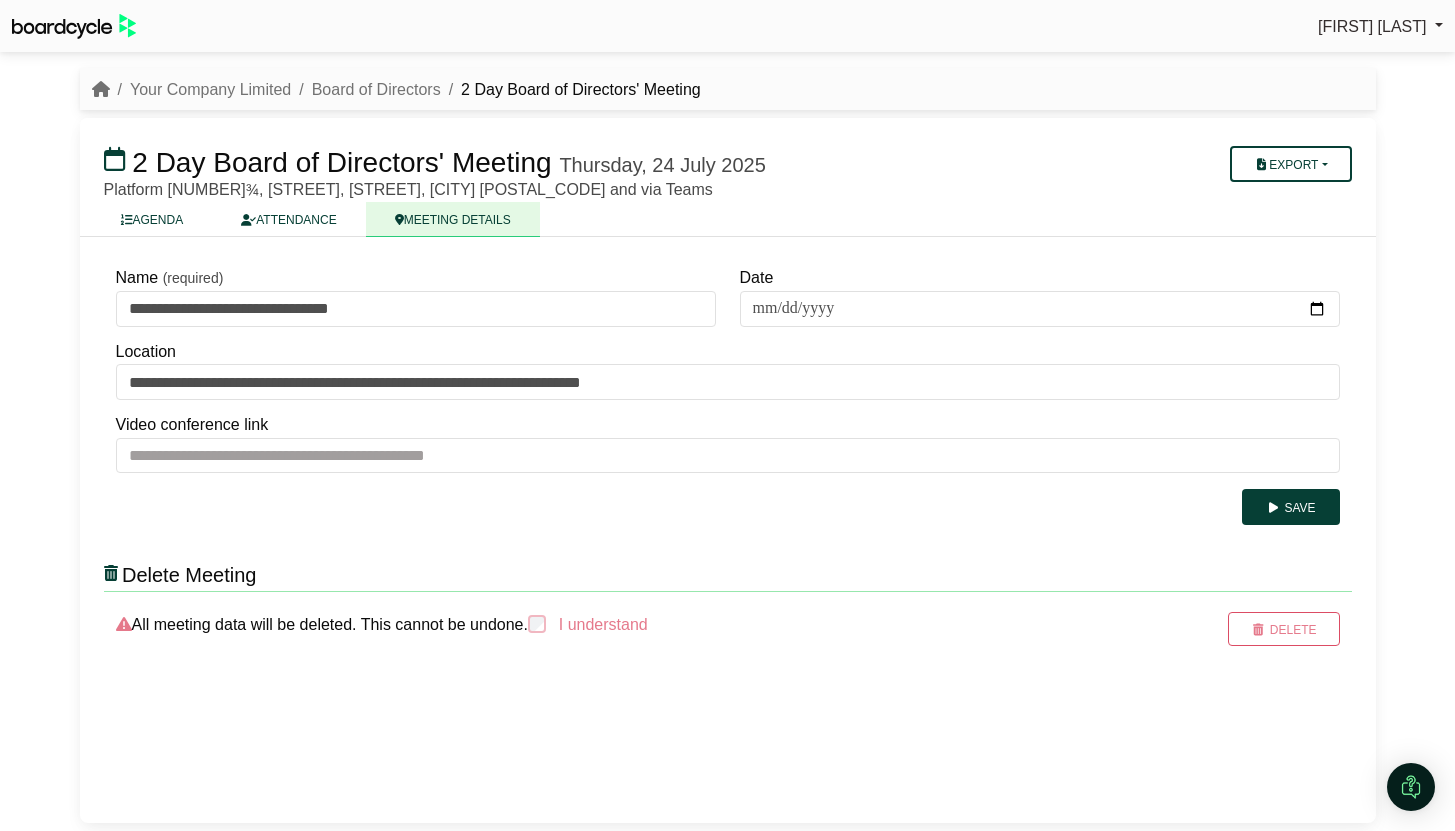 scroll, scrollTop: 0, scrollLeft: 0, axis: both 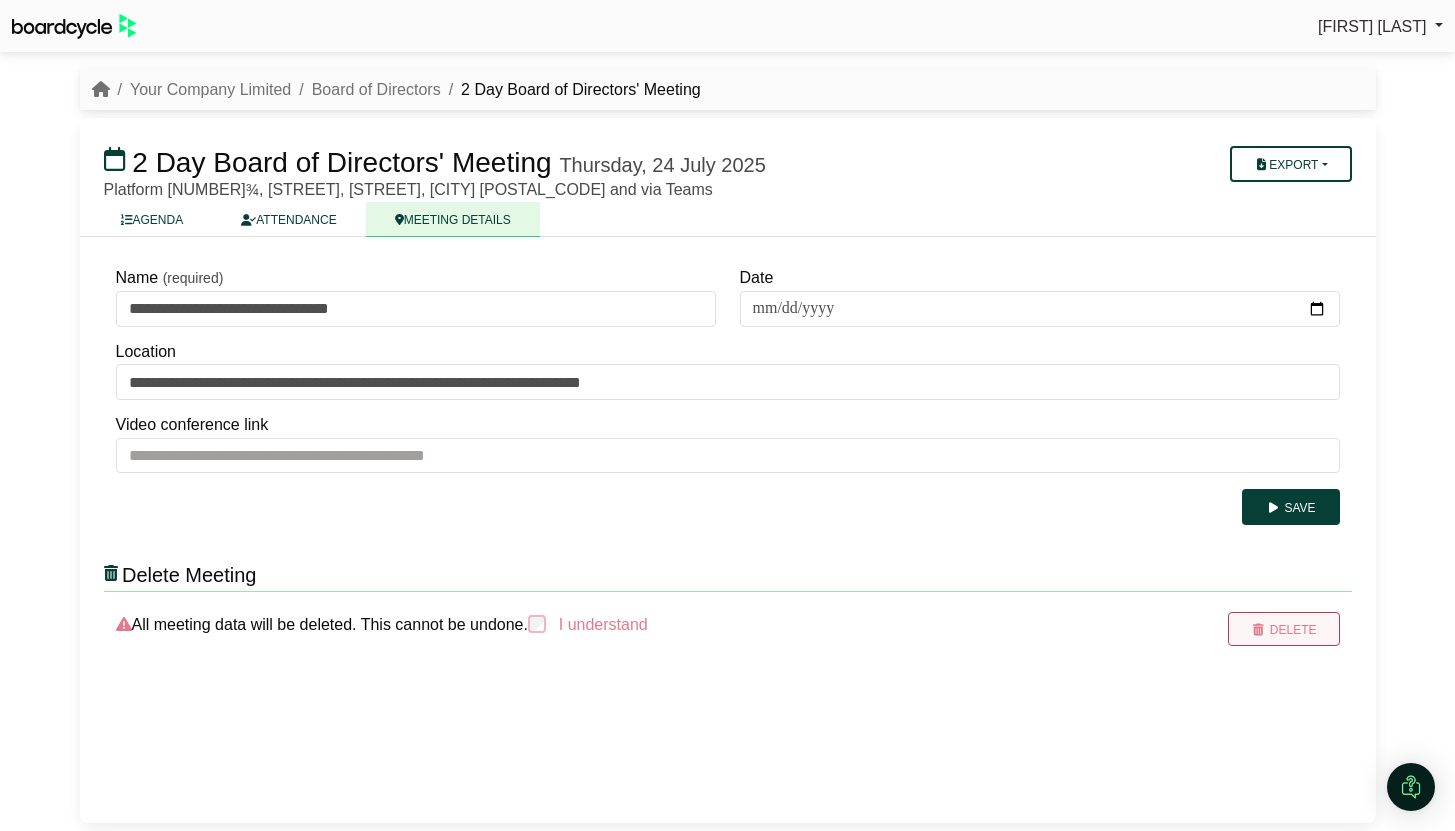 click on "Delete" at bounding box center [1283, 629] 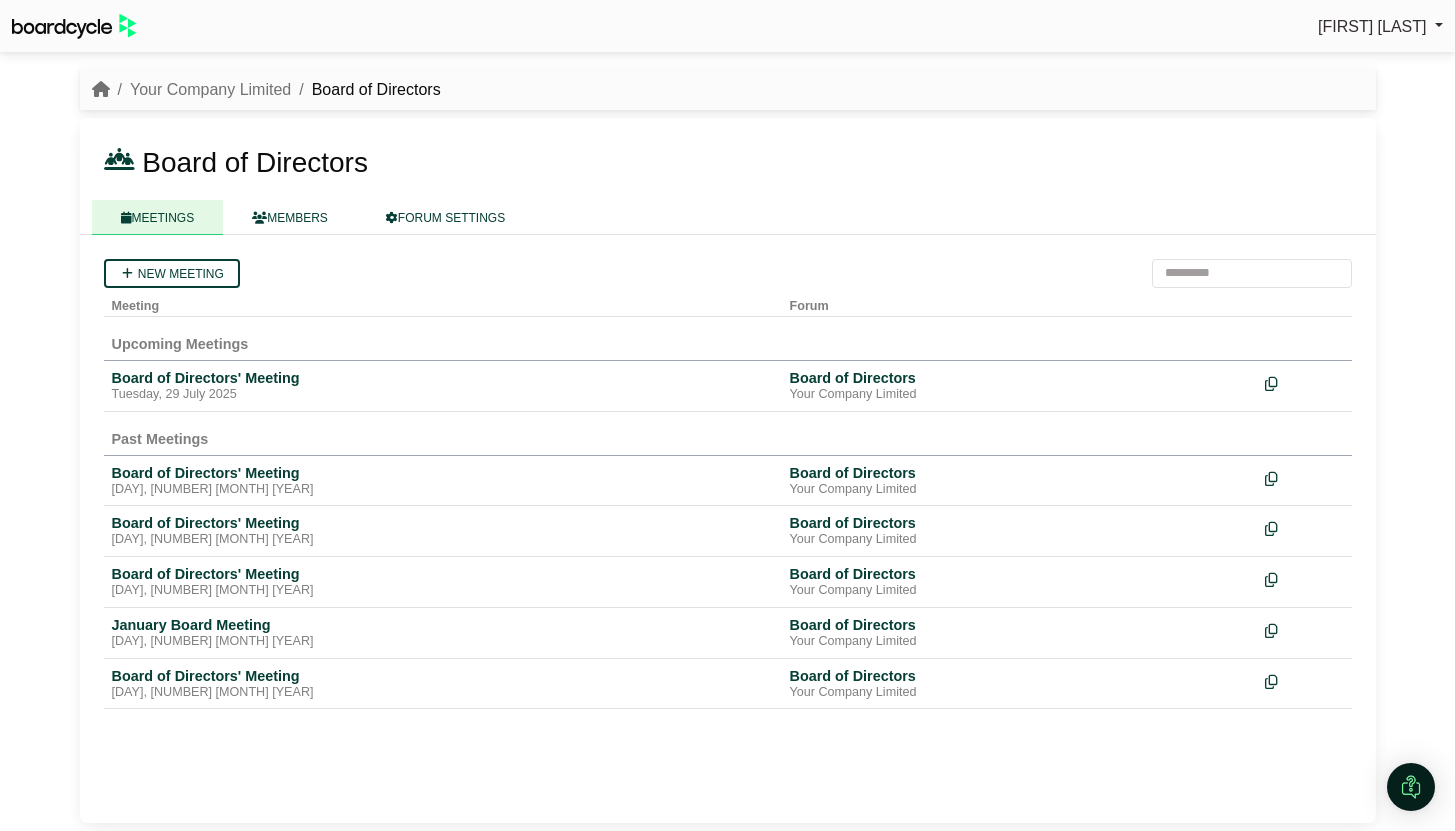 scroll, scrollTop: 0, scrollLeft: 0, axis: both 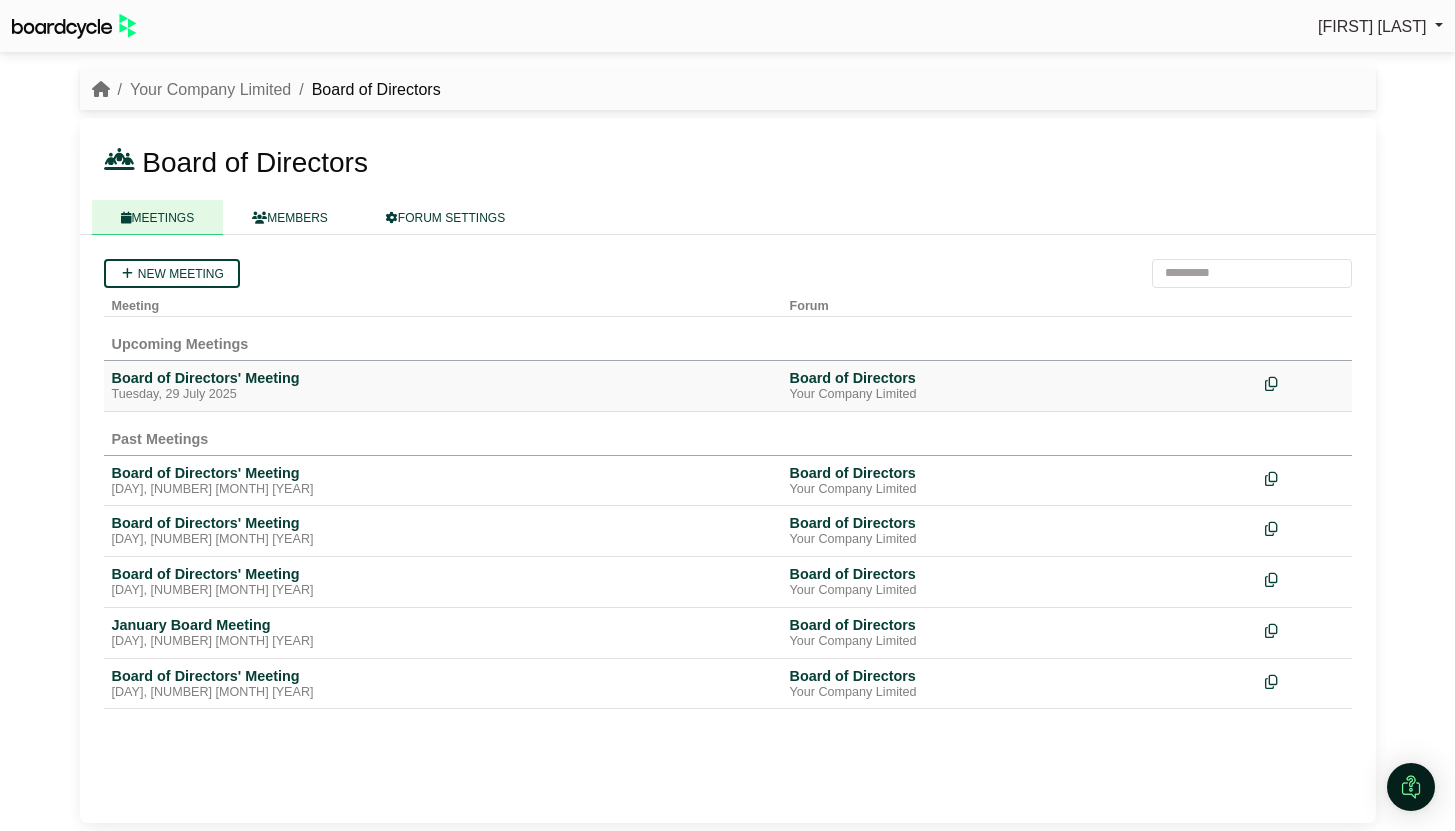 click on "Tuesday, 29 July 2025" at bounding box center (443, 395) 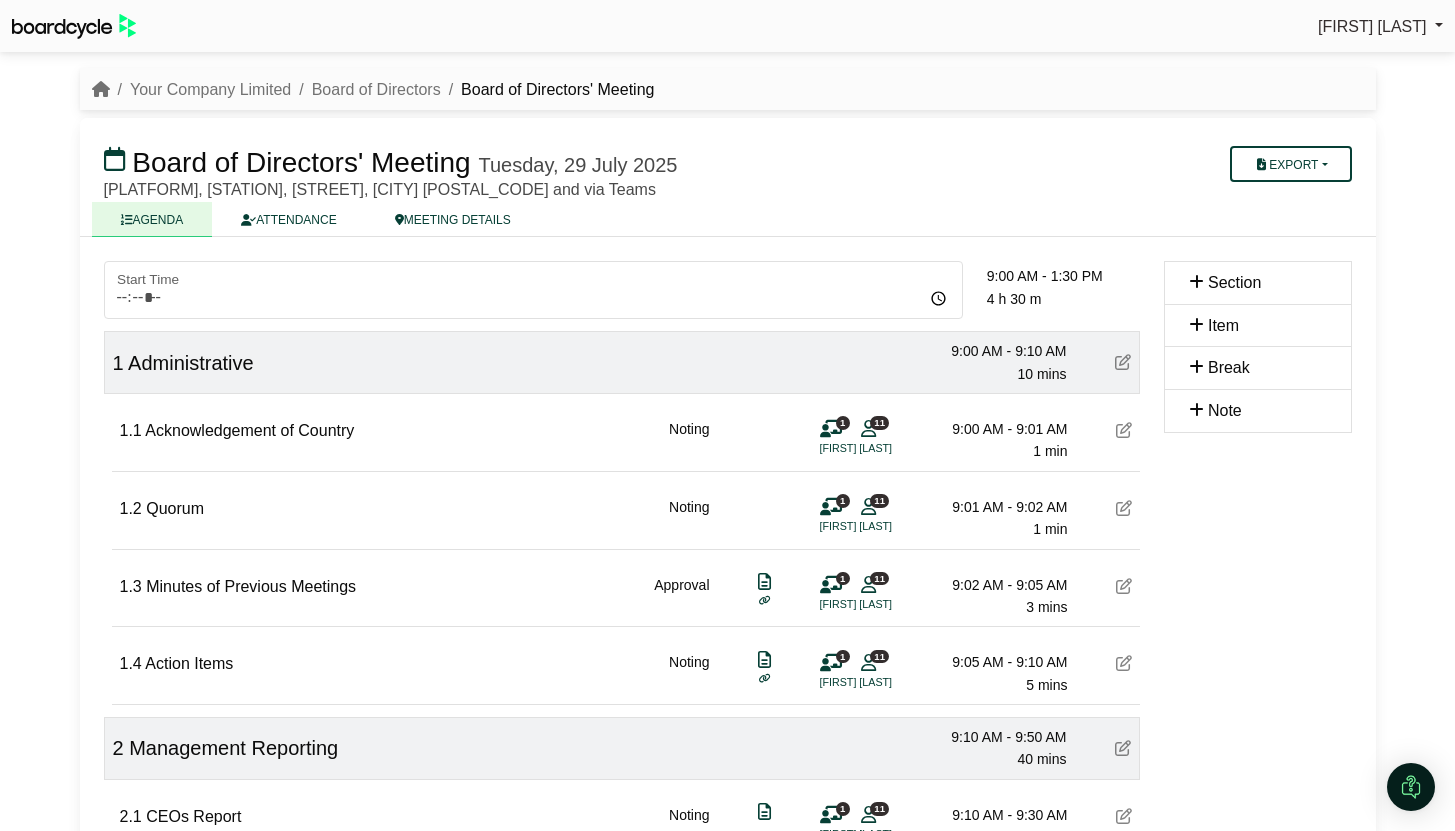scroll, scrollTop: 0, scrollLeft: 0, axis: both 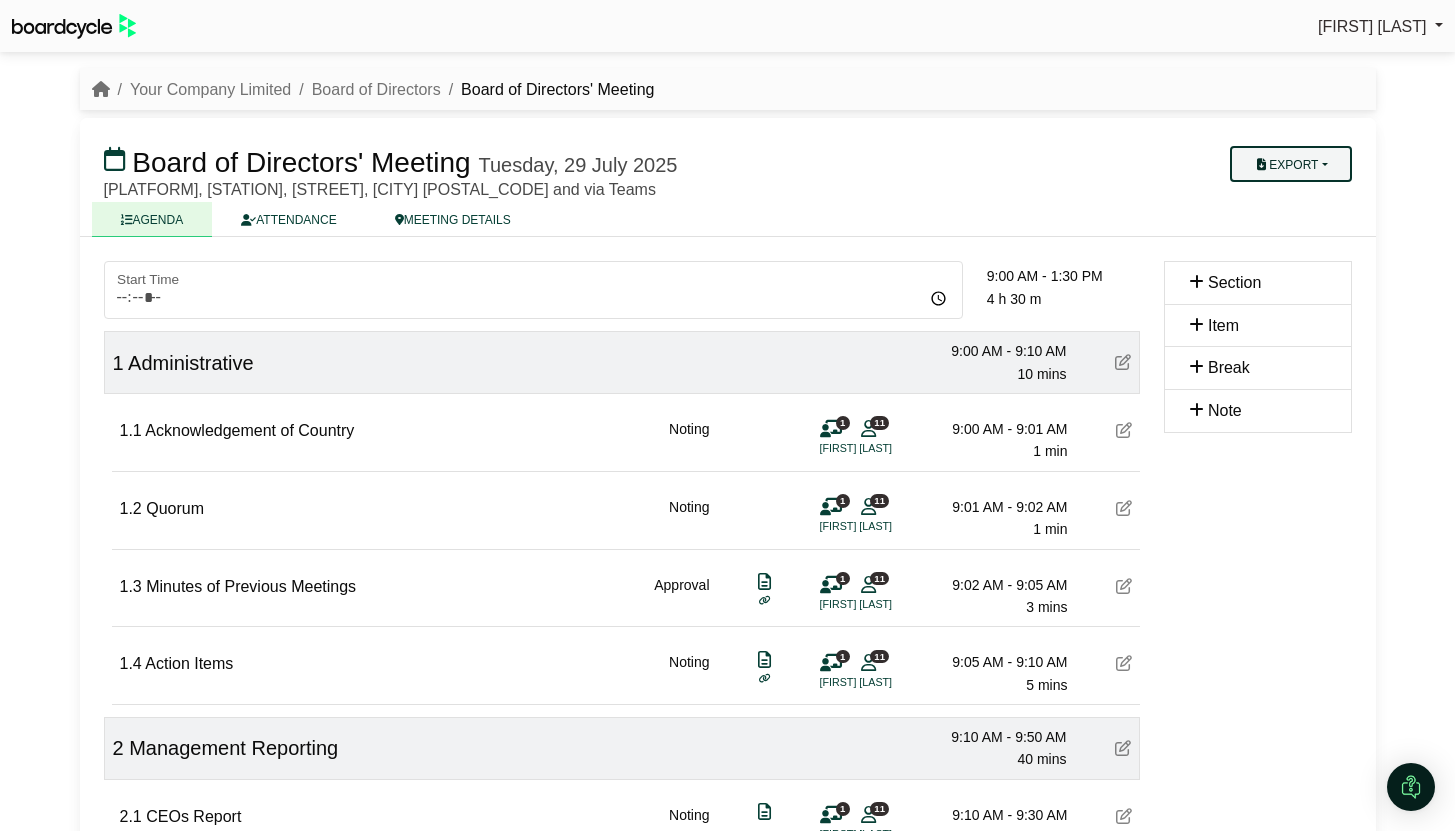 click on "Export" at bounding box center (1290, 164) 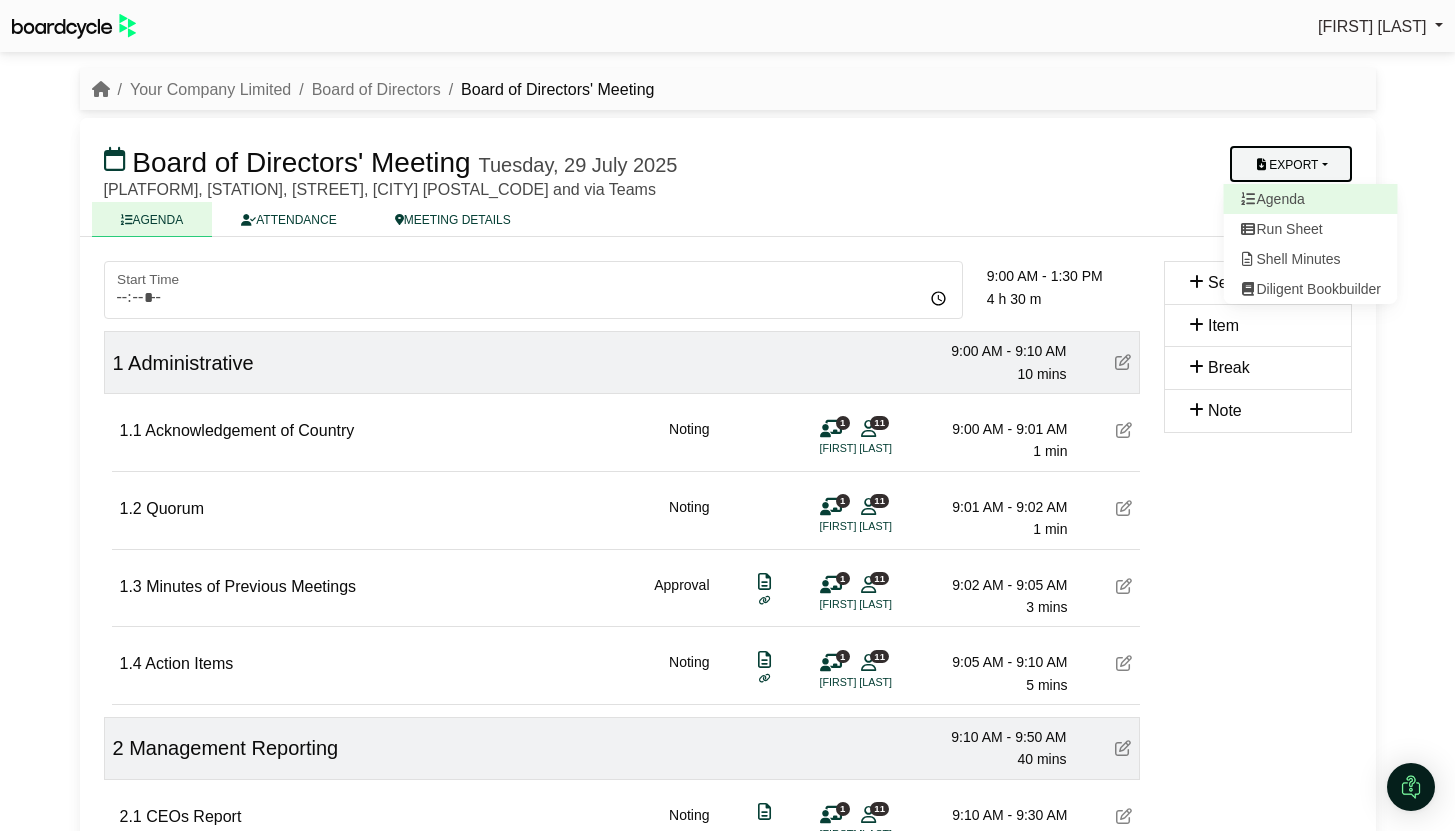 click on "Agenda" at bounding box center [1310, 199] 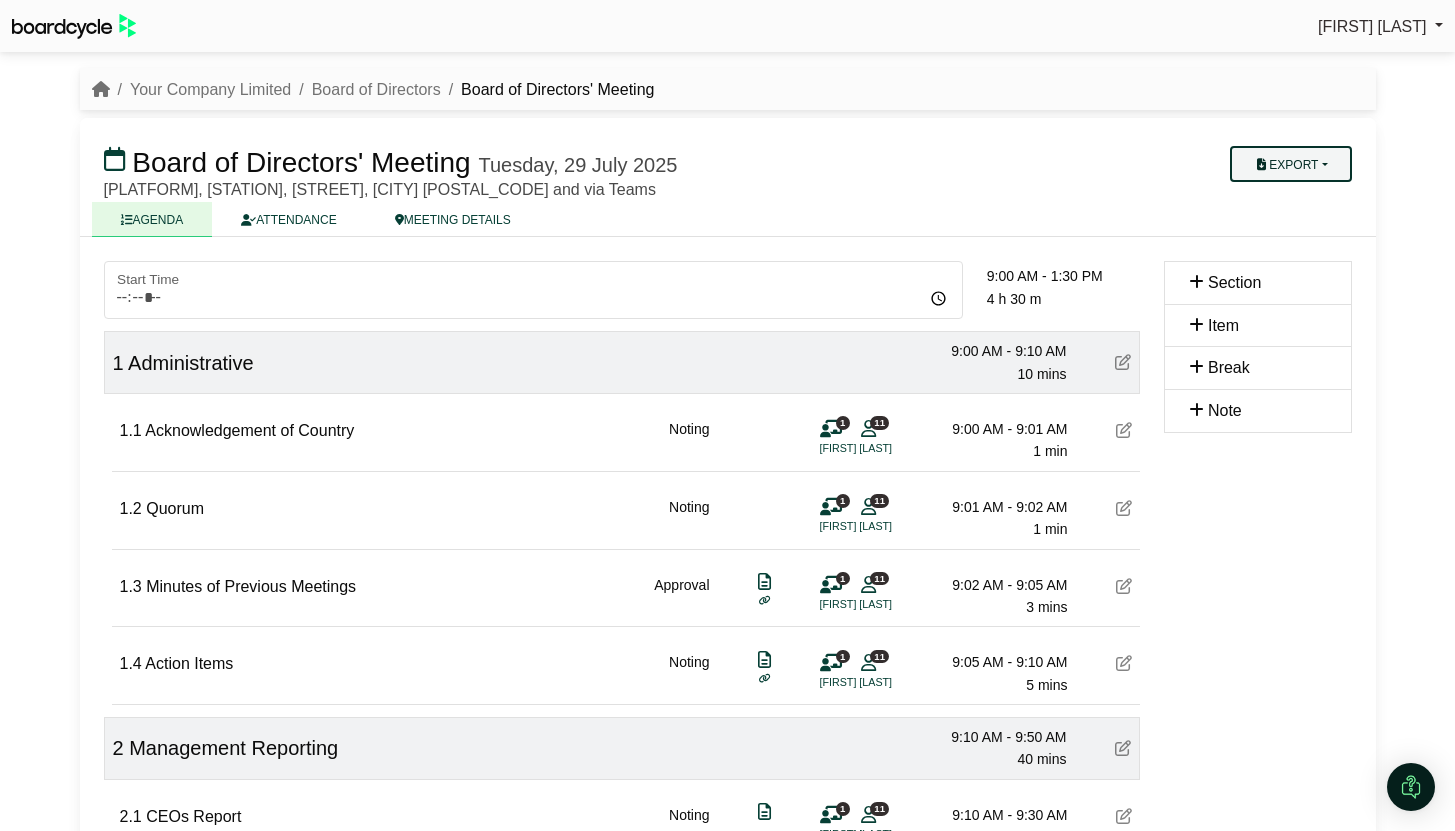 click on "Export" at bounding box center (1290, 164) 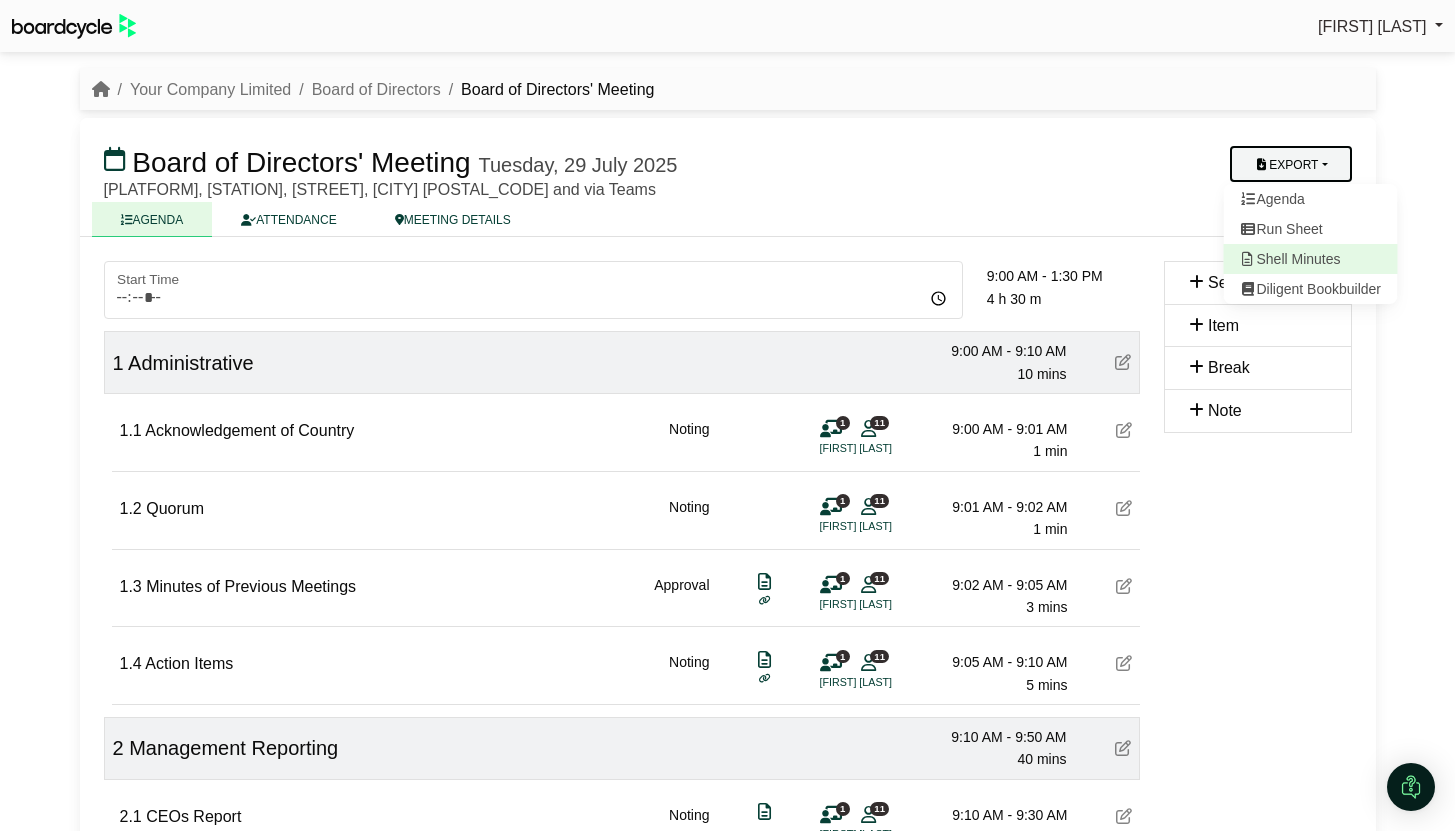 click on "Shell Minutes" at bounding box center [1310, 259] 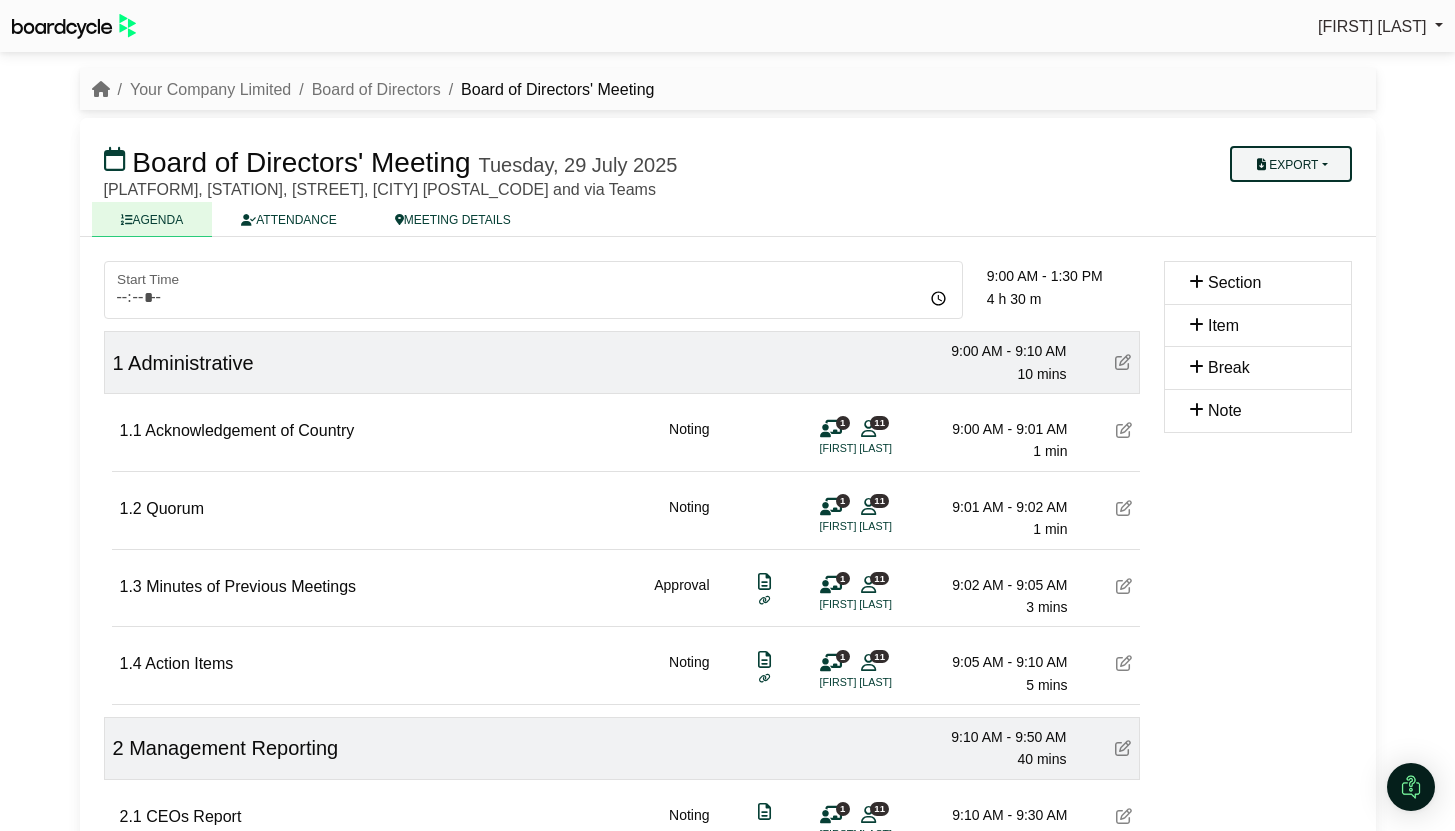 click on "Export" at bounding box center (1290, 164) 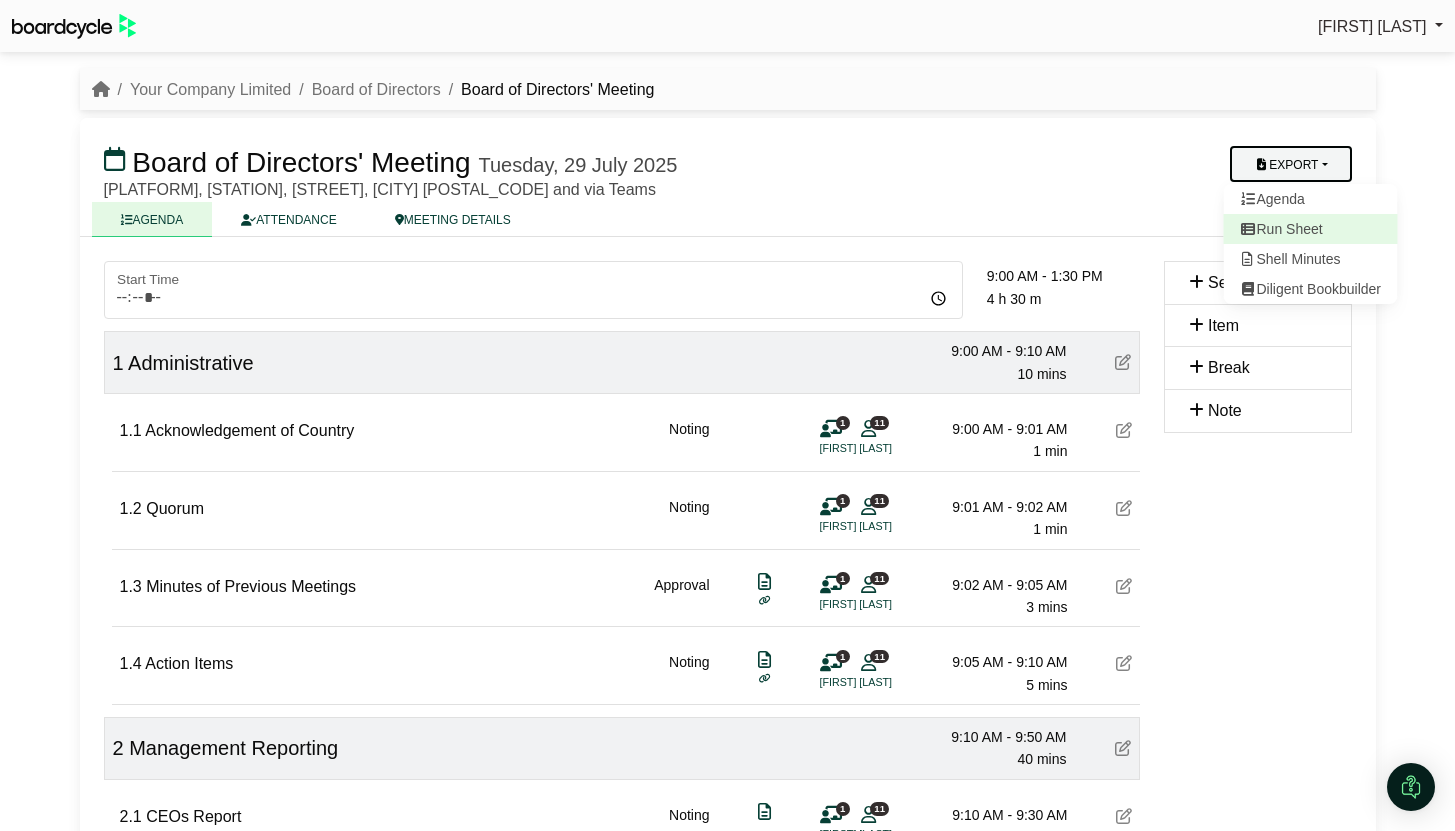 click on "Run Sheet" at bounding box center [1310, 229] 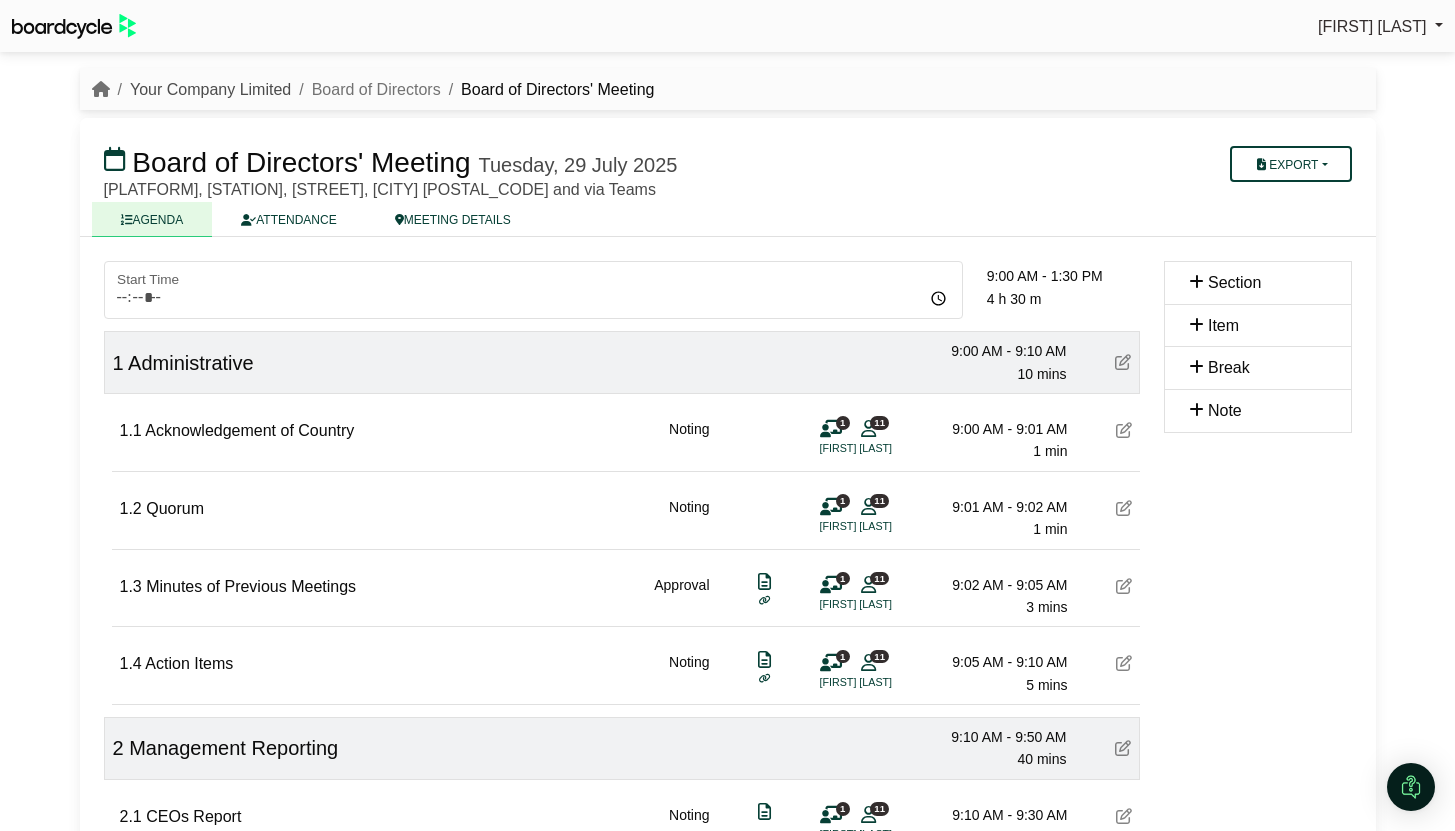 click on "Your Company Limited" at bounding box center [210, 89] 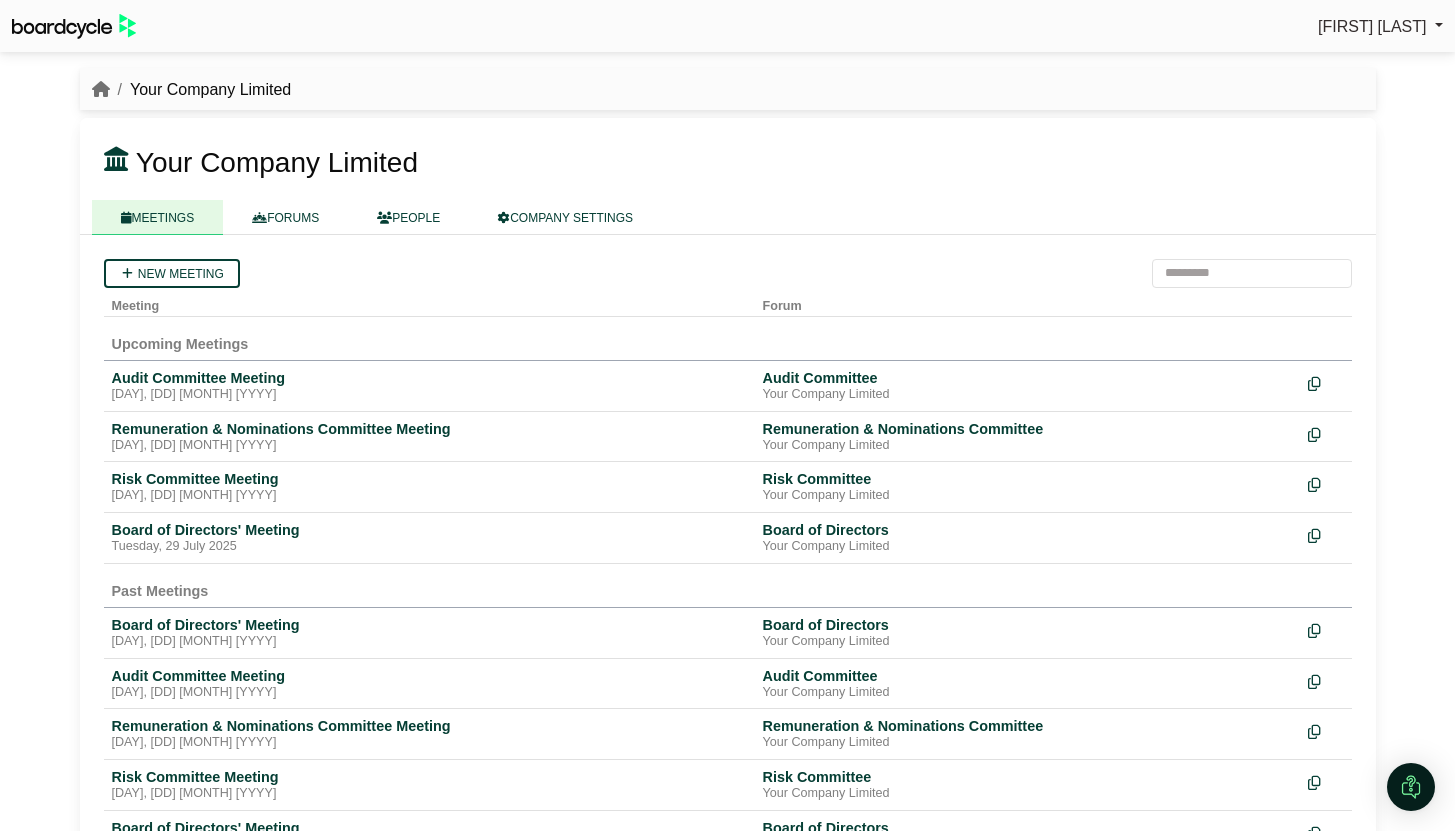 scroll, scrollTop: 0, scrollLeft: 0, axis: both 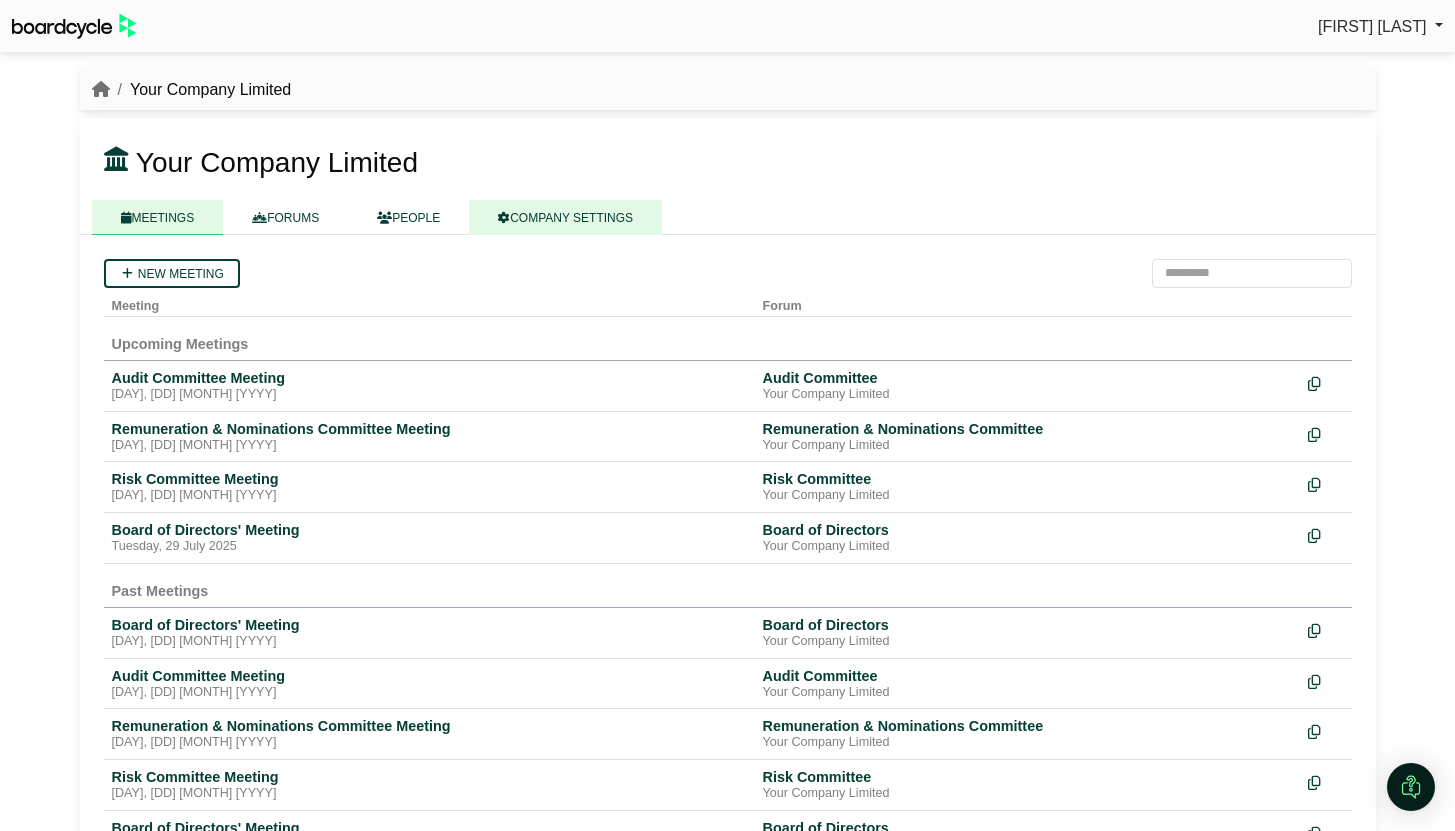 click on "COMPANY SETTINGS" at bounding box center [565, 217] 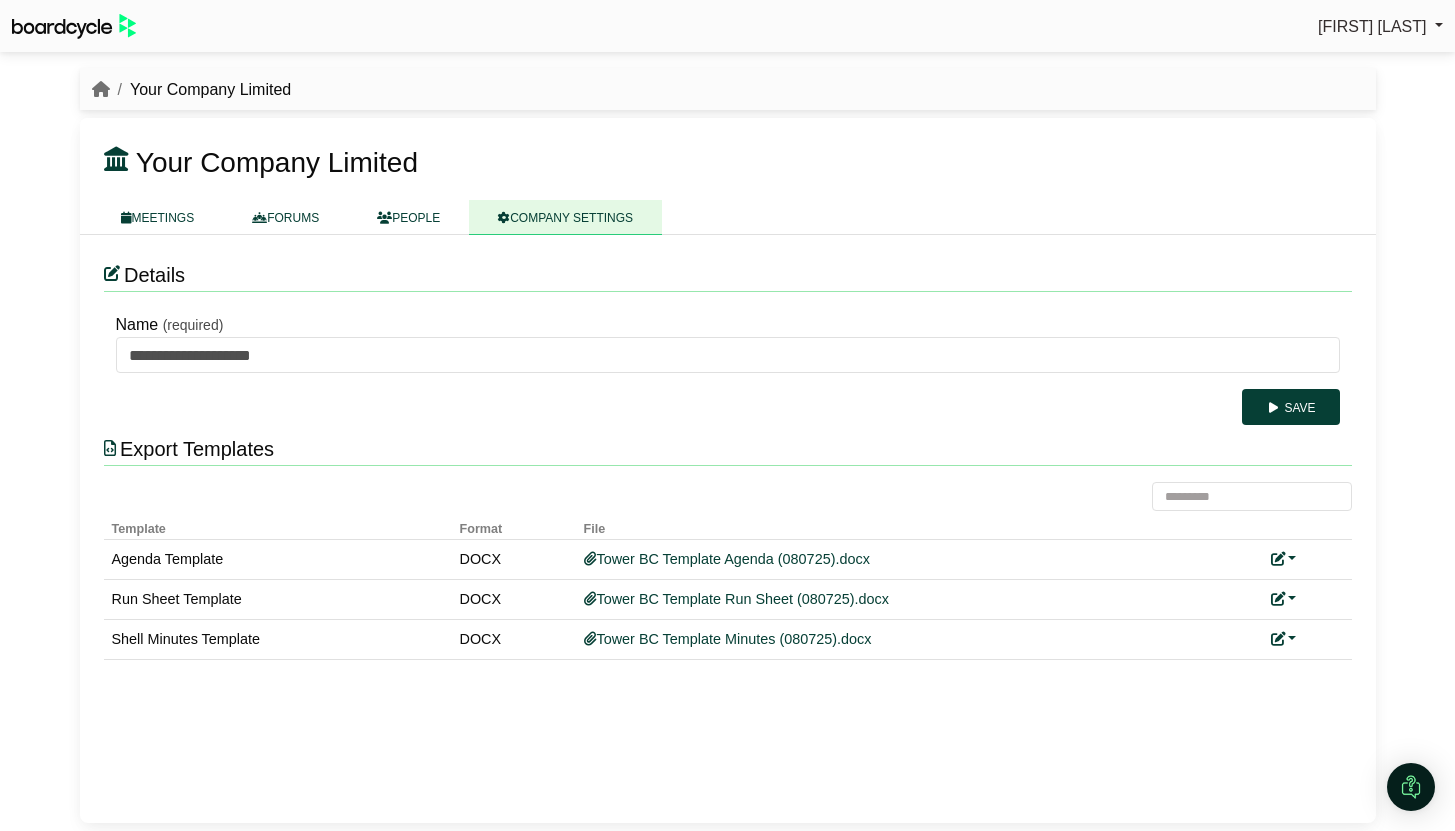 scroll, scrollTop: 0, scrollLeft: 0, axis: both 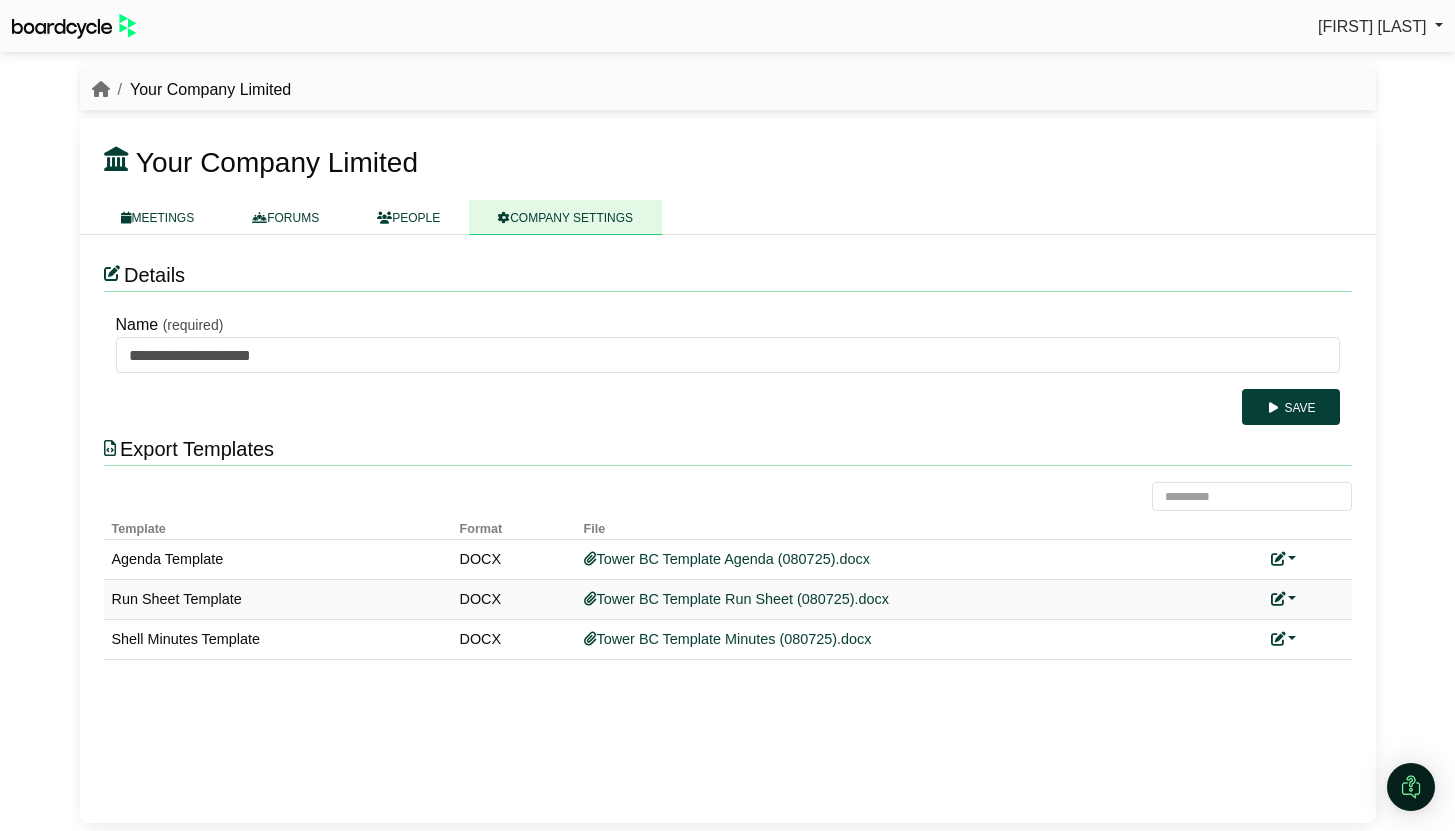 click at bounding box center (1284, 599) 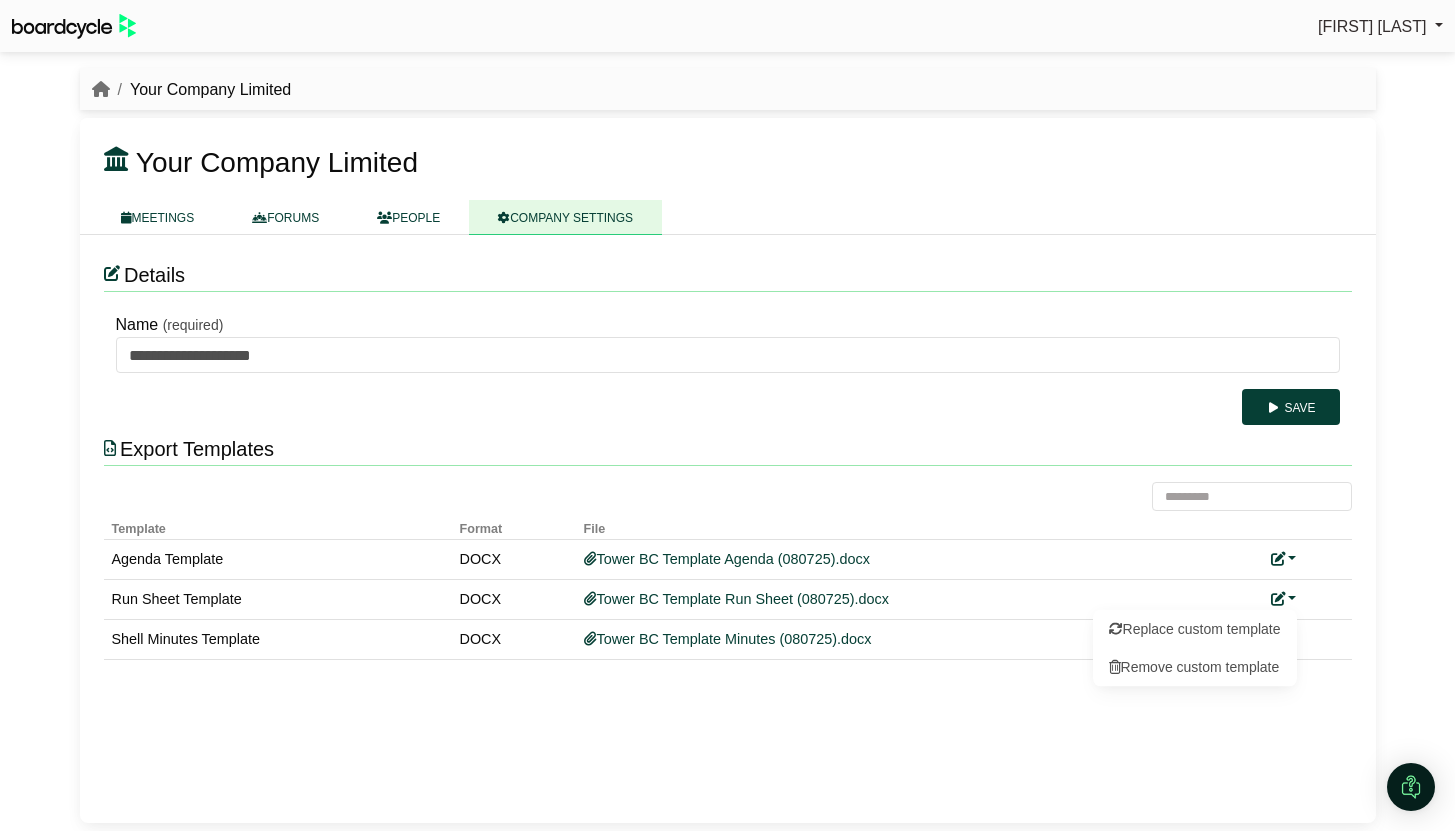 click on "**********" at bounding box center [728, 529] 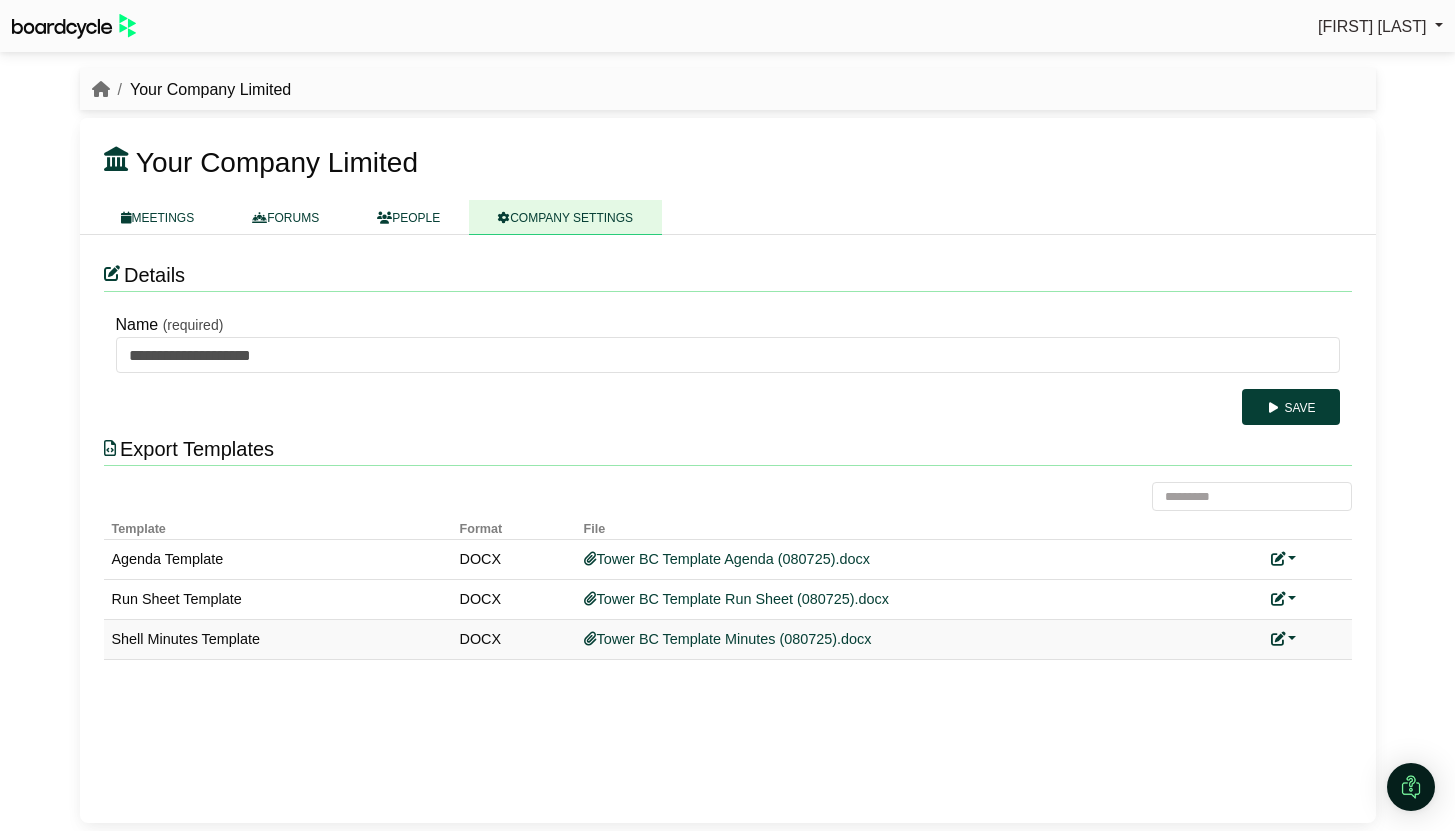 click at bounding box center (1278, 639) 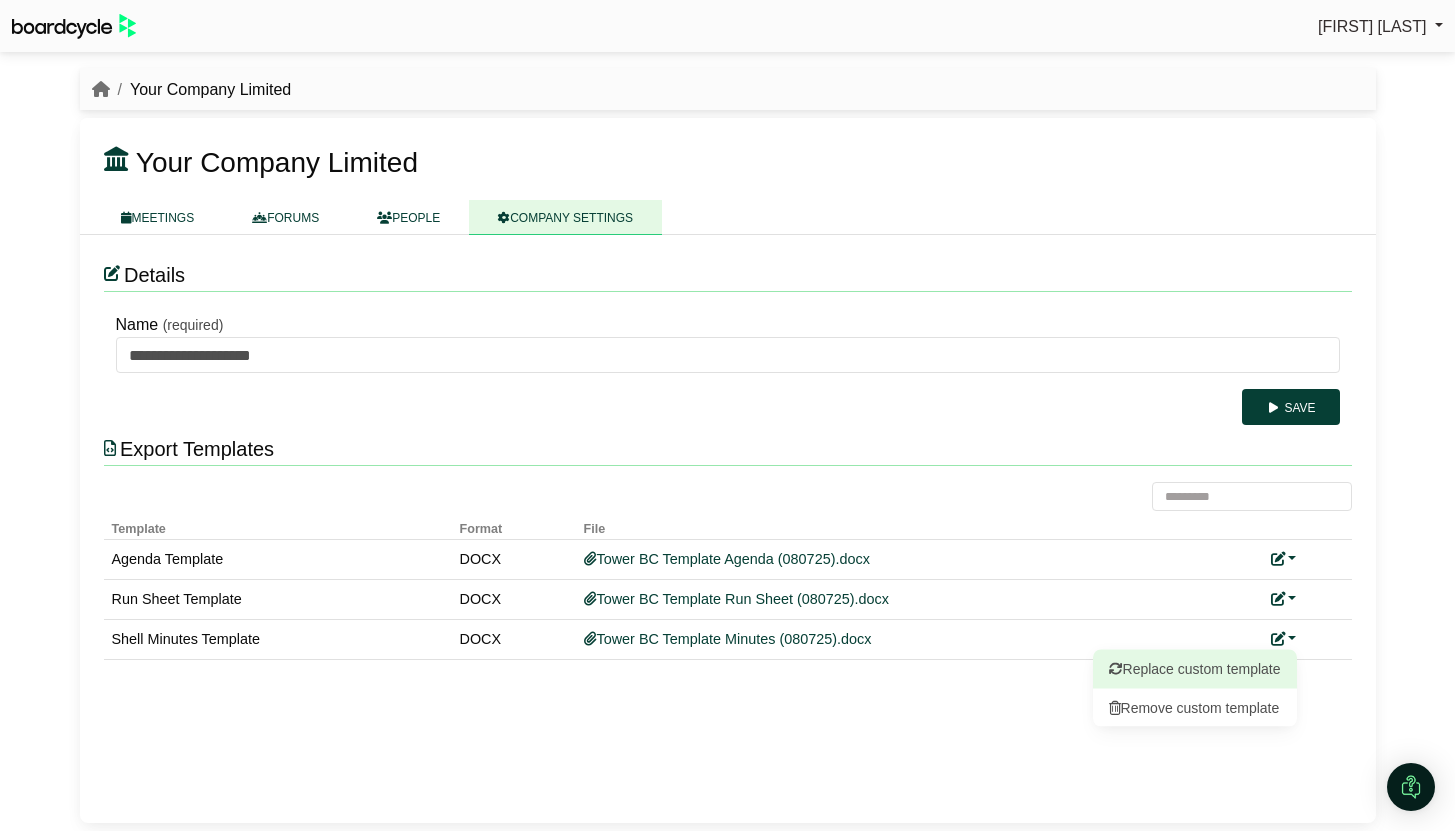 drag, startPoint x: 1229, startPoint y: 671, endPoint x: 1203, endPoint y: 668, distance: 26.172504 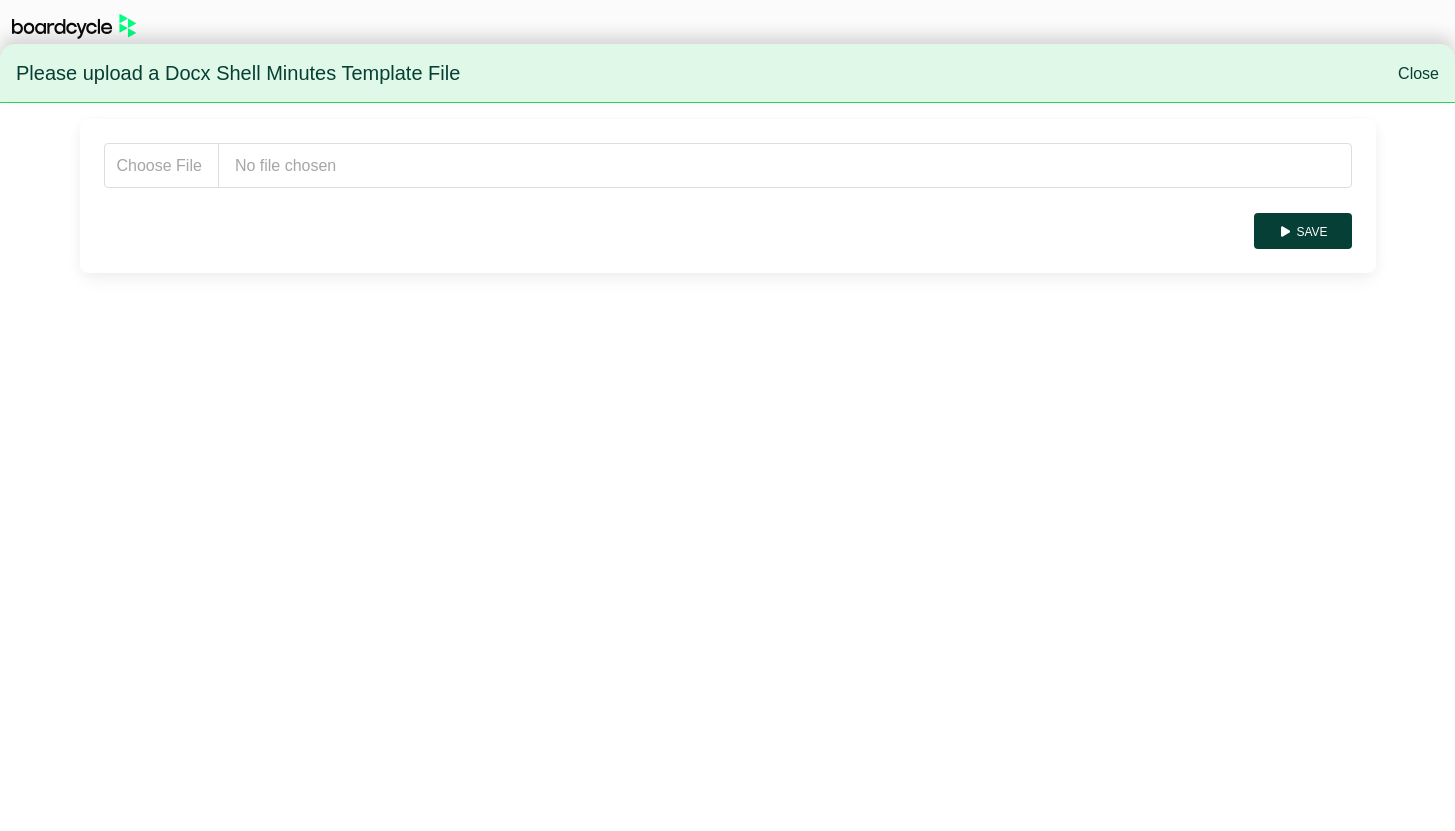 scroll, scrollTop: 0, scrollLeft: 0, axis: both 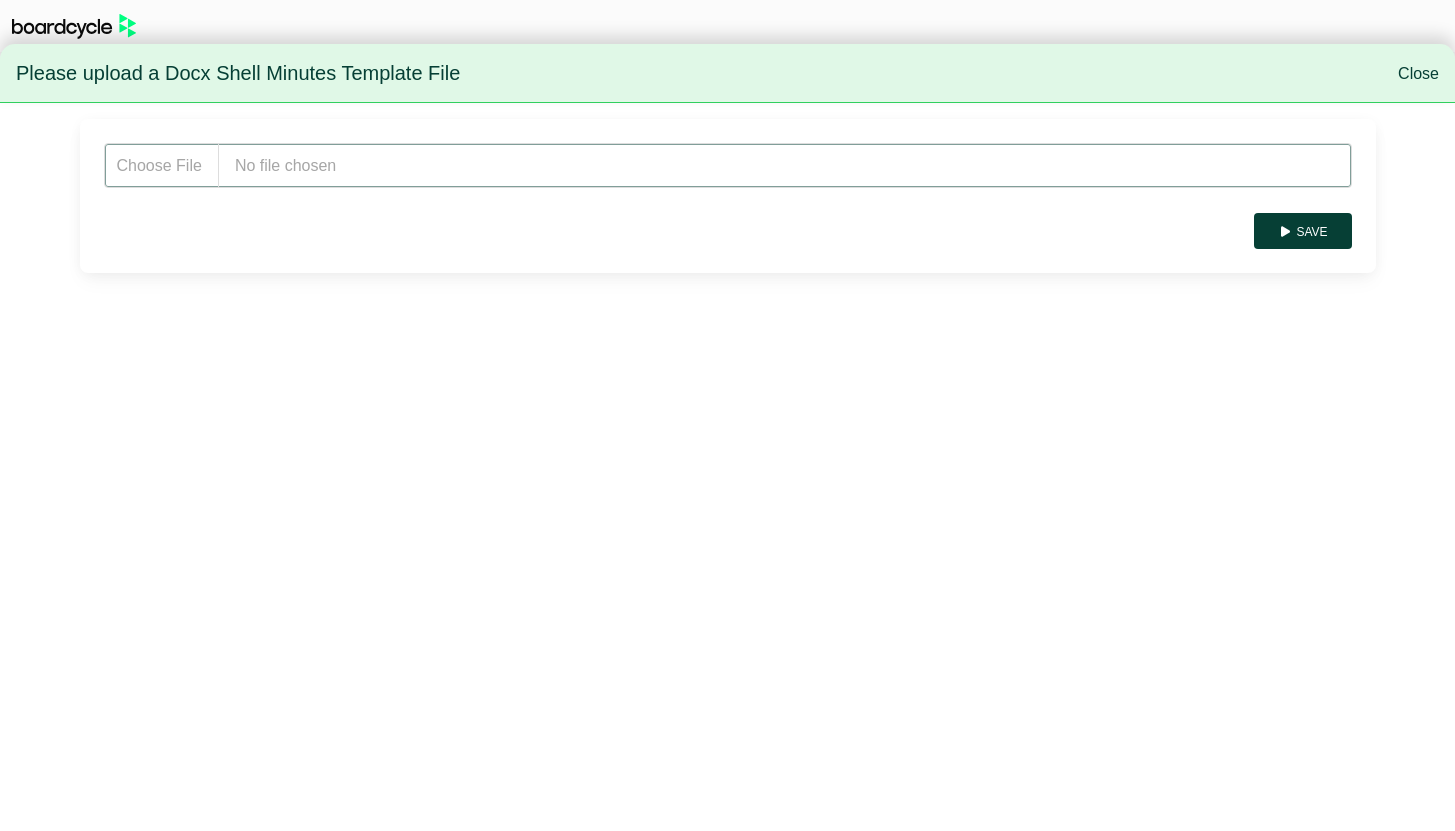 click at bounding box center (728, 165) 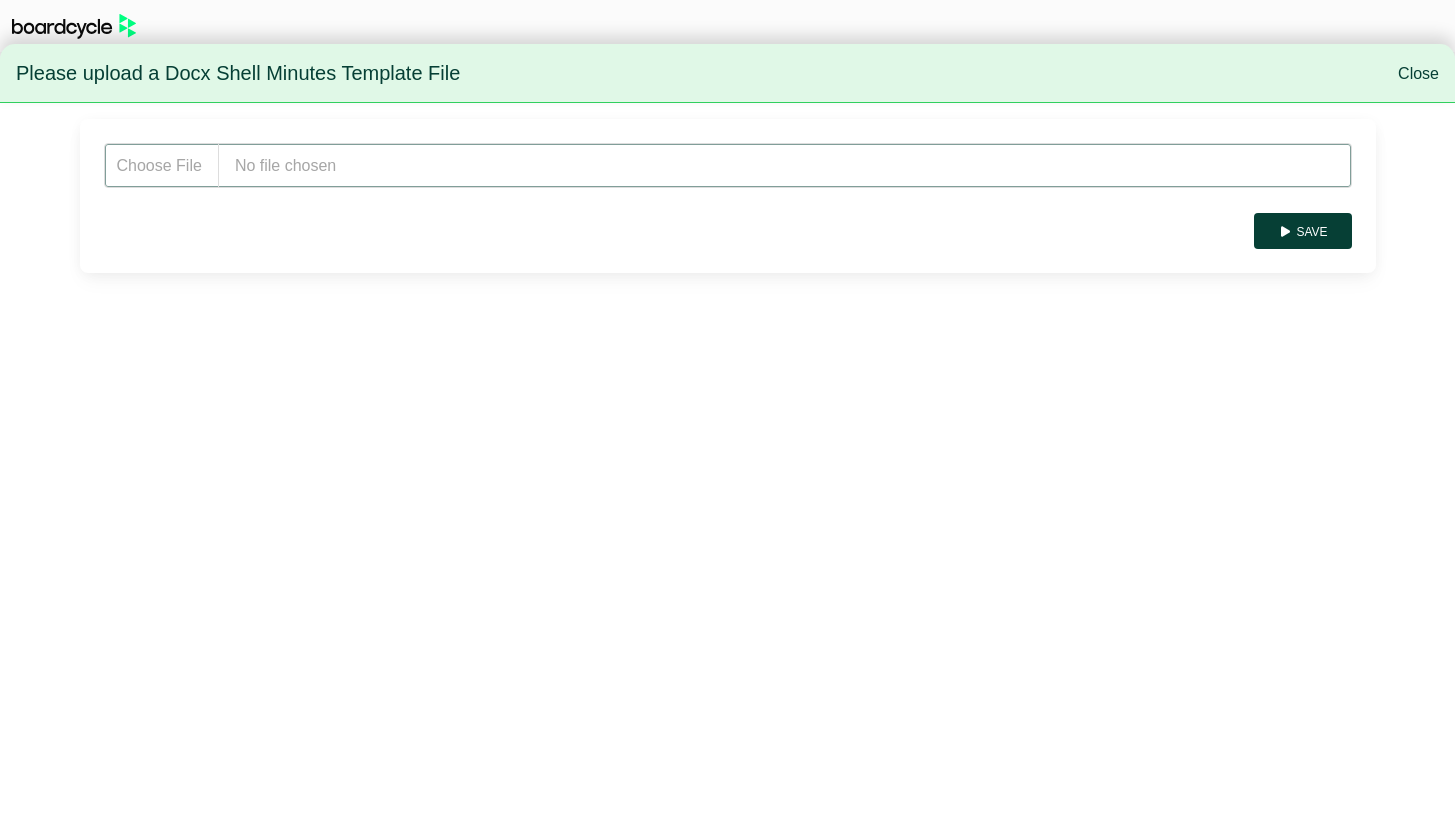 type on "**********" 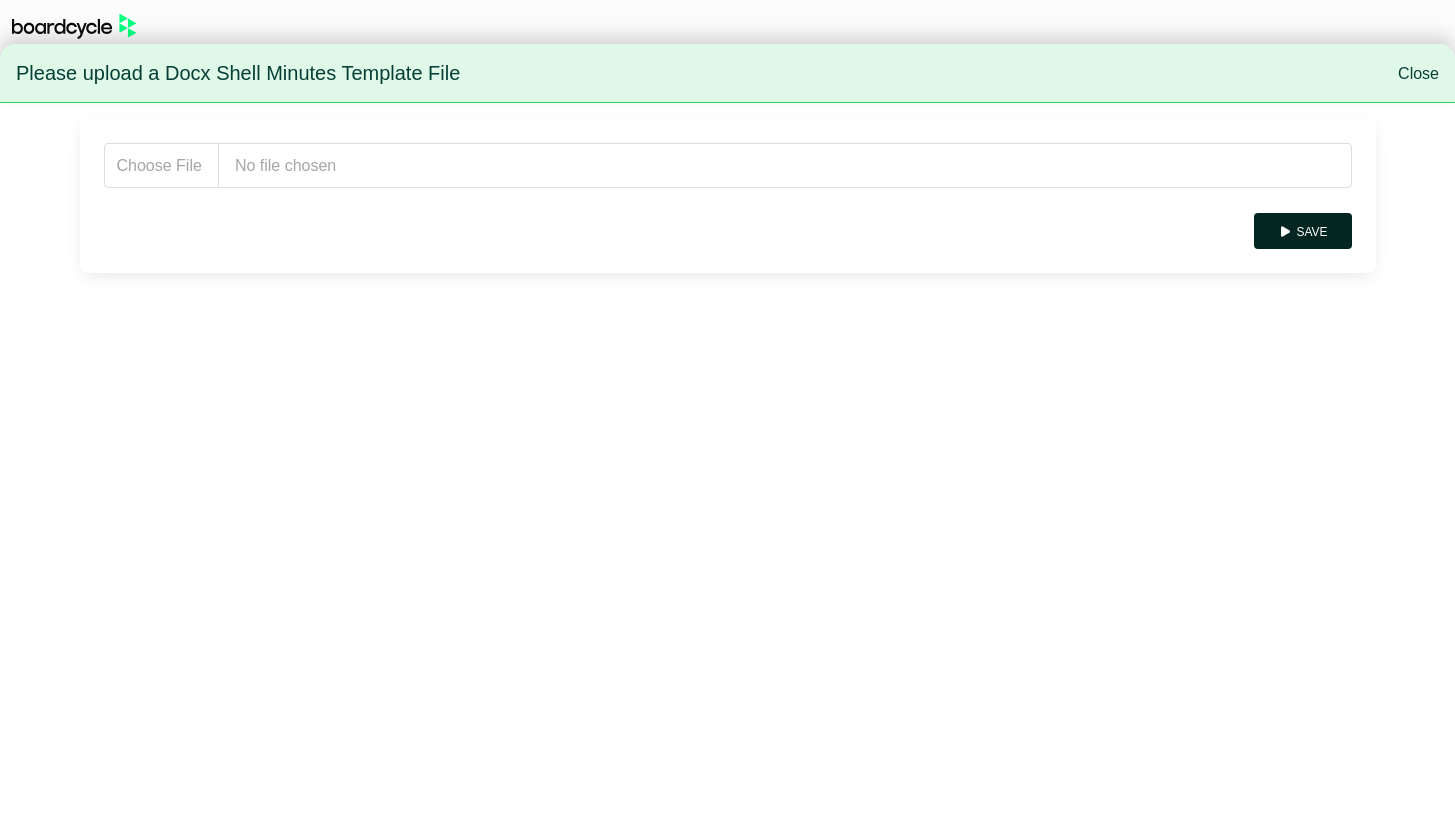 click on "Save" at bounding box center [1302, 231] 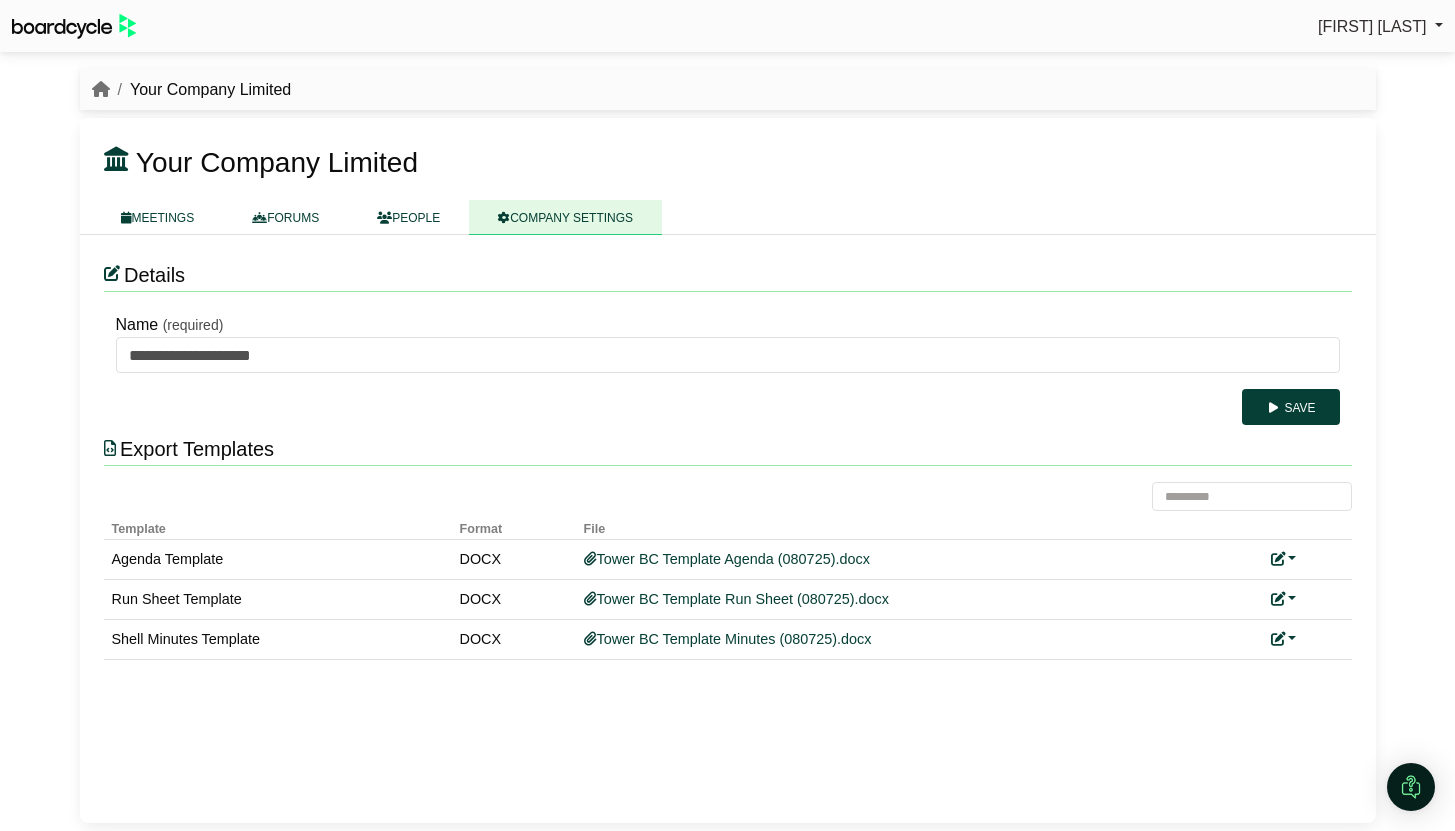 scroll, scrollTop: 0, scrollLeft: 0, axis: both 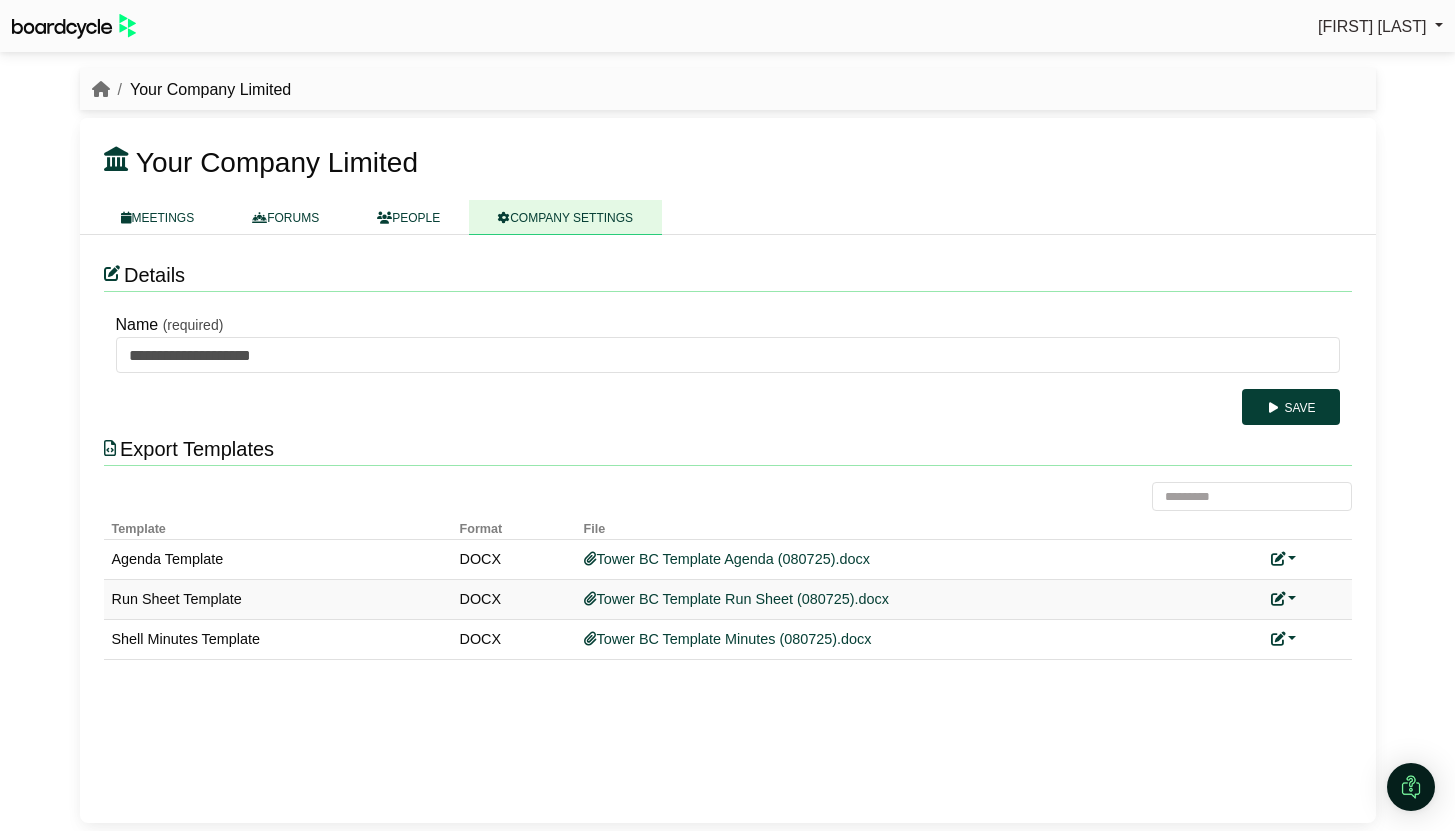 click at bounding box center (1284, 599) 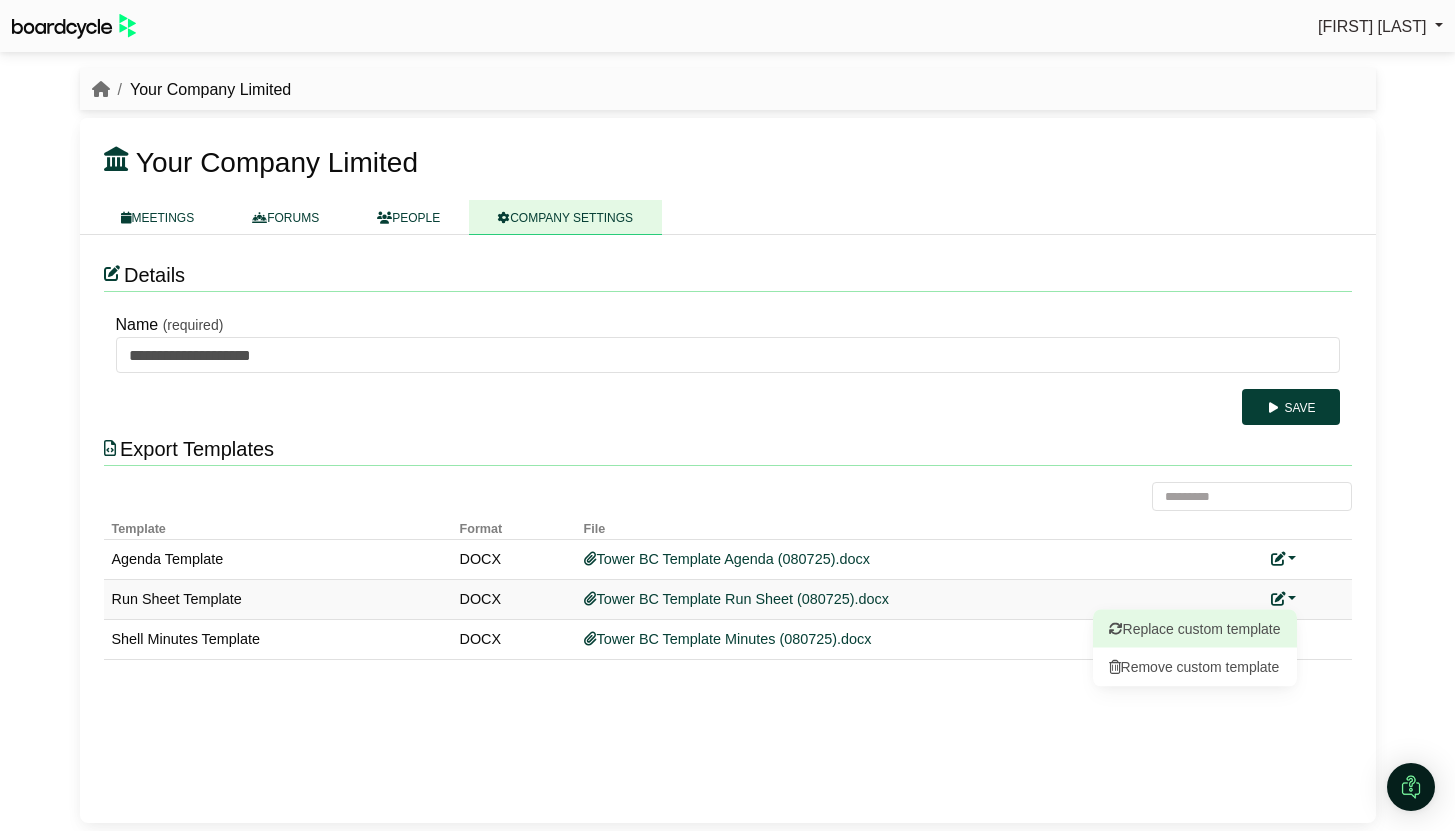 click on "Replace custom template" at bounding box center (1195, 629) 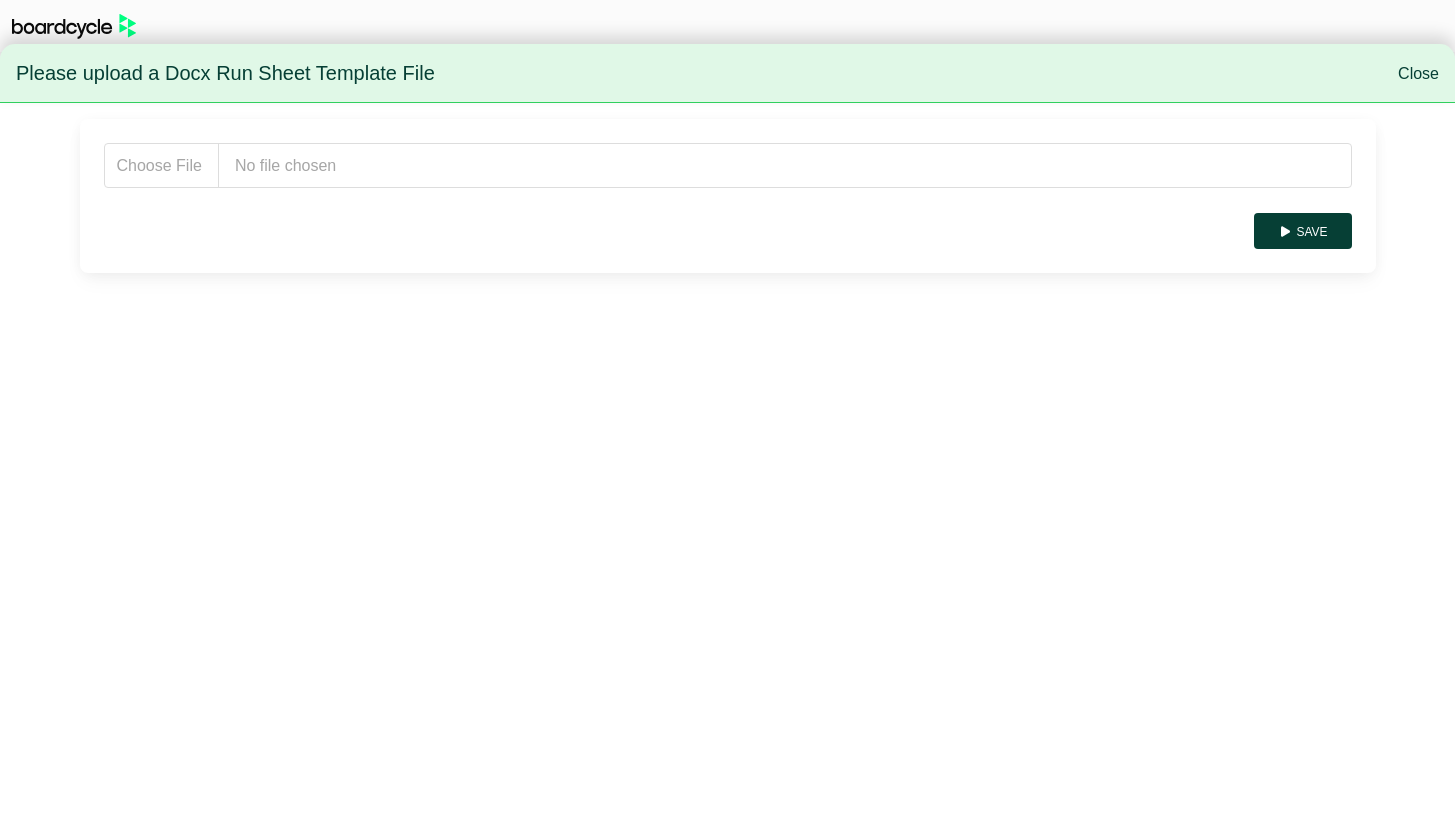 scroll, scrollTop: 0, scrollLeft: 0, axis: both 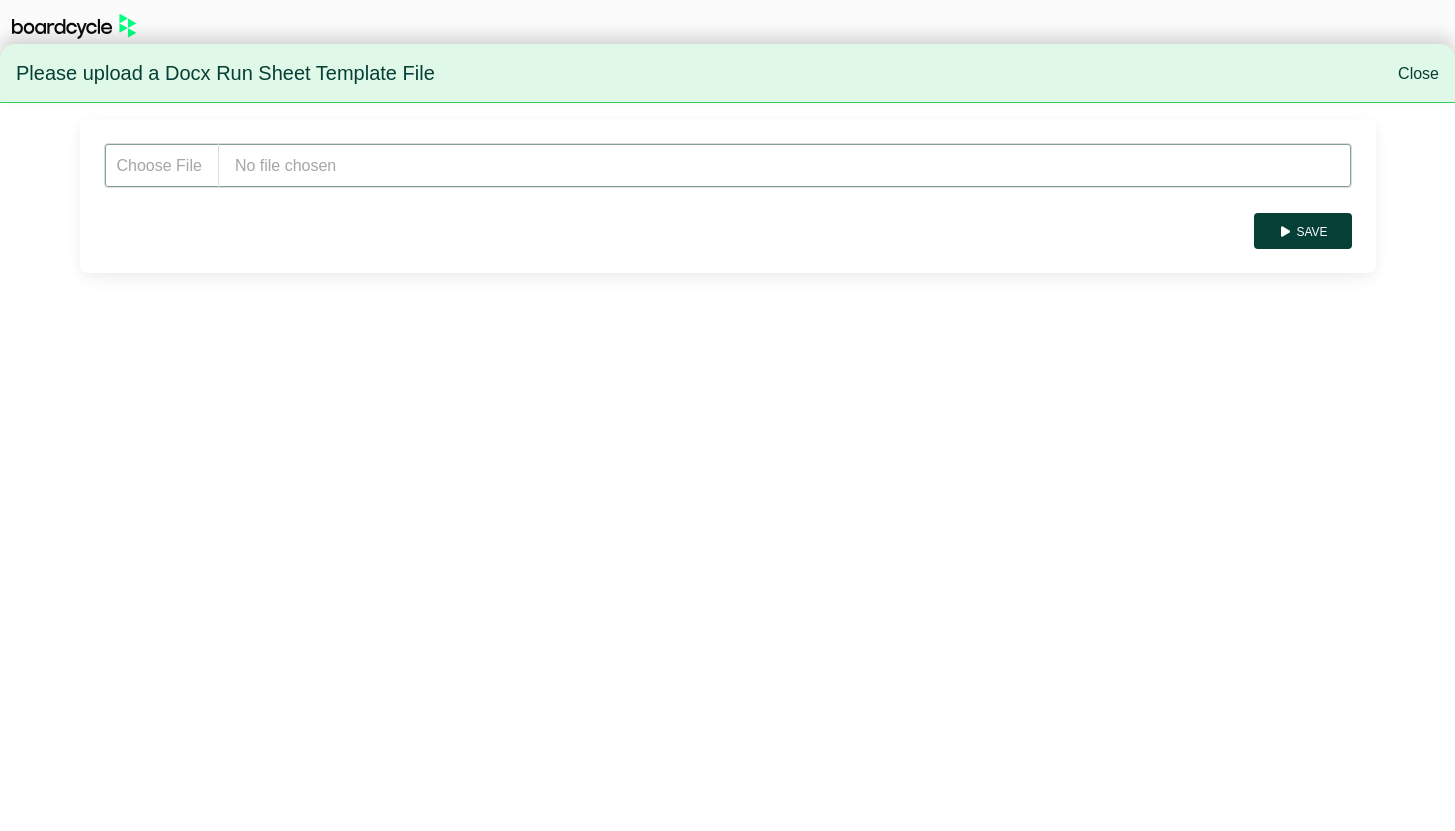 click at bounding box center [728, 165] 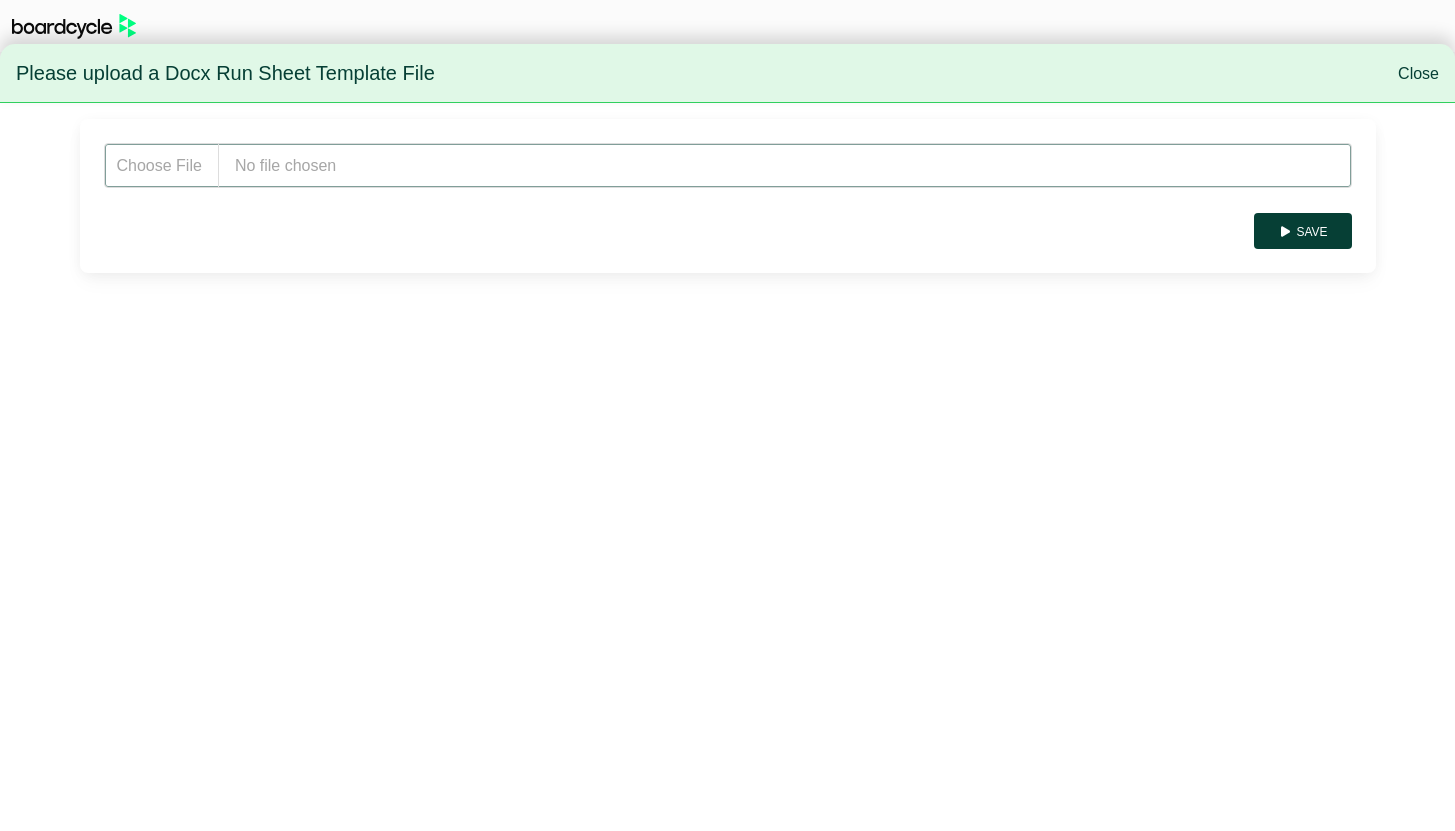 type on "**********" 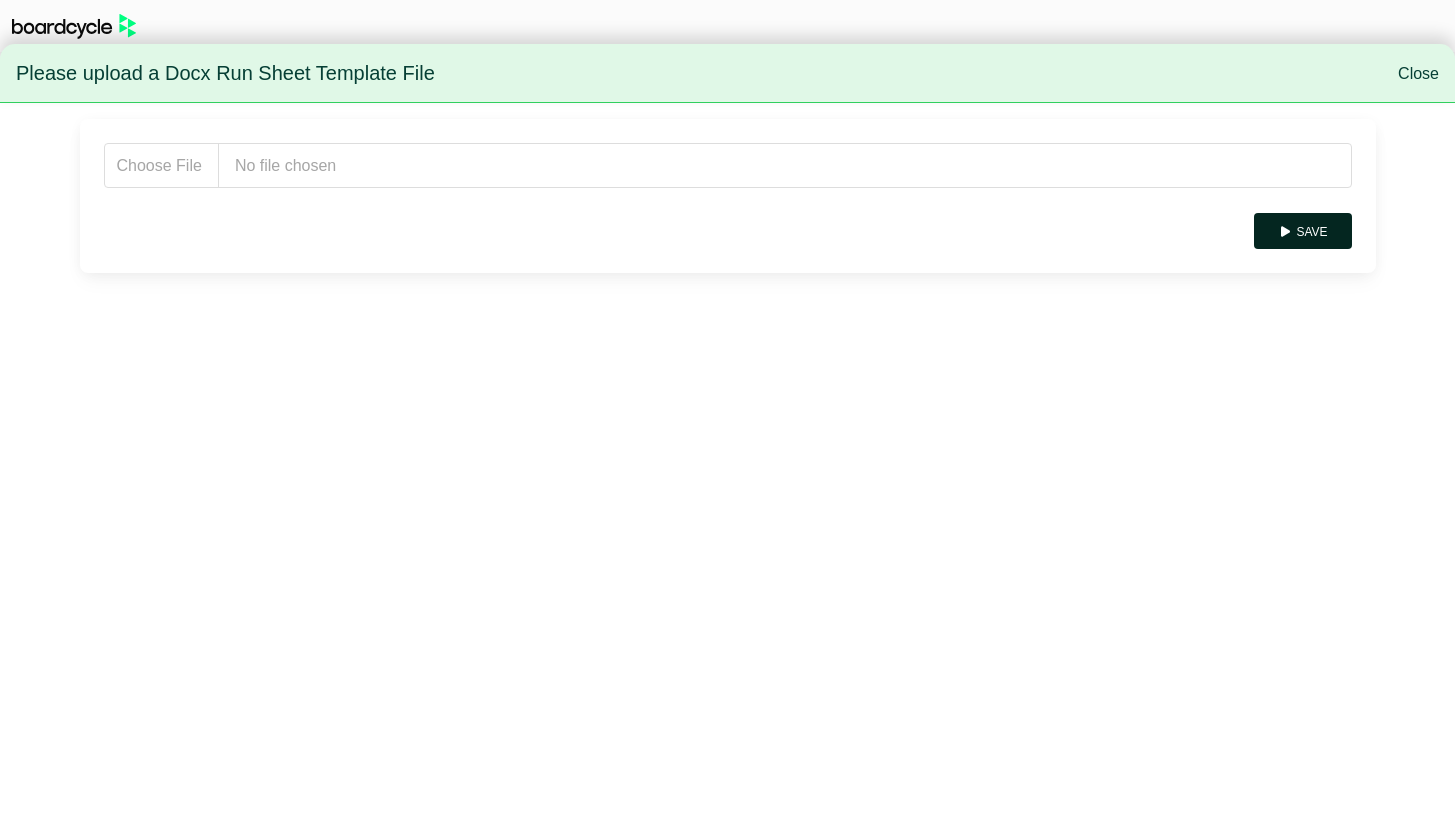 click on "Save" at bounding box center (1302, 231) 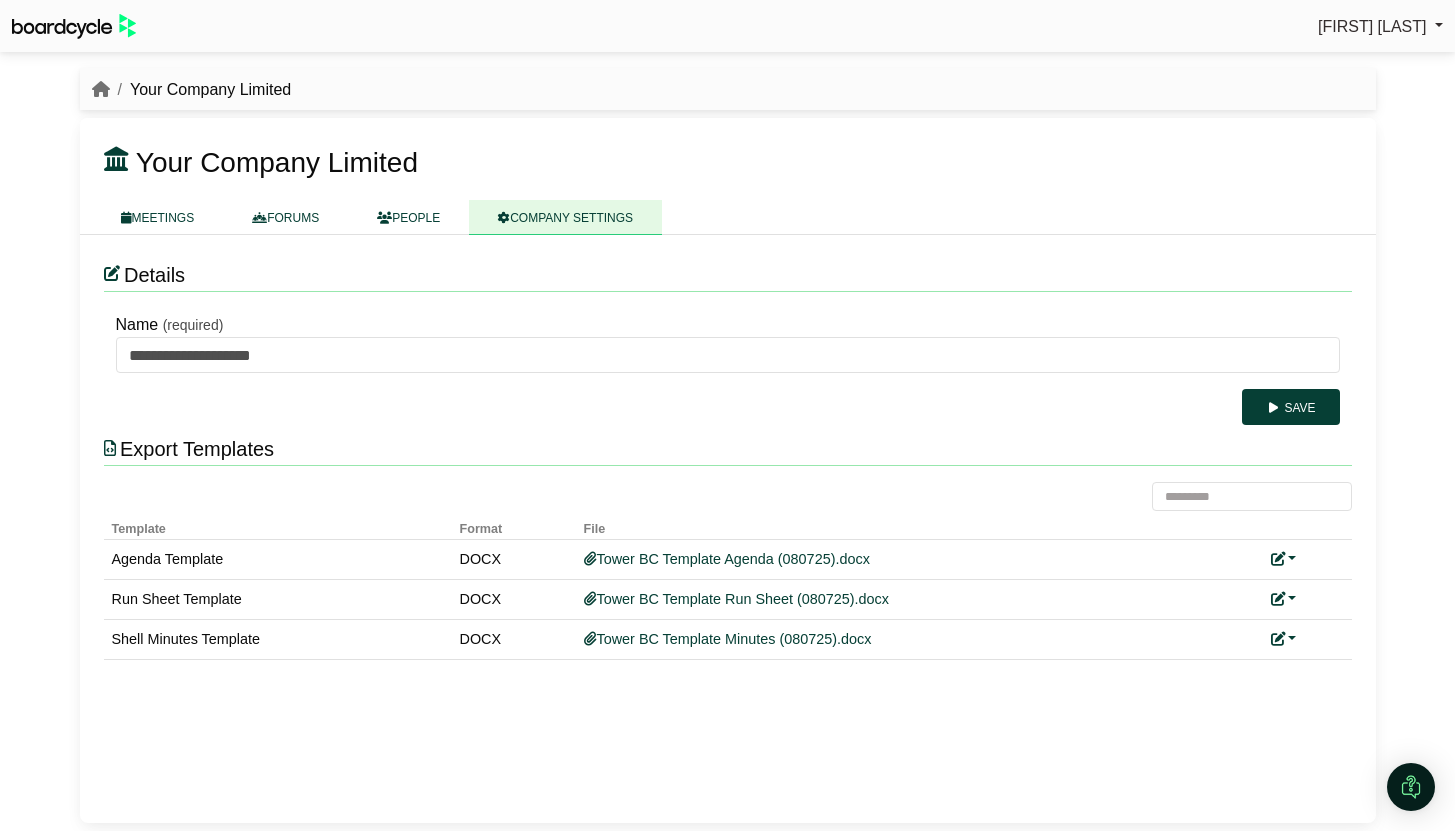 scroll, scrollTop: 0, scrollLeft: 0, axis: both 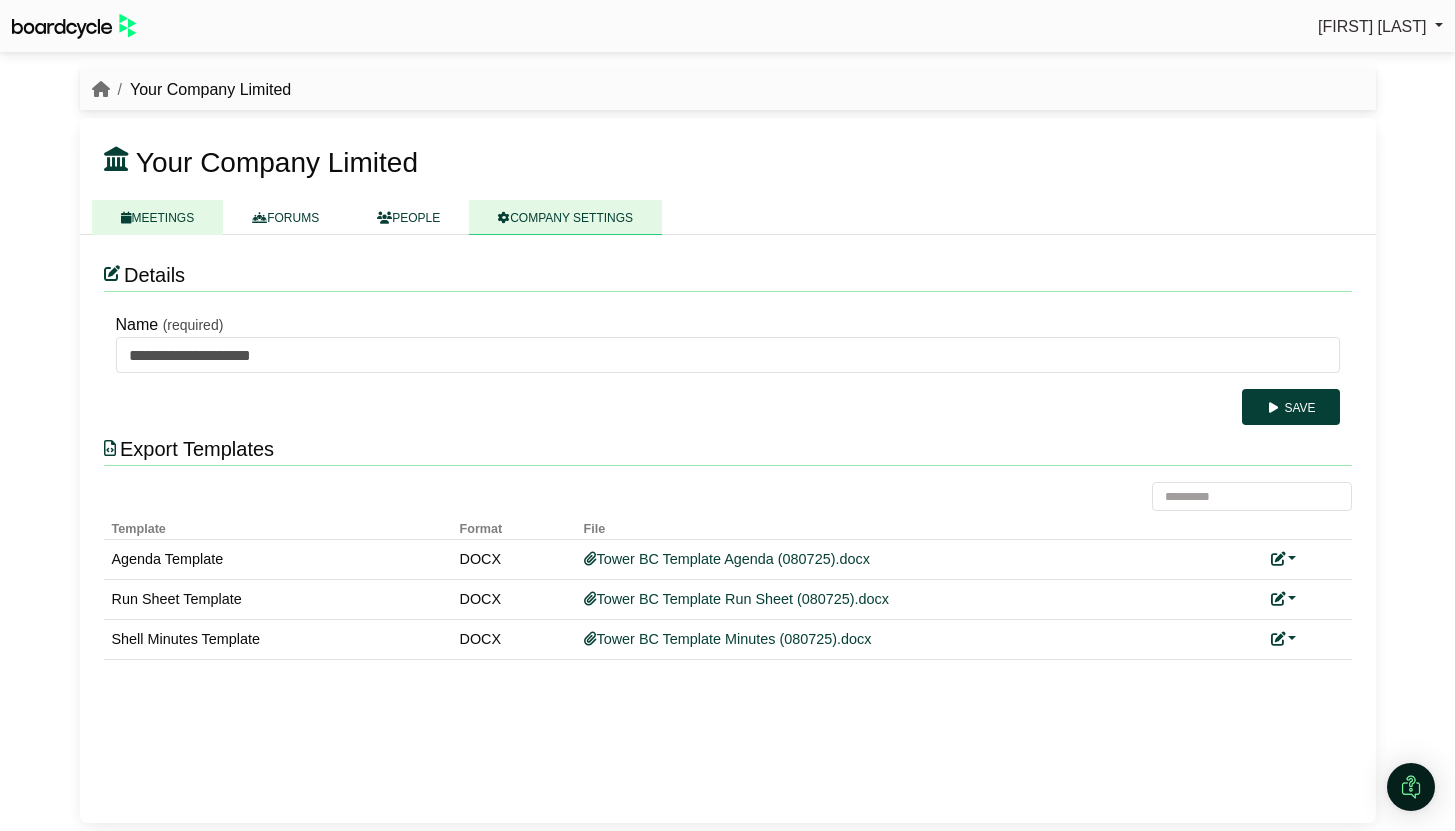click on "MEETINGS" at bounding box center (158, 217) 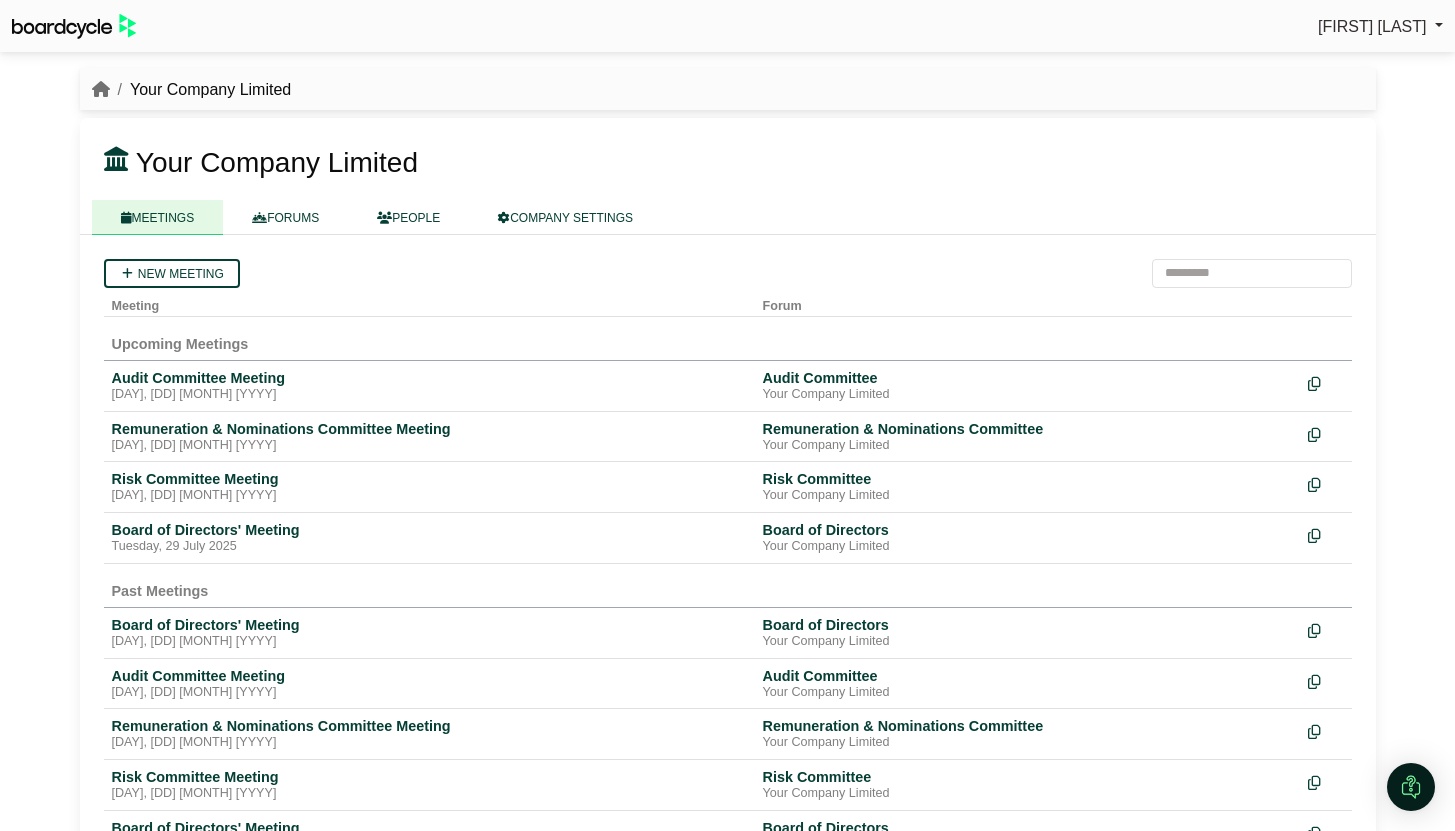 scroll, scrollTop: 0, scrollLeft: 0, axis: both 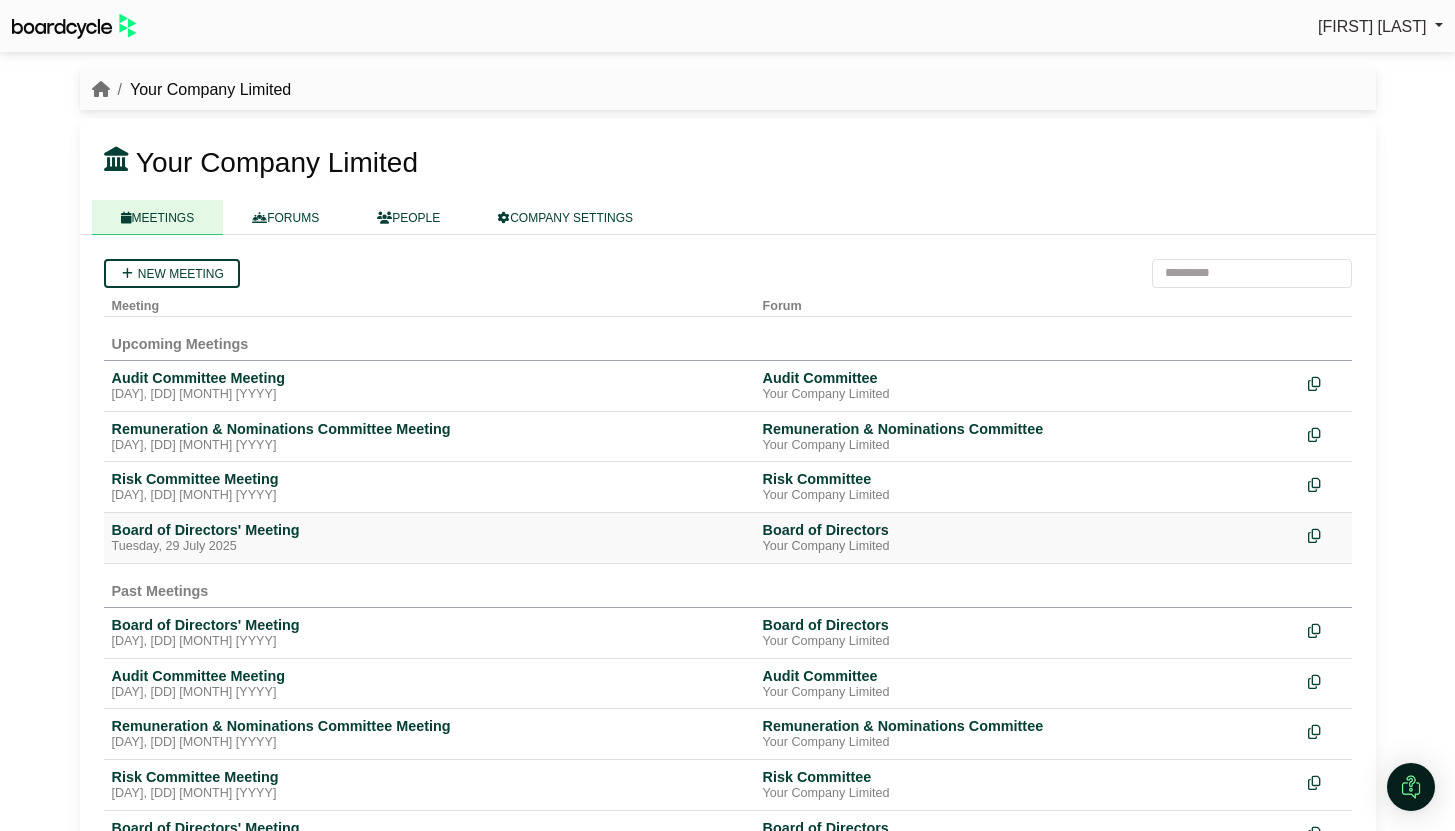 click on "Board of Directors' Meeting" at bounding box center (429, 530) 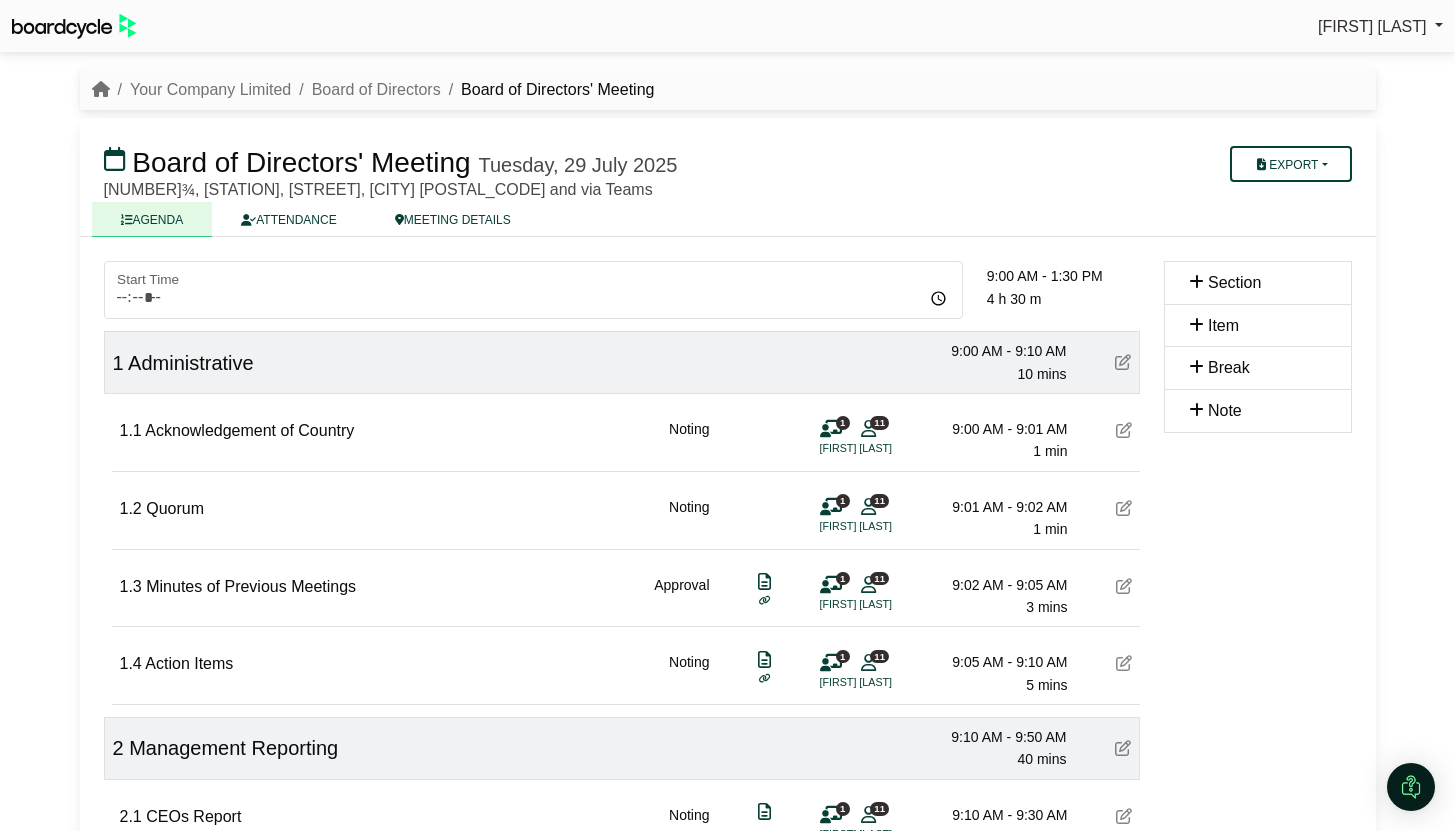 scroll, scrollTop: 0, scrollLeft: 0, axis: both 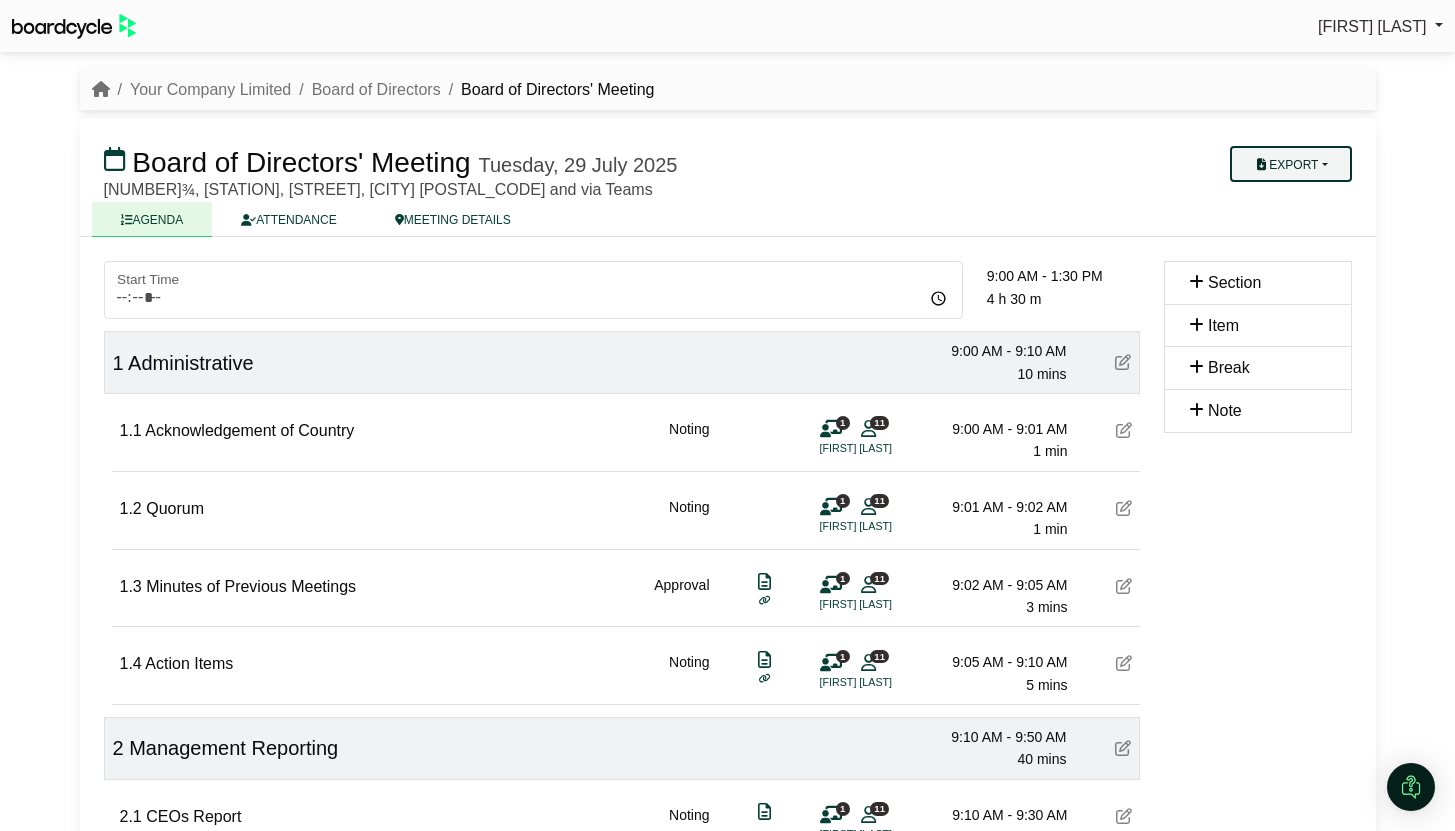 click on "Export" at bounding box center [1290, 164] 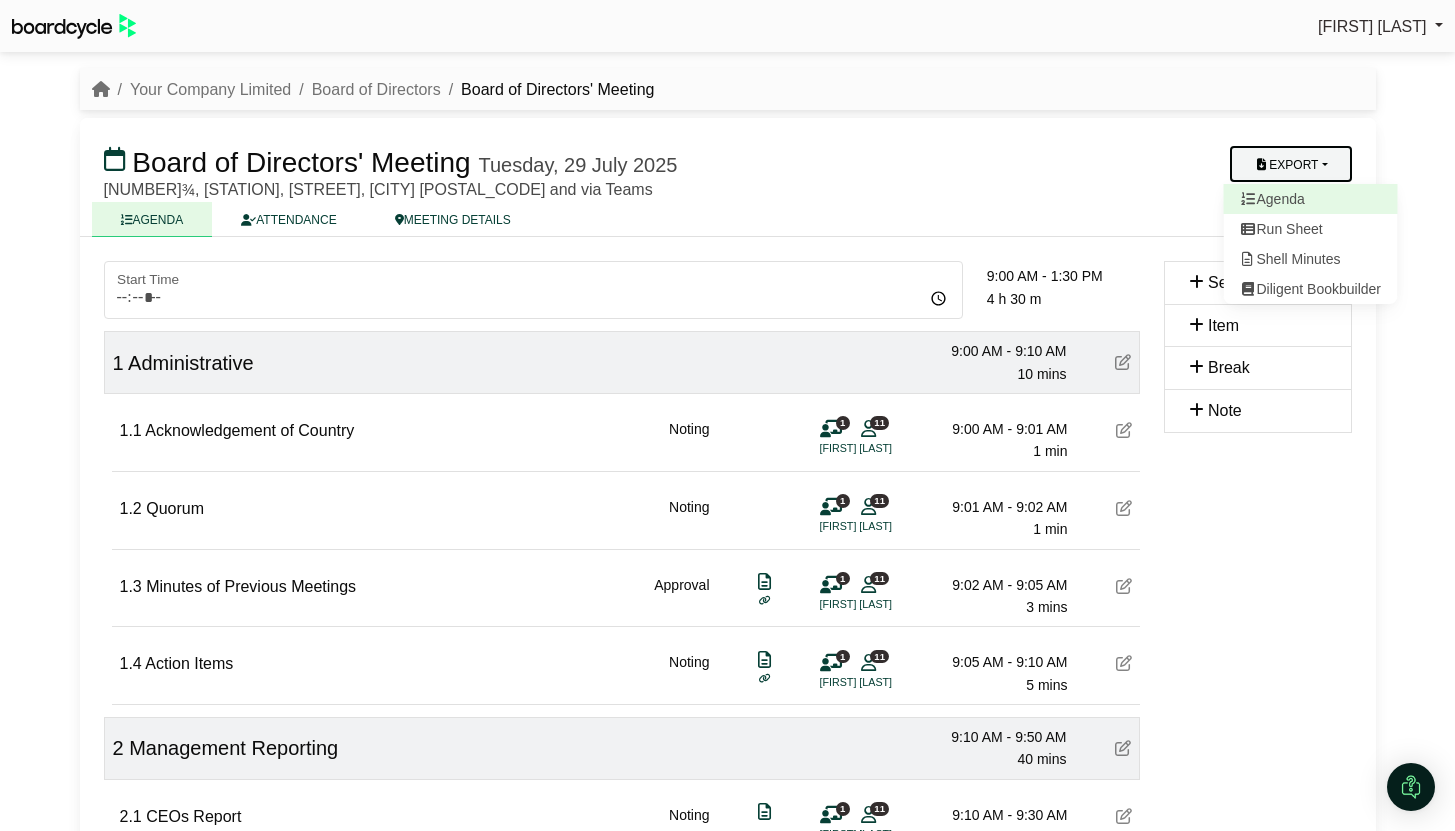 click on "Agenda" at bounding box center [1310, 199] 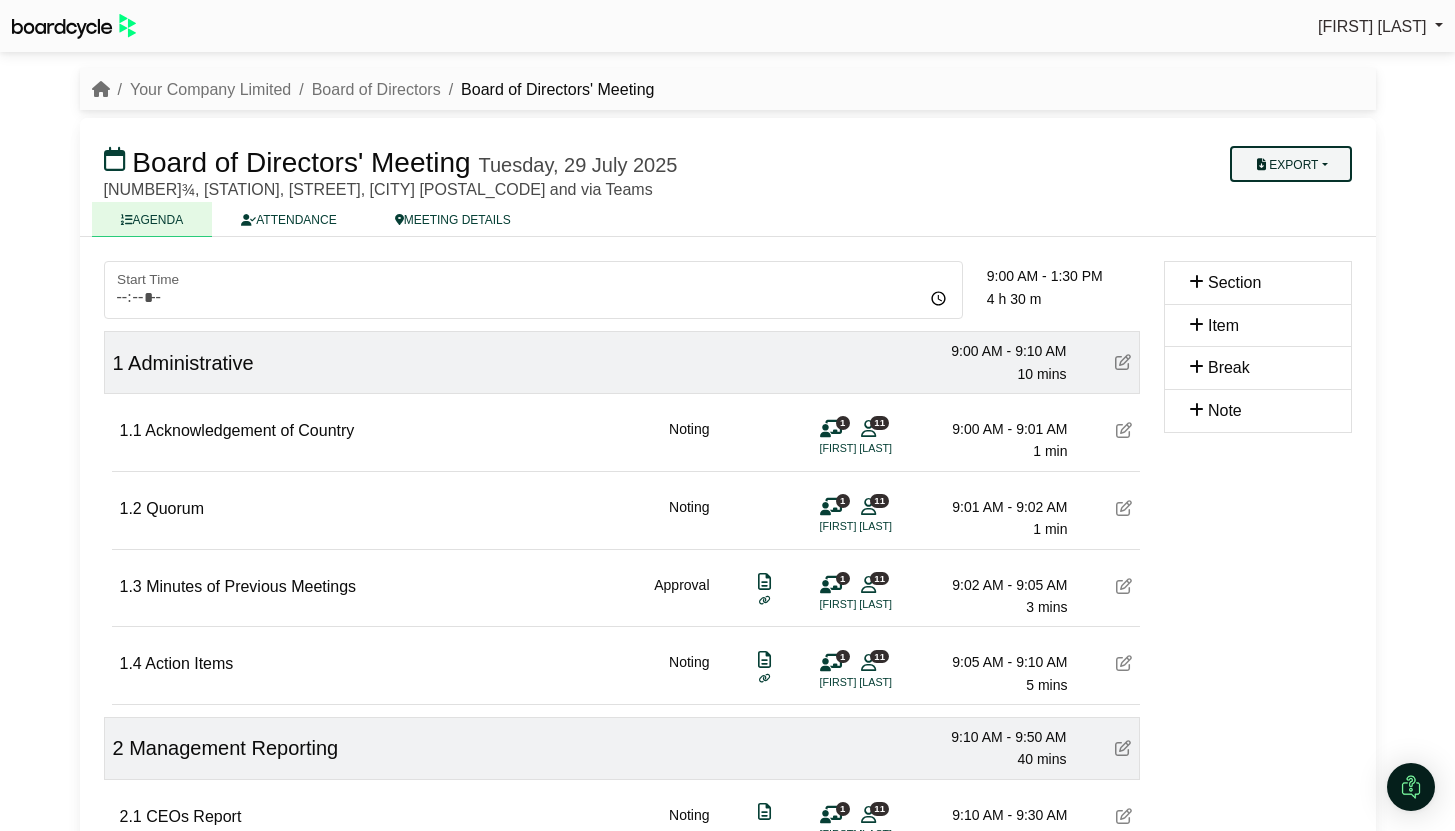 click on "Export" at bounding box center (1290, 164) 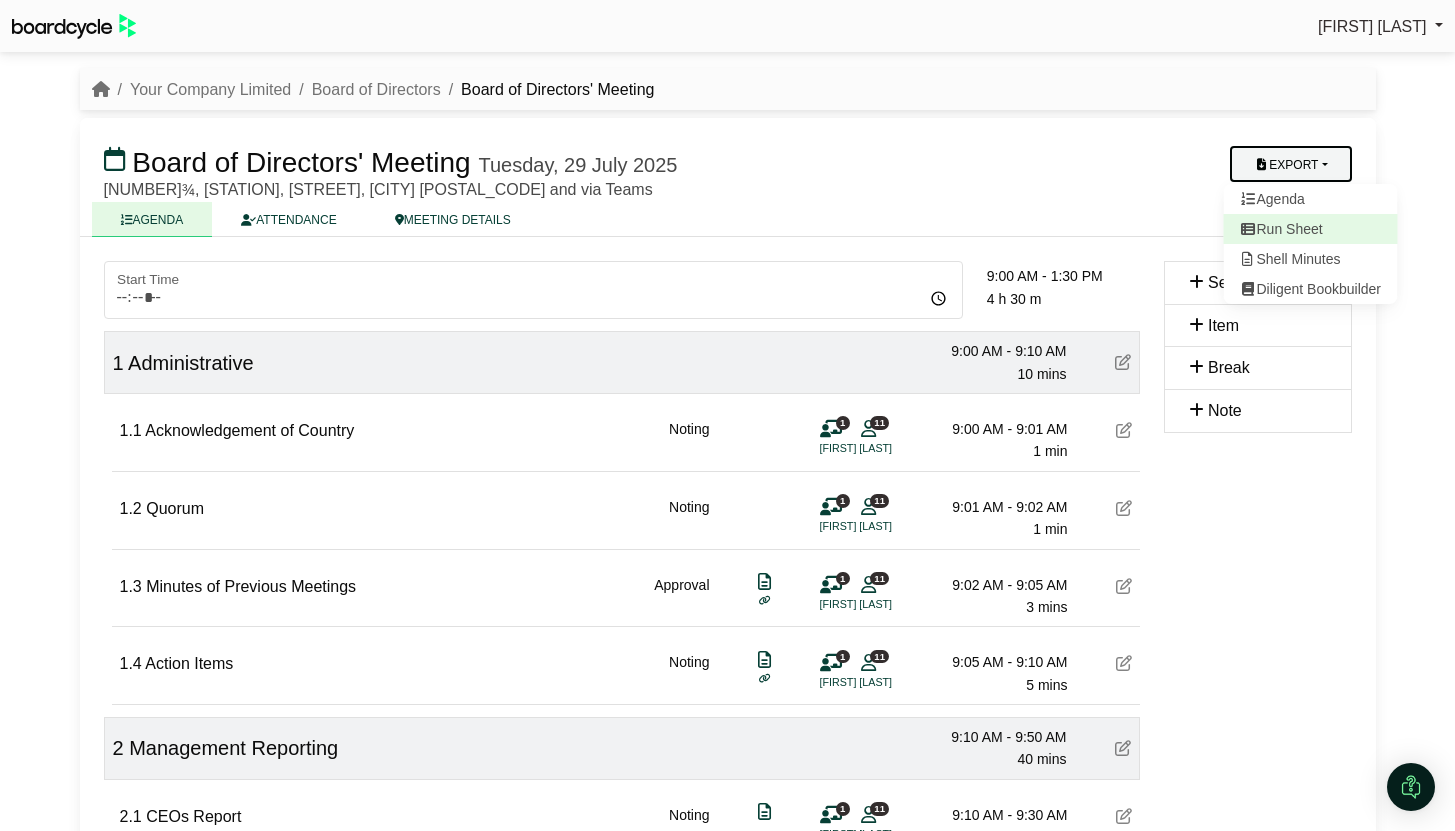 click on "Run Sheet" at bounding box center (1310, 229) 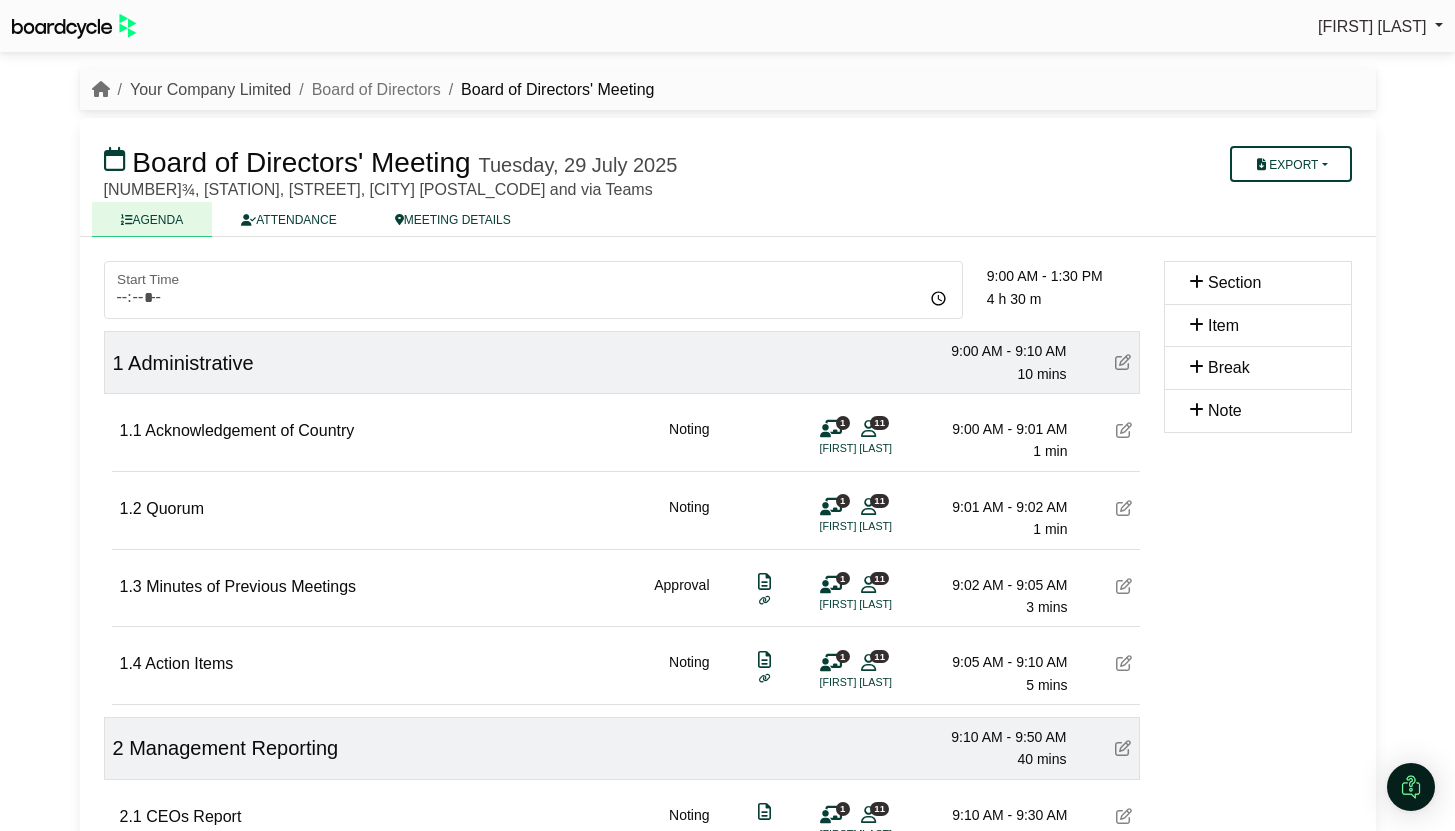 click on "Your Company Limited" at bounding box center (210, 89) 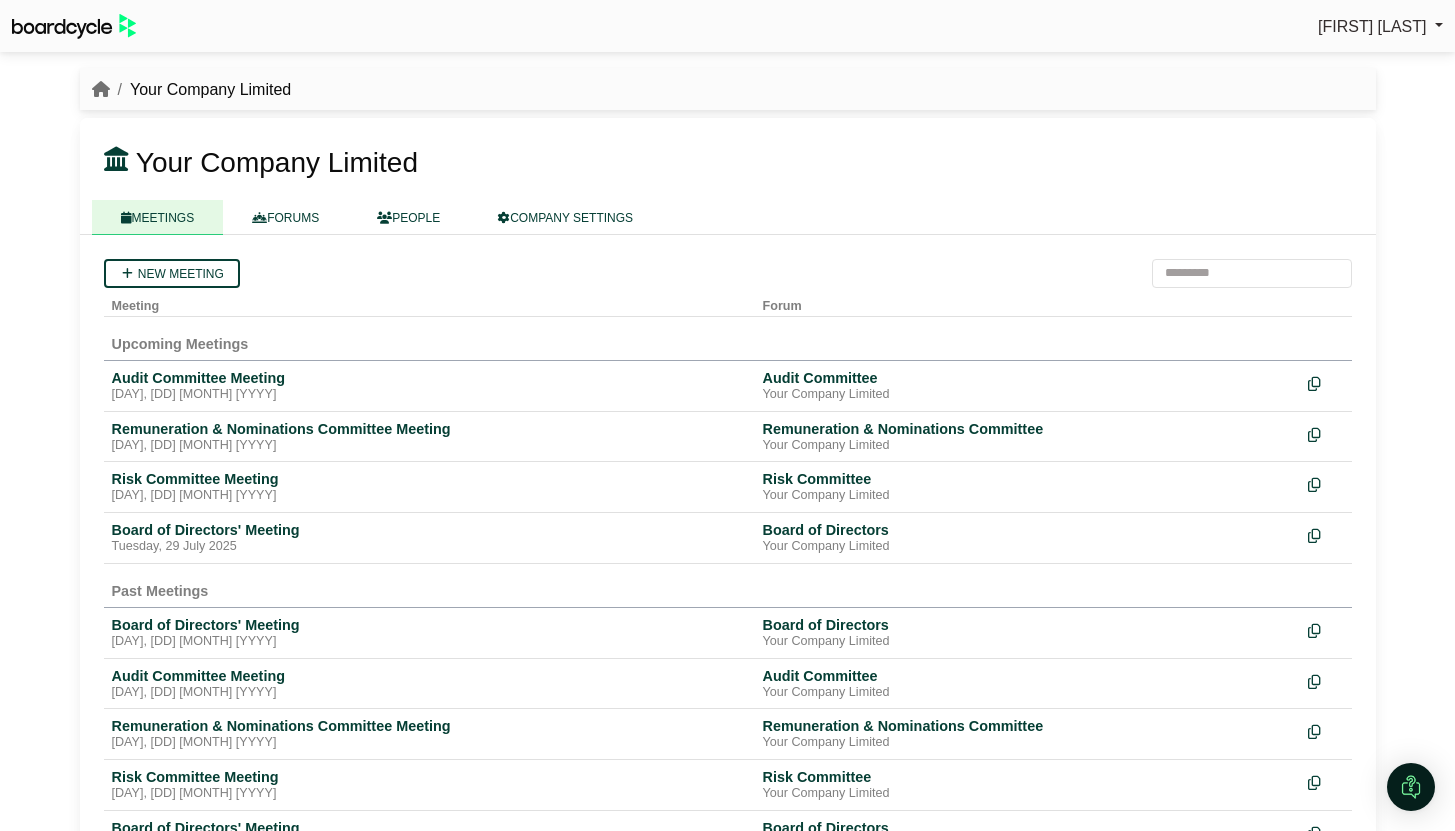 scroll, scrollTop: 0, scrollLeft: 0, axis: both 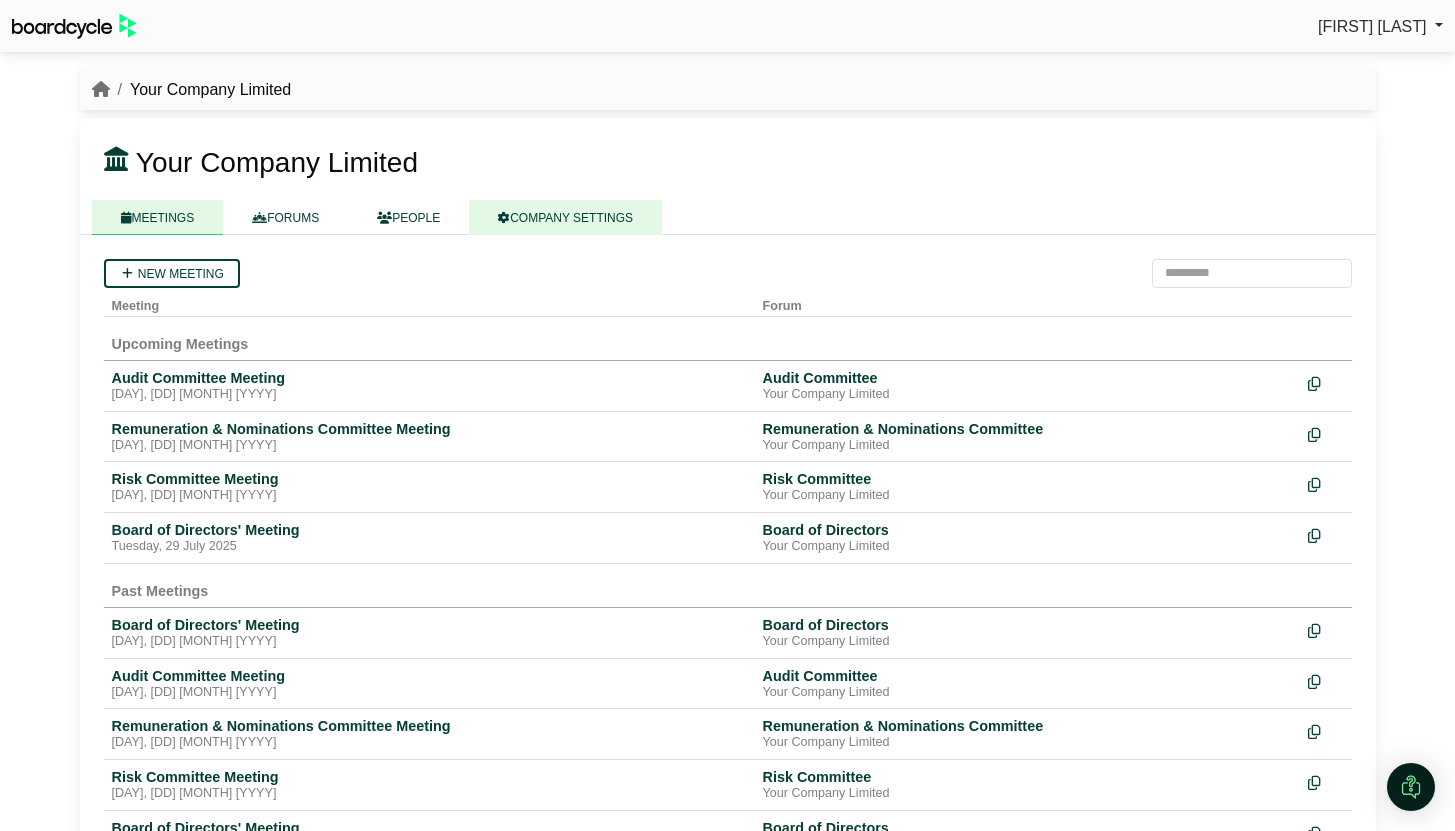 click on "COMPANY SETTINGS" at bounding box center (565, 217) 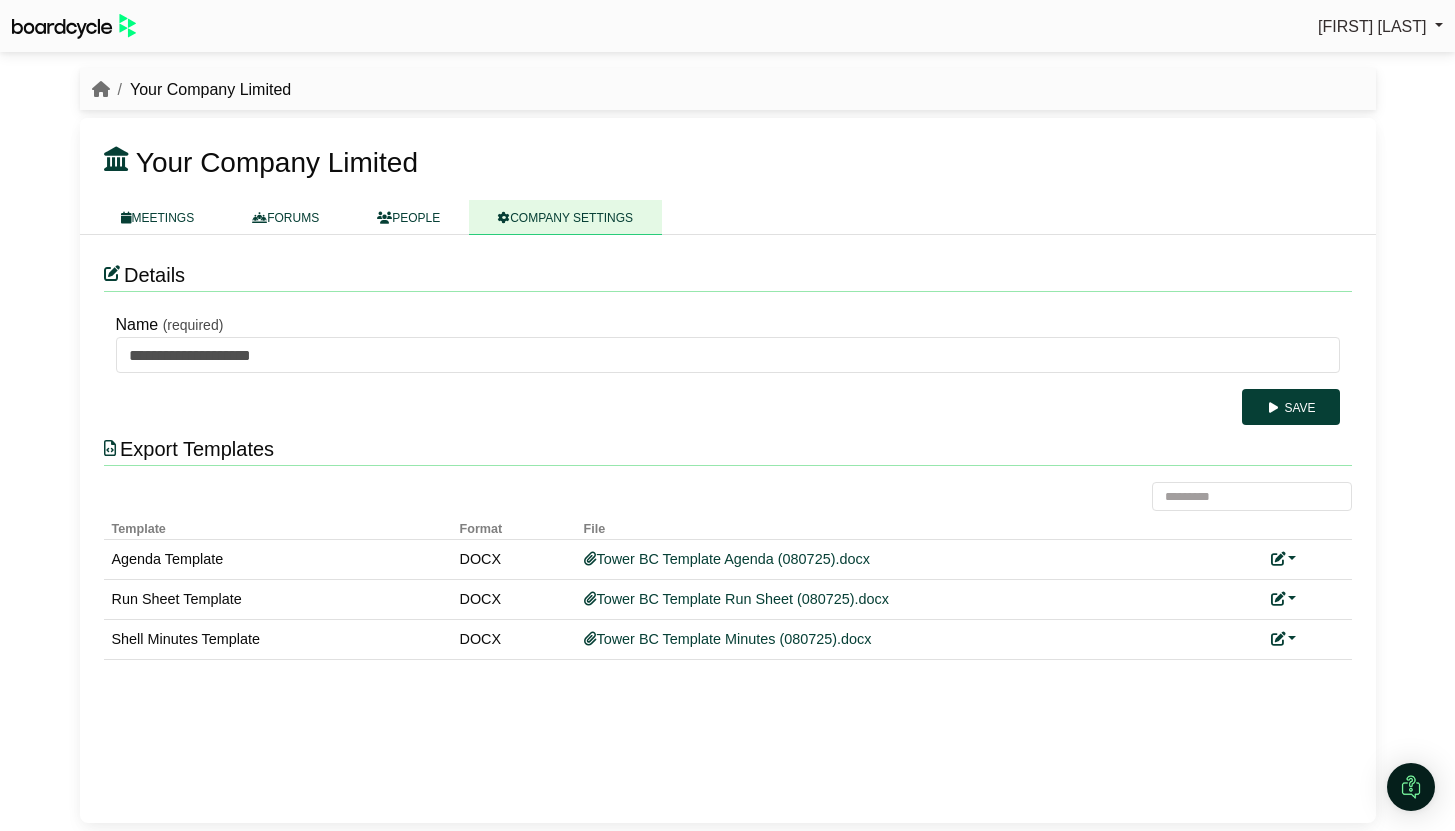 scroll, scrollTop: 0, scrollLeft: 0, axis: both 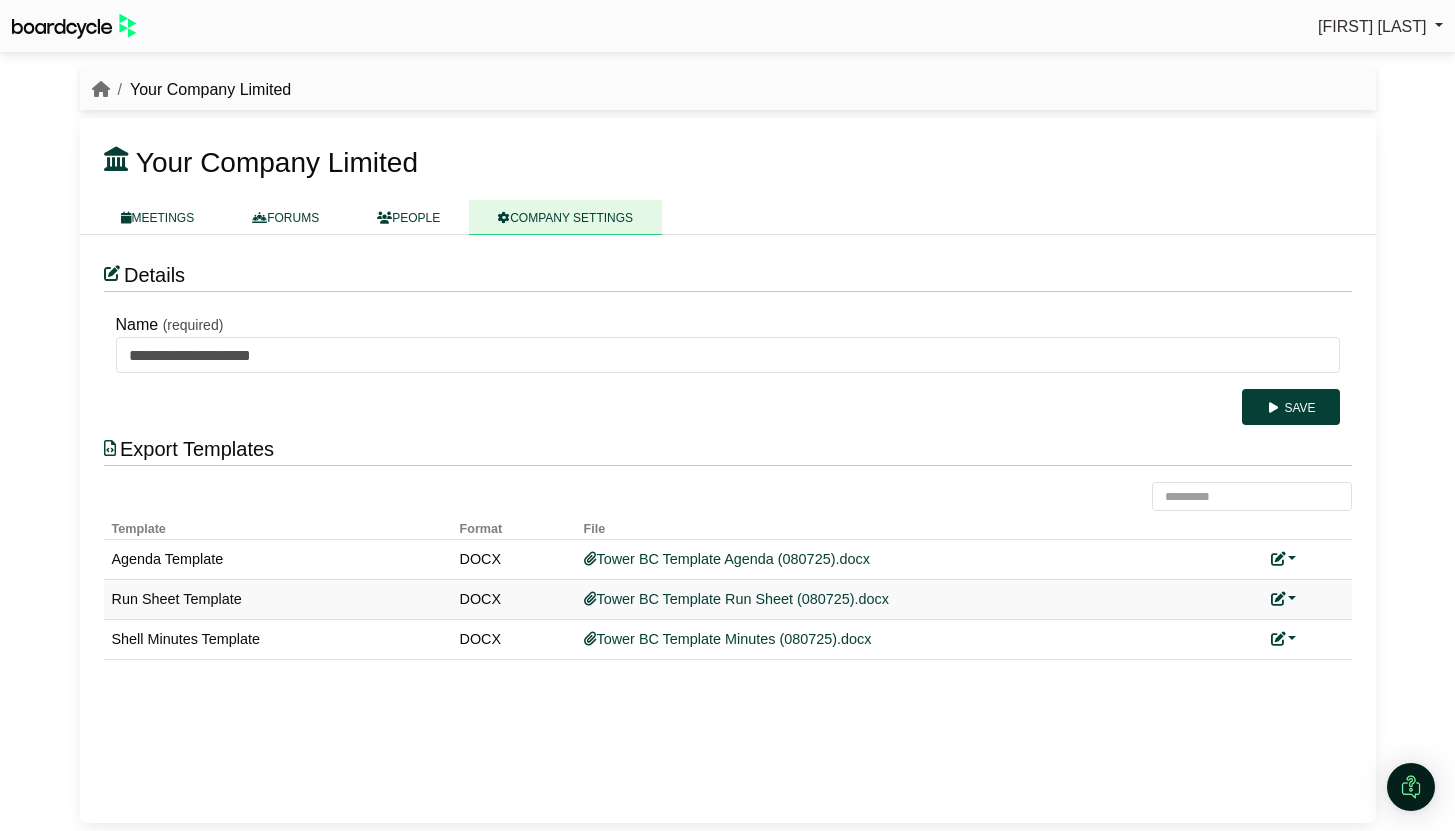 click at bounding box center [1284, 599] 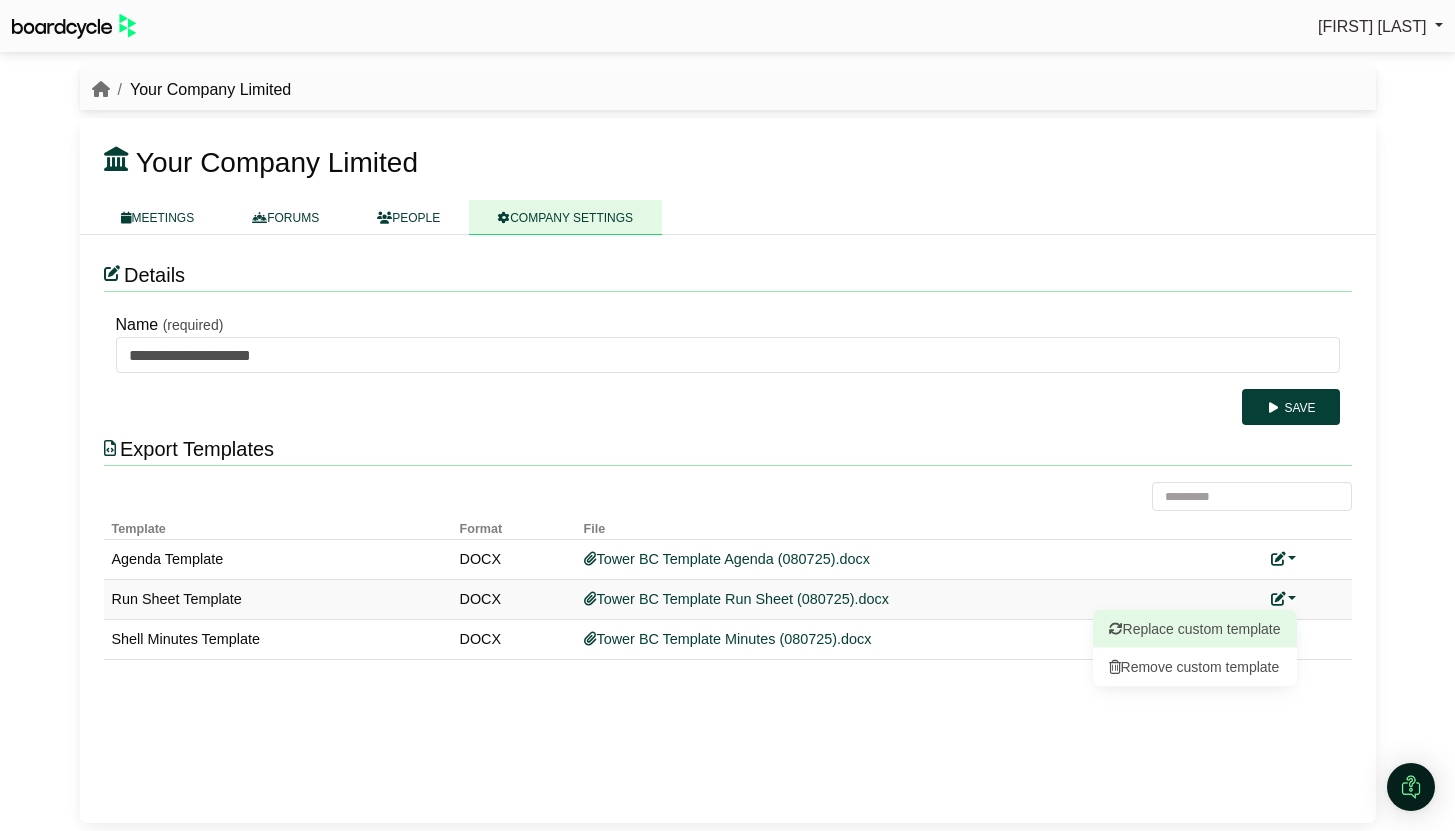 click on "Replace custom template" at bounding box center (1195, 629) 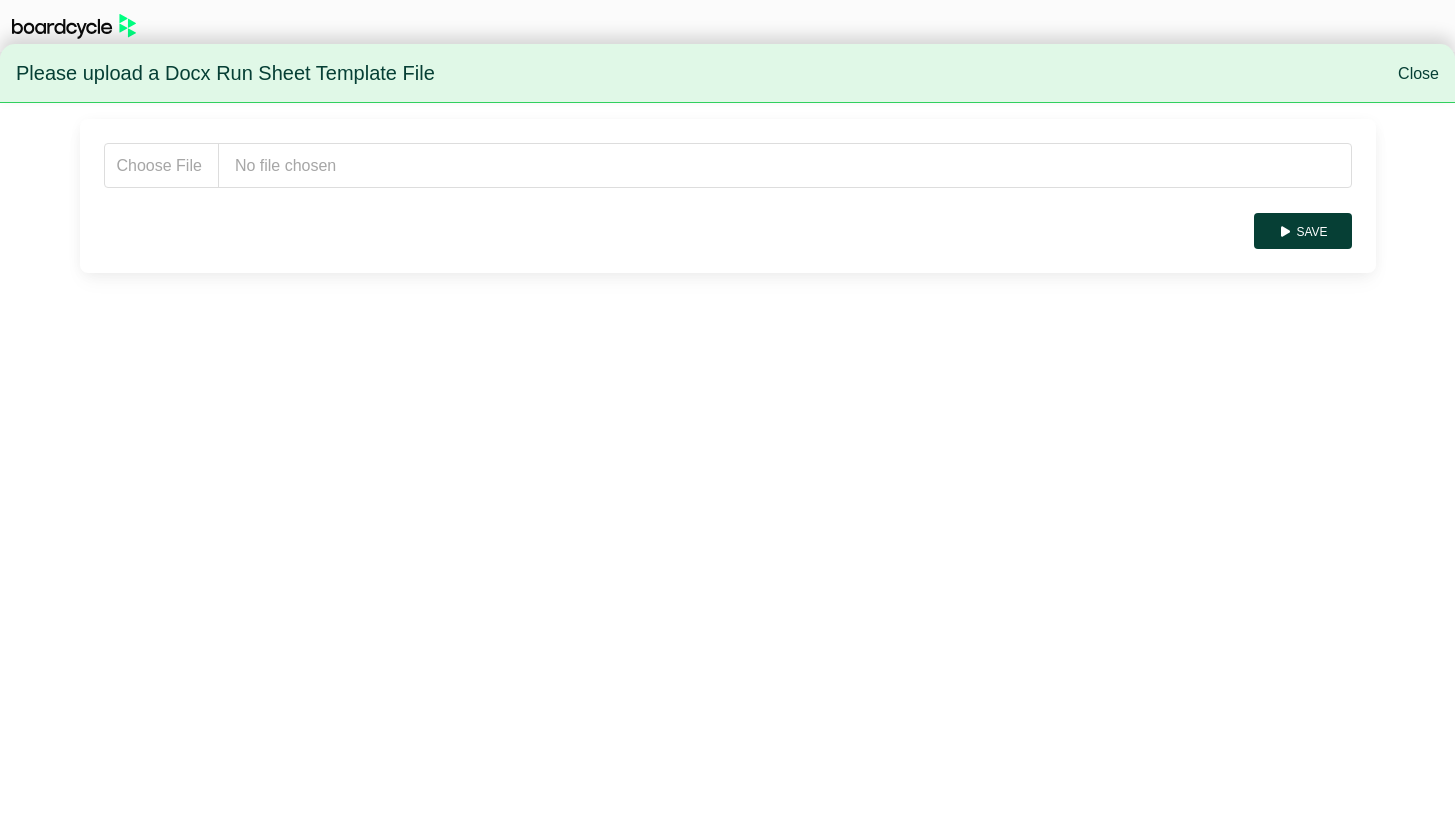 scroll, scrollTop: 0, scrollLeft: 0, axis: both 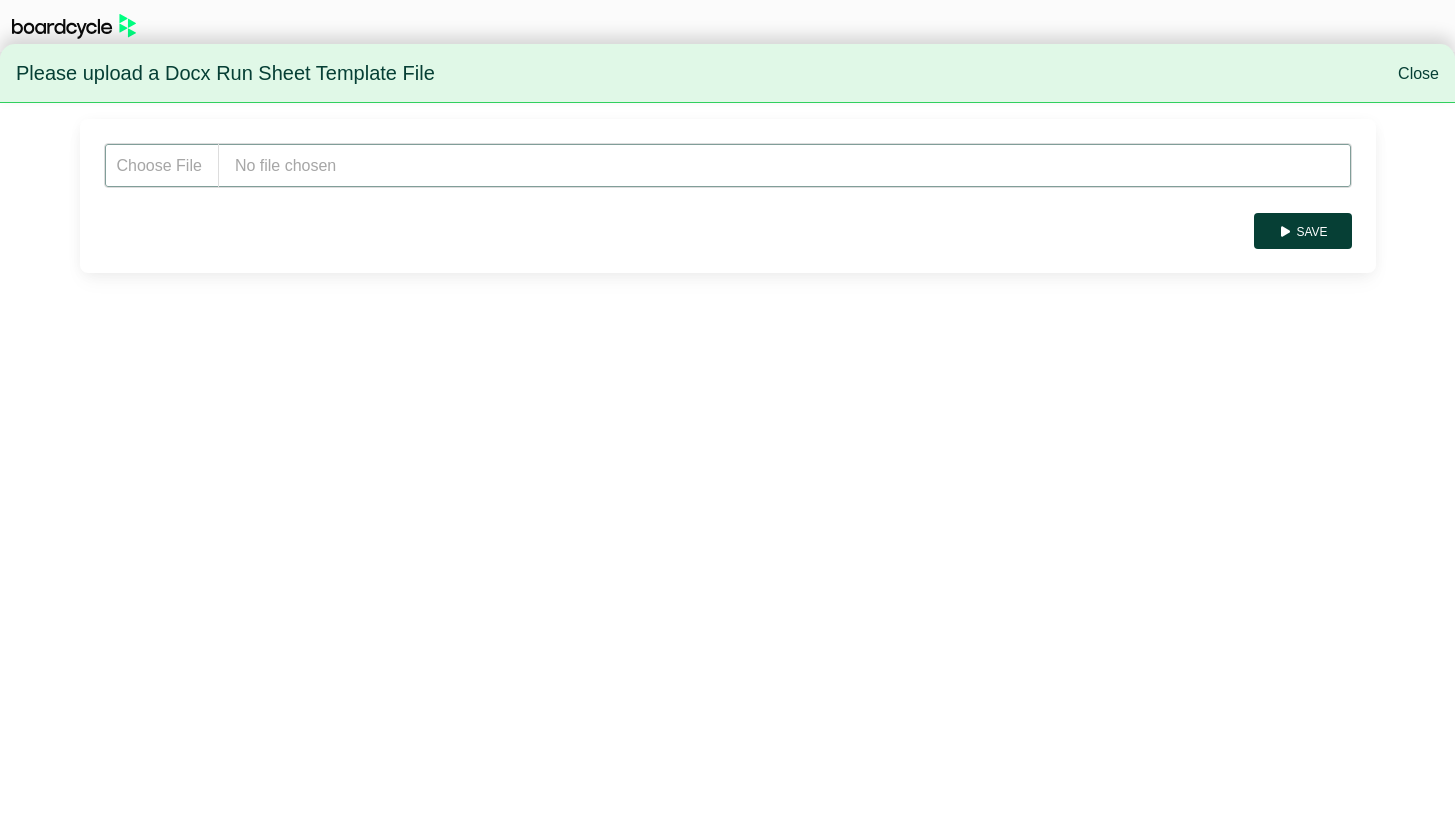 click at bounding box center [728, 165] 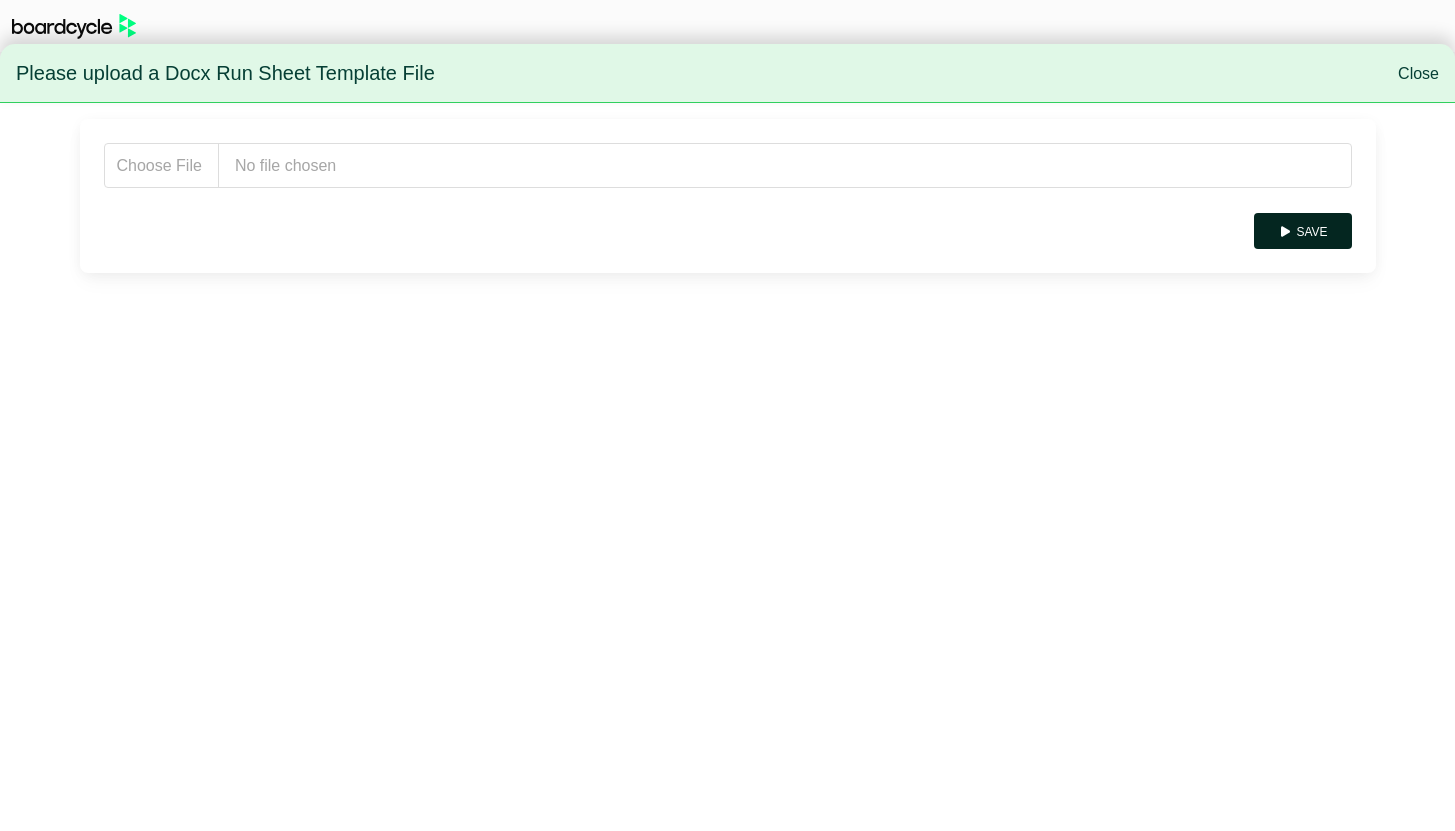 click on "Save" at bounding box center [1302, 231] 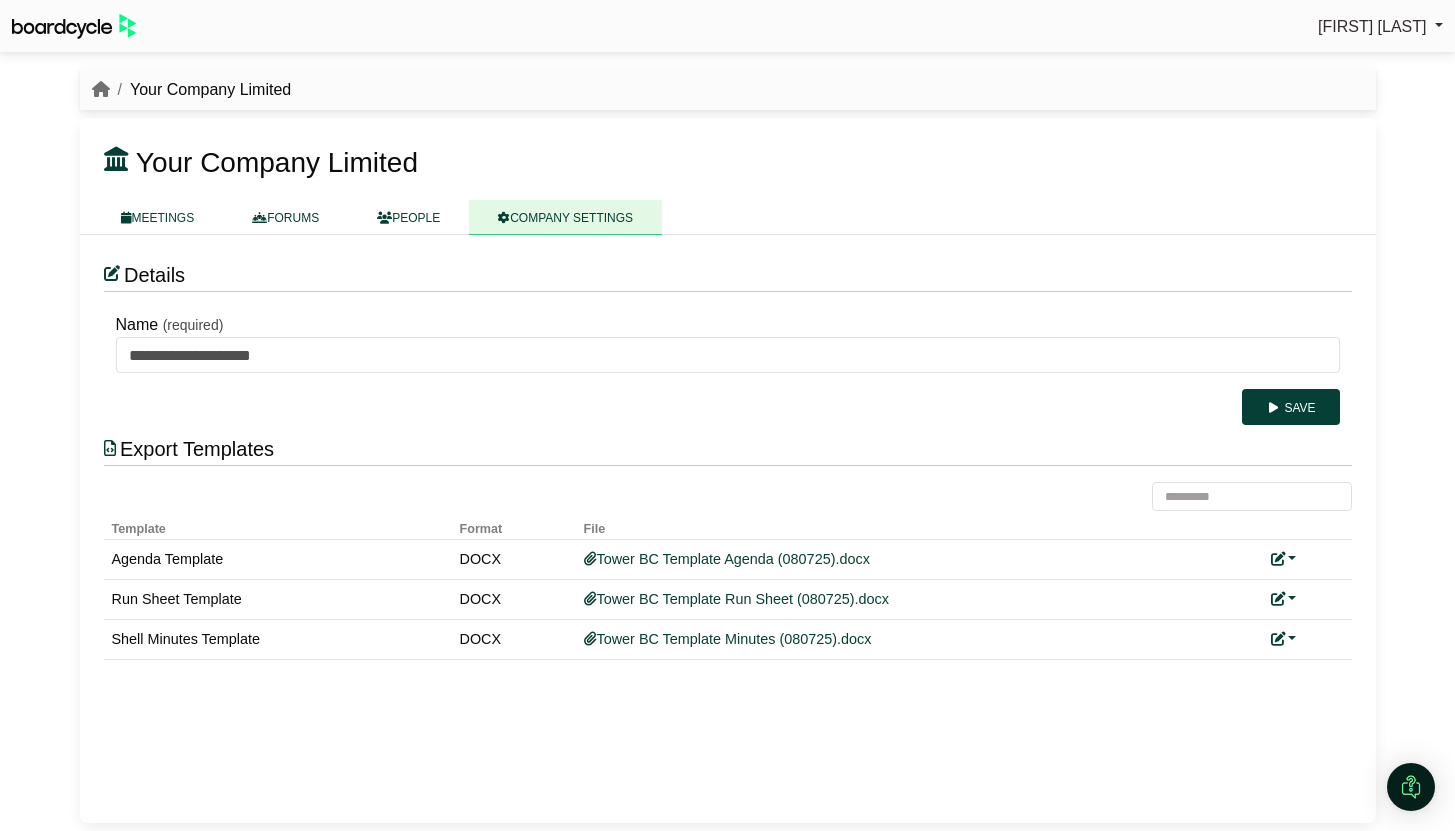 scroll, scrollTop: 0, scrollLeft: 0, axis: both 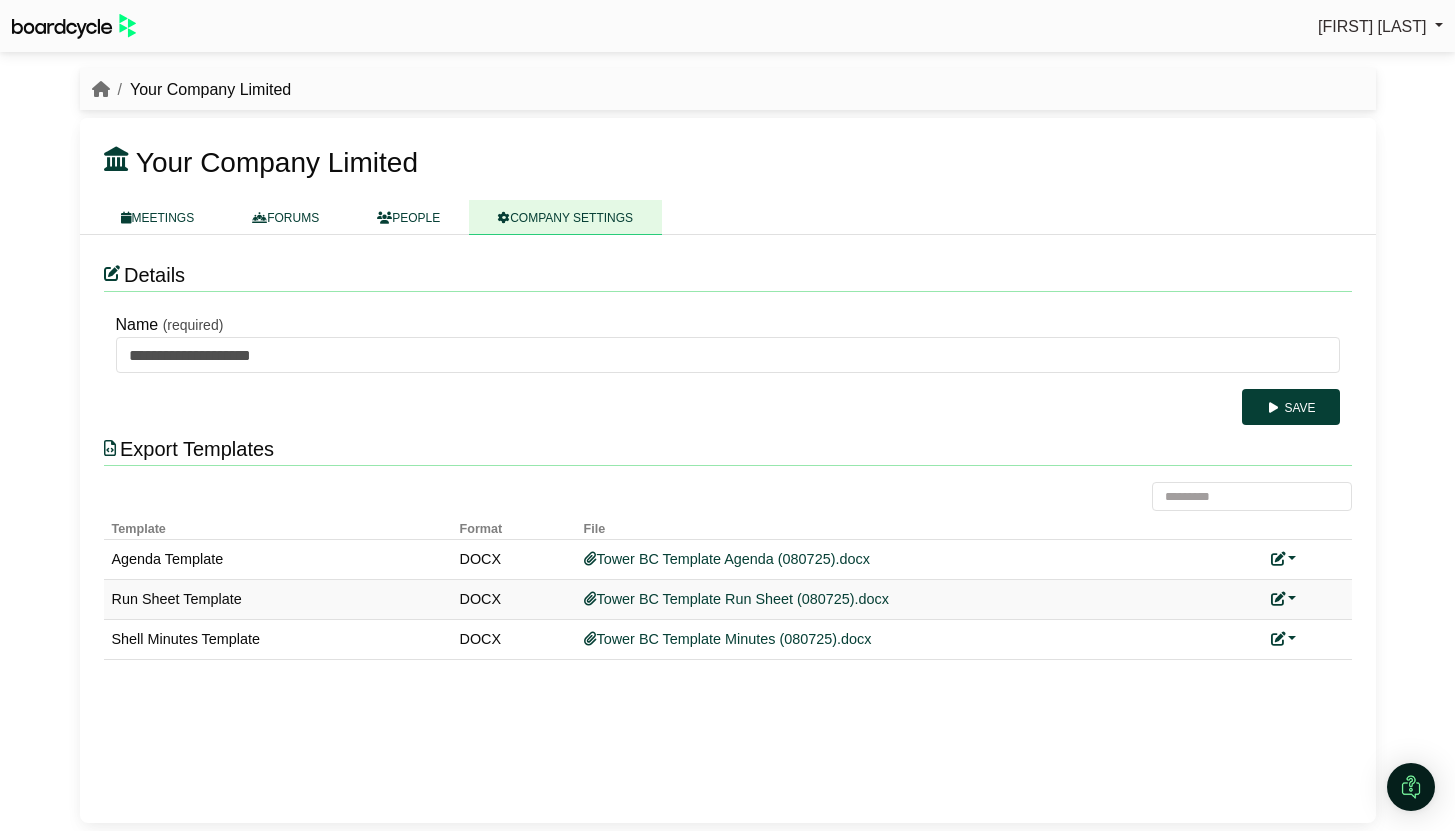 click at bounding box center (1284, 599) 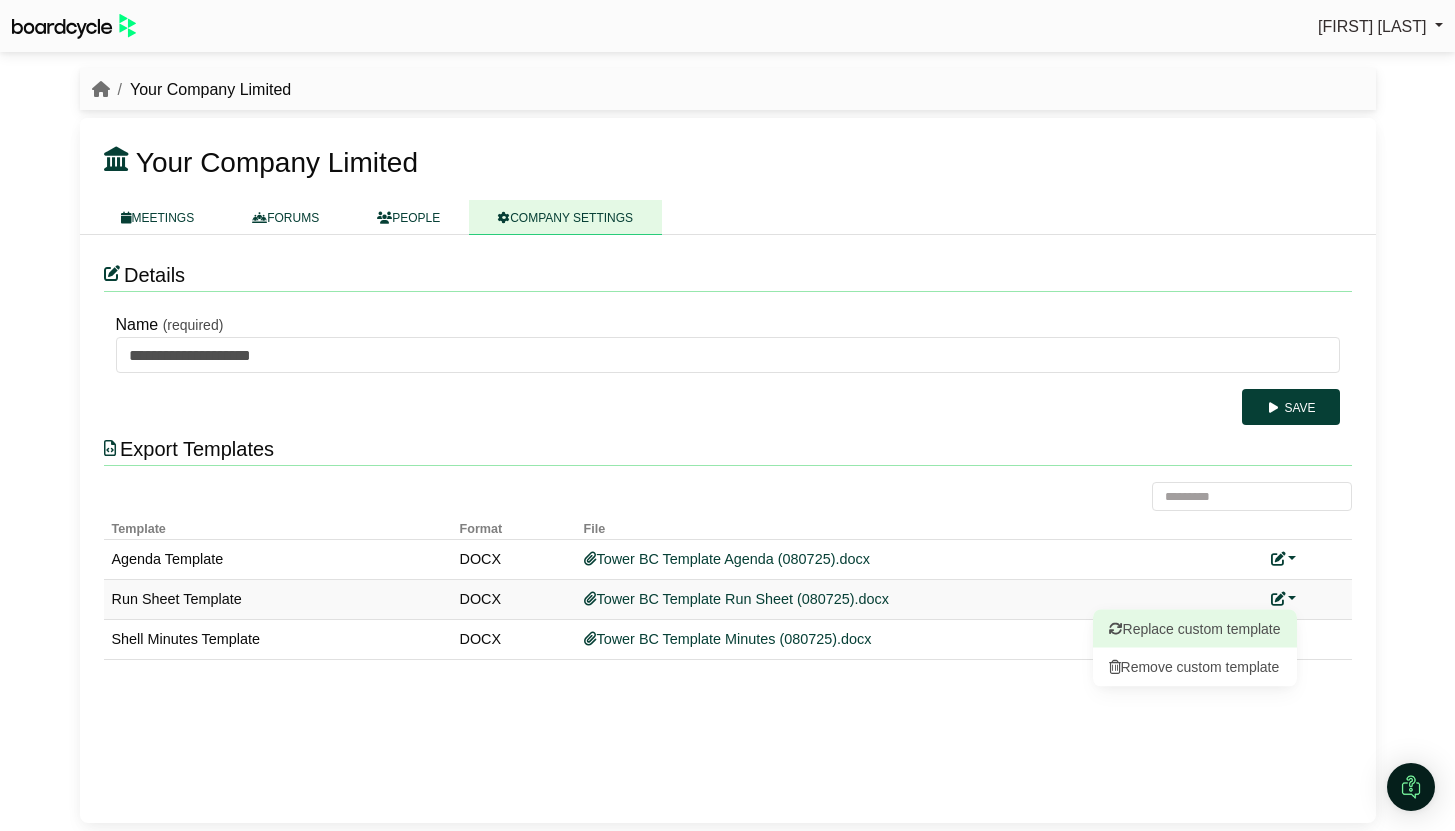 click on "Replace custom template" at bounding box center [1195, 629] 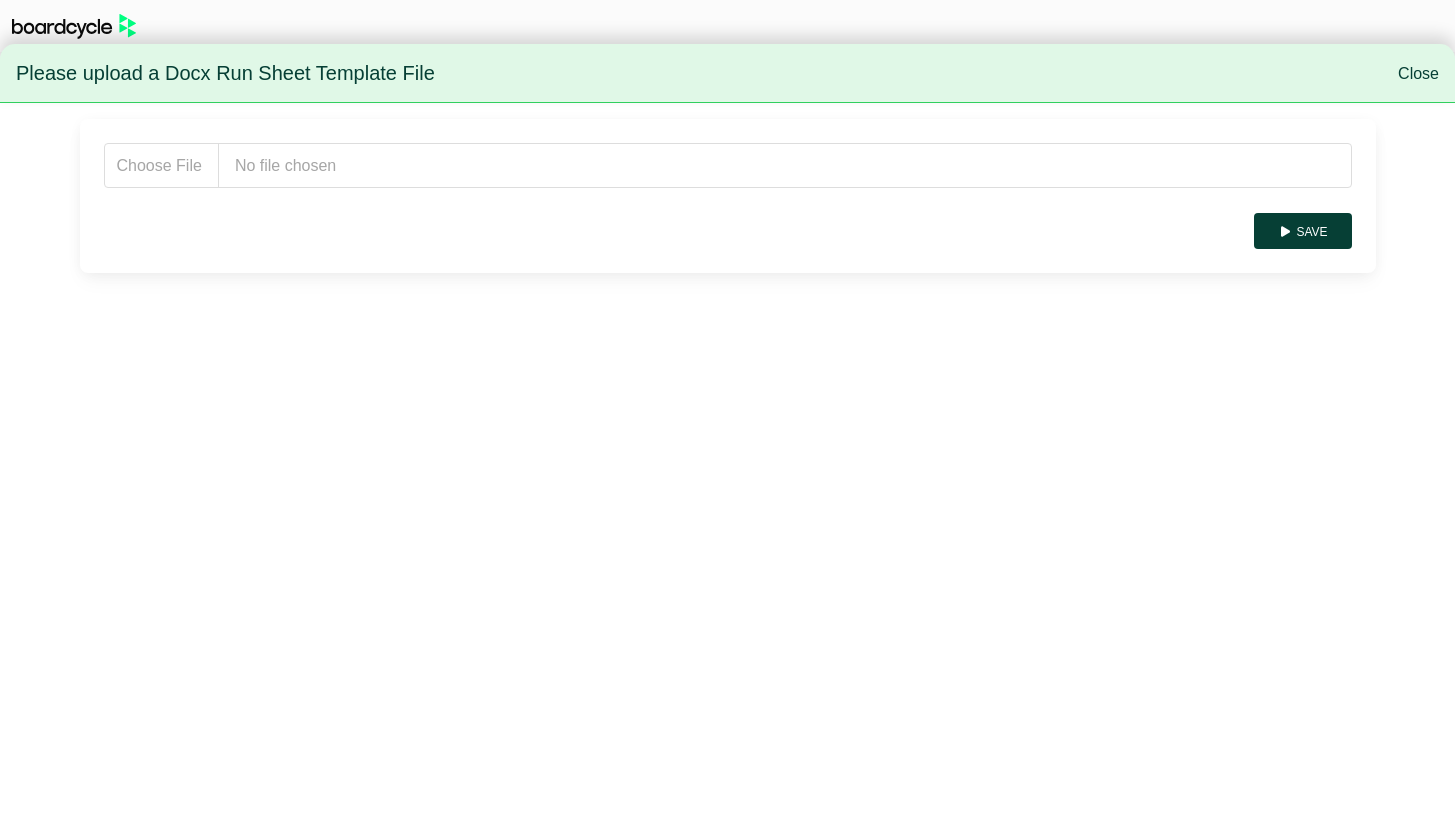 scroll, scrollTop: 0, scrollLeft: 0, axis: both 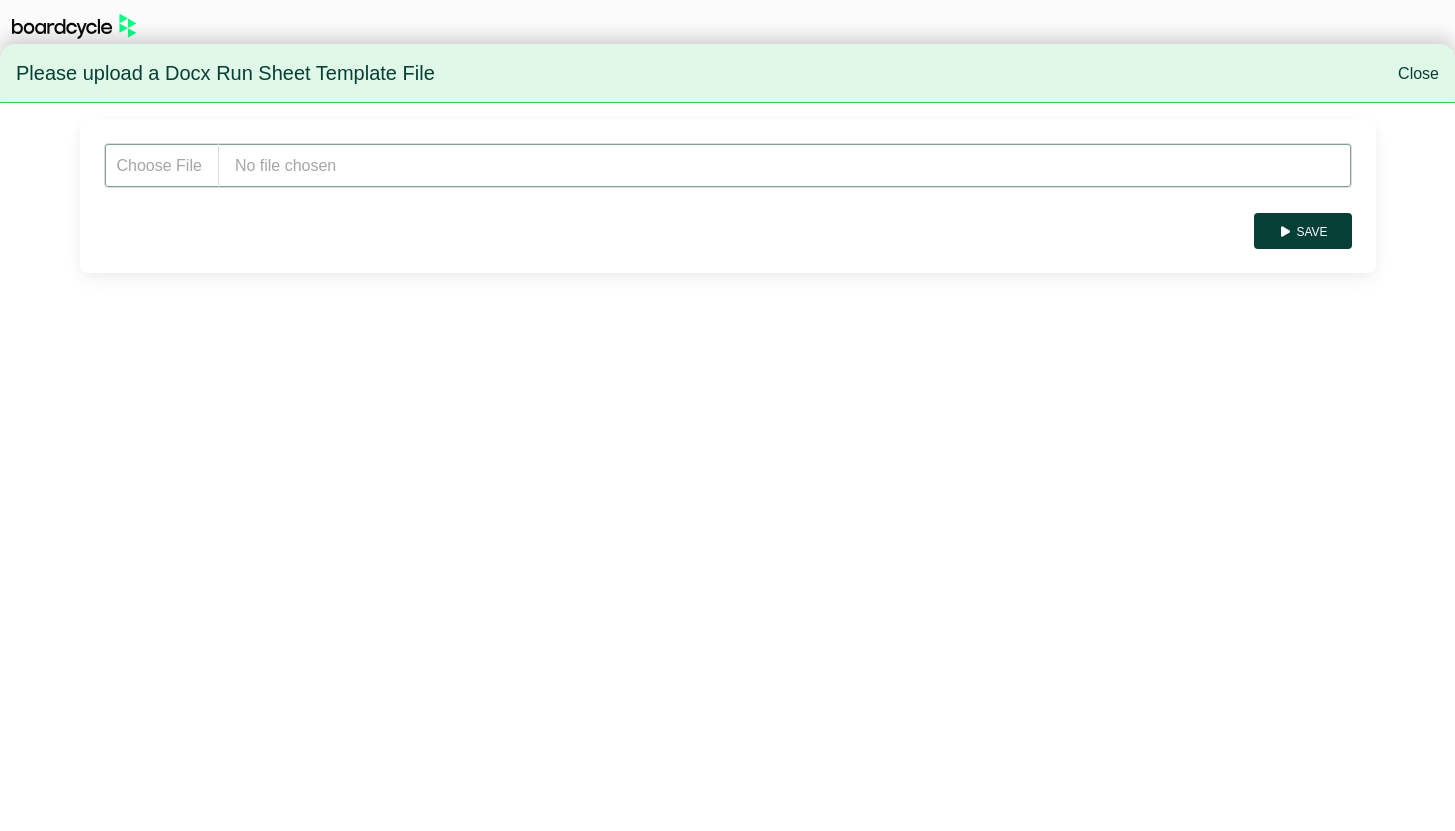 click at bounding box center [728, 165] 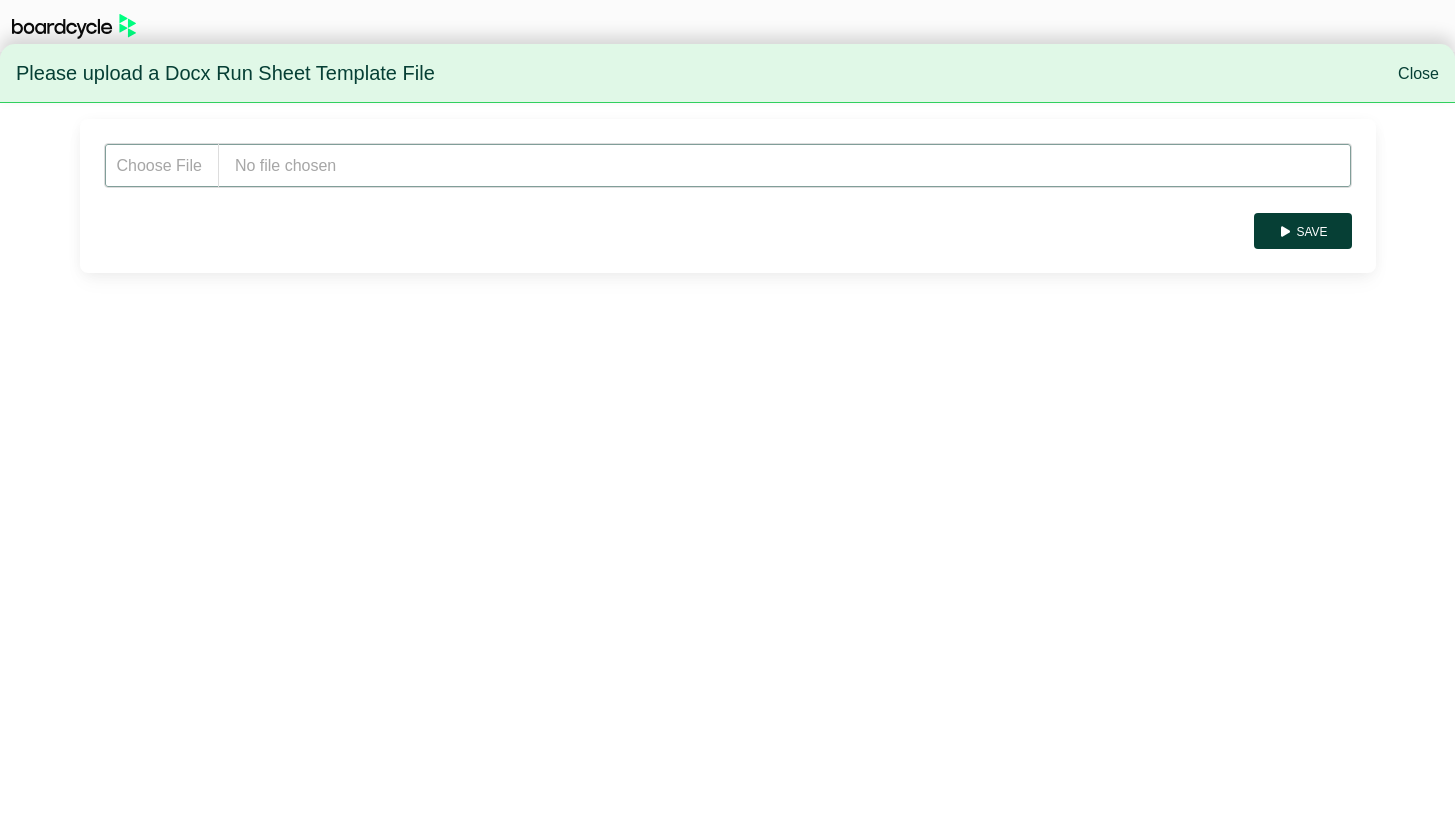click at bounding box center (728, 165) 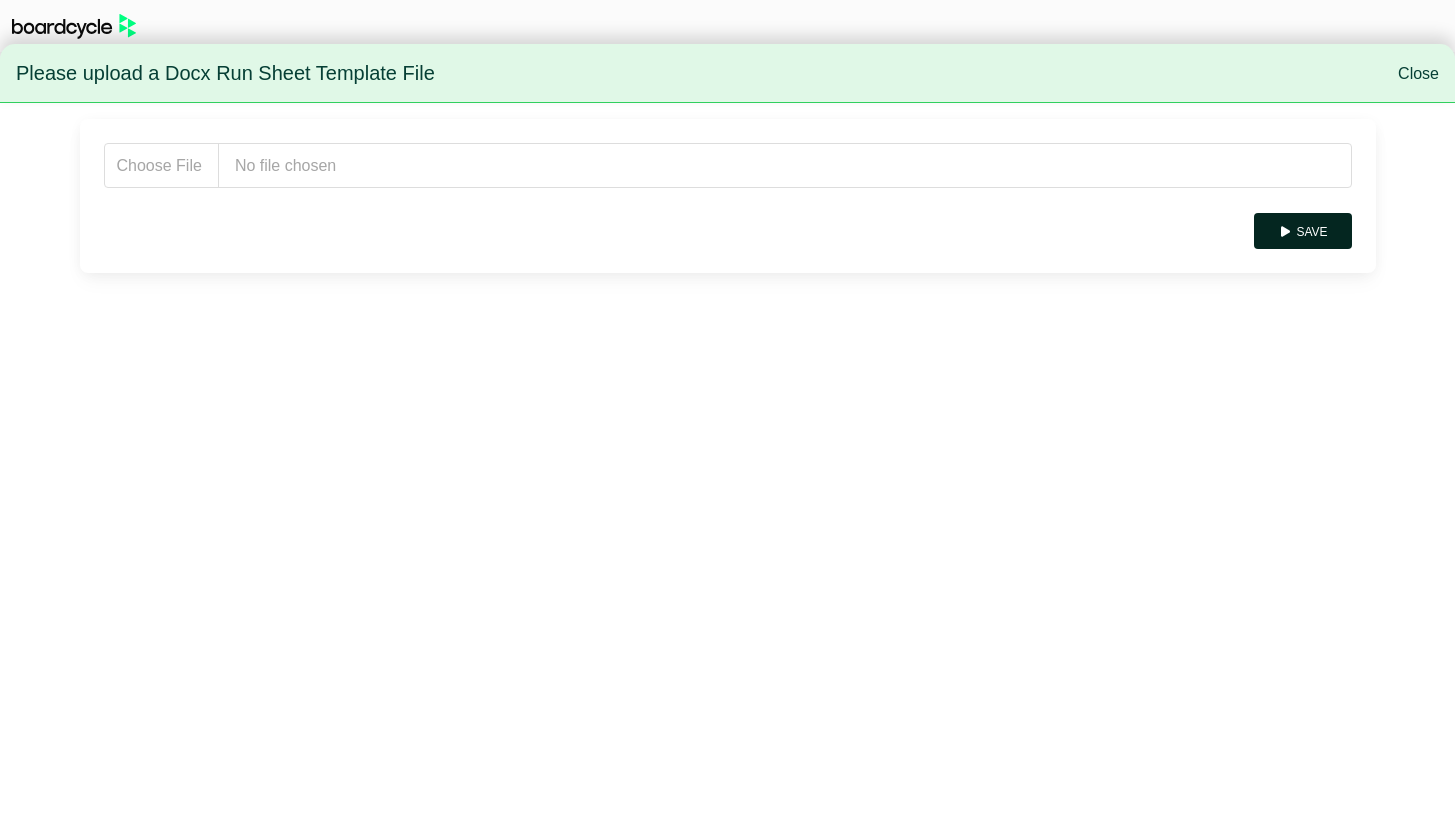 click on "Save" at bounding box center (1302, 231) 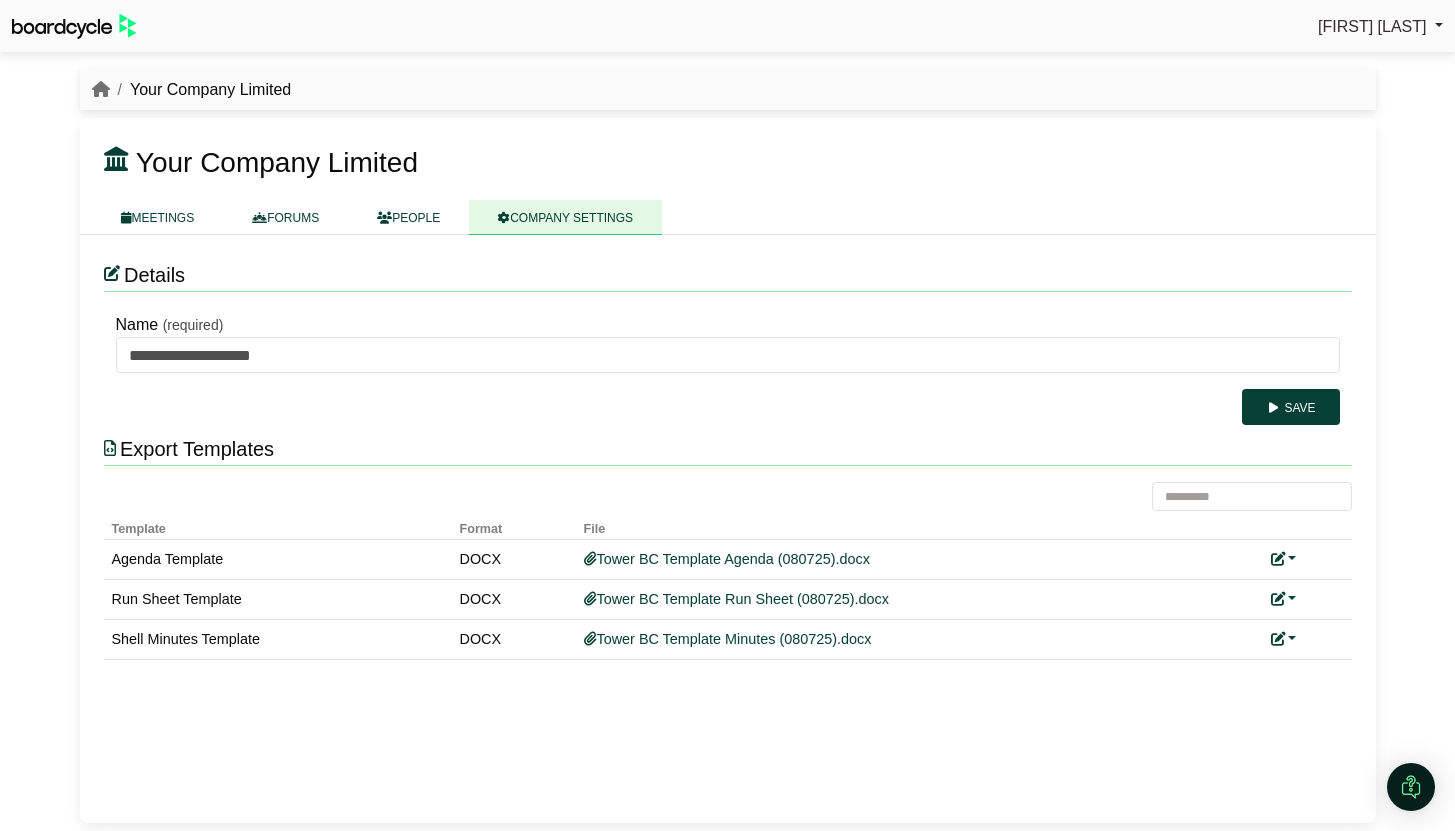 scroll, scrollTop: 0, scrollLeft: 0, axis: both 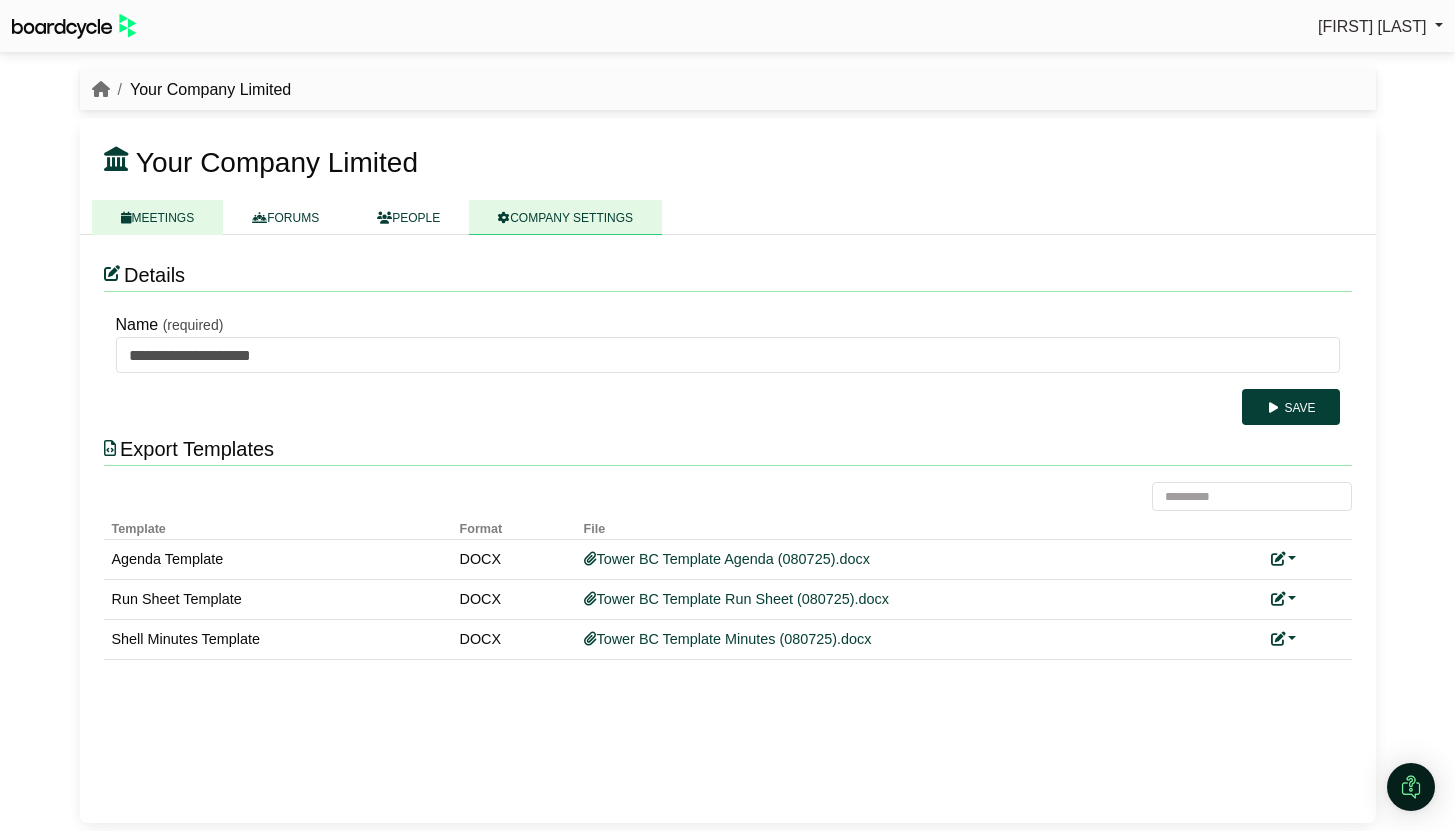 click on "MEETINGS" at bounding box center [158, 217] 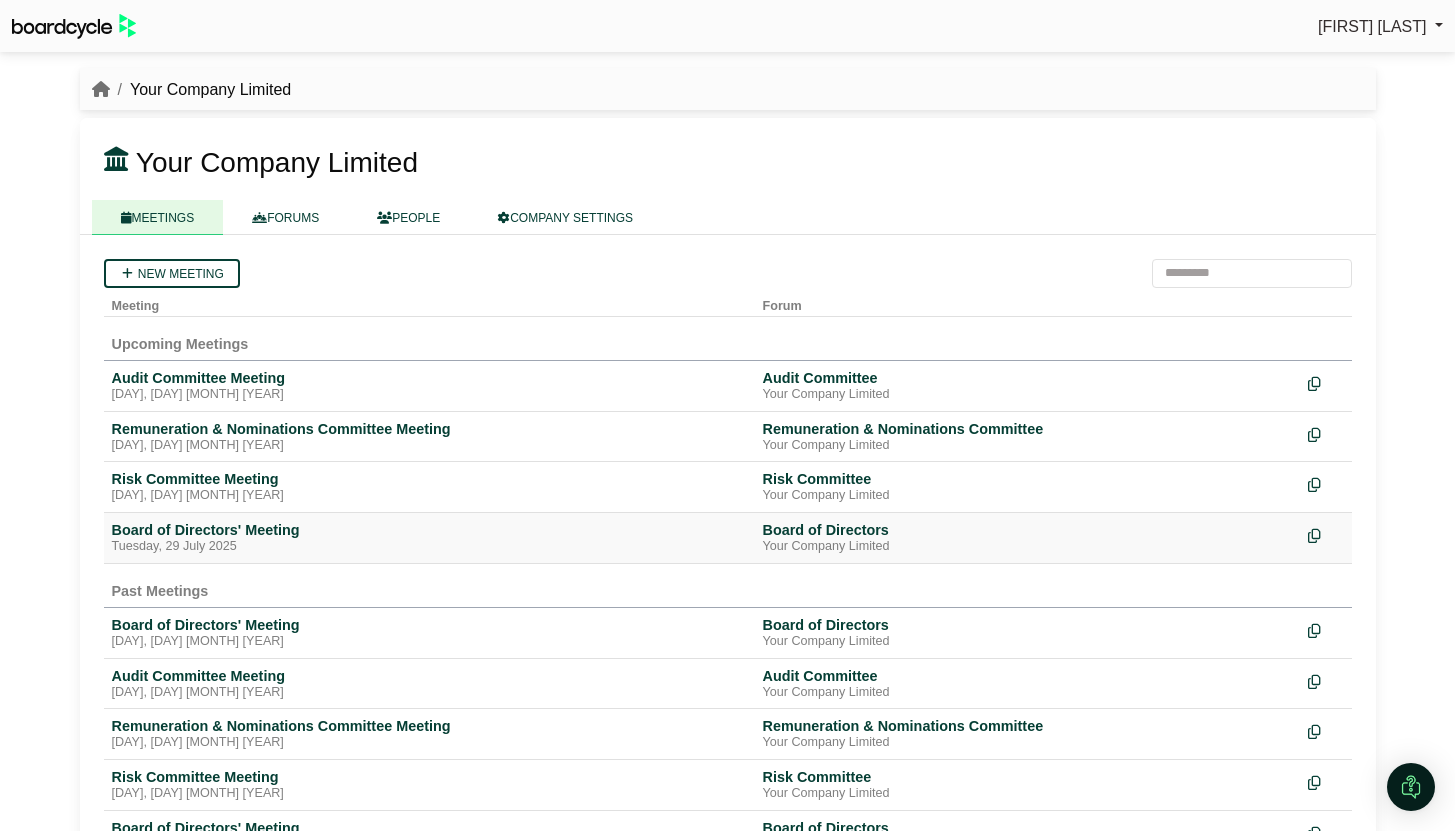 scroll, scrollTop: 0, scrollLeft: 0, axis: both 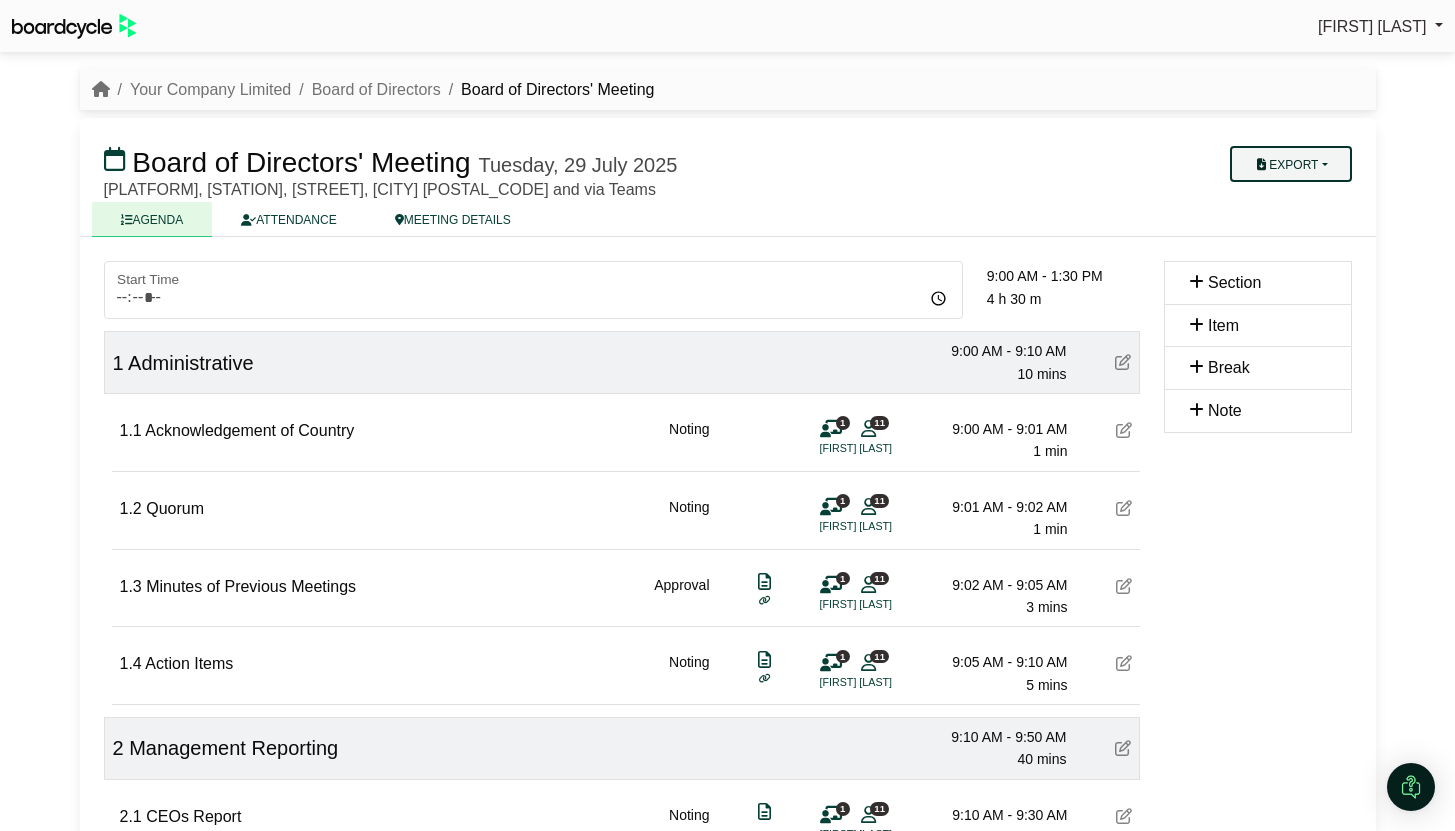 click on "Export" at bounding box center [1290, 164] 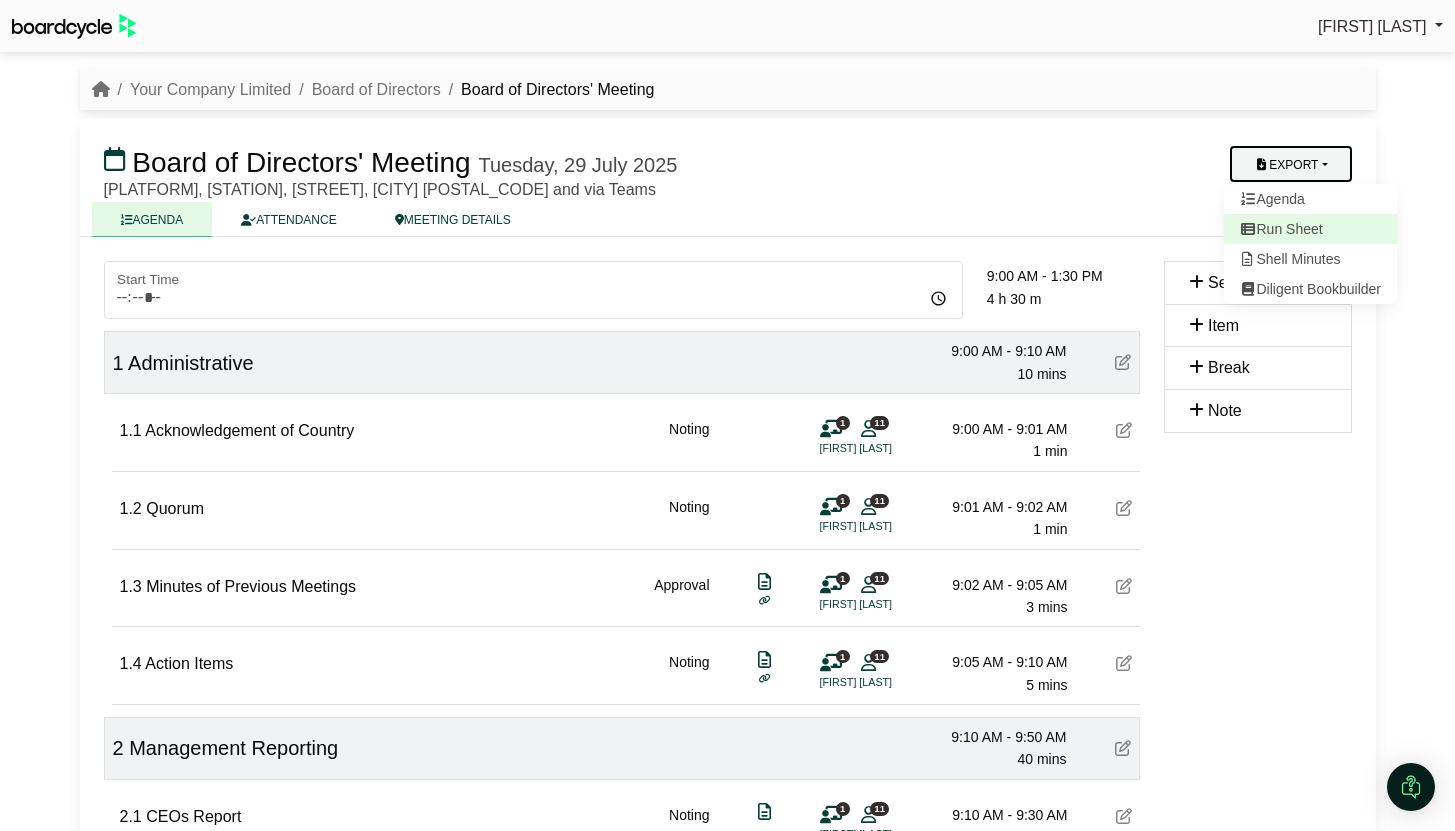 click on "Run Sheet" at bounding box center (1310, 229) 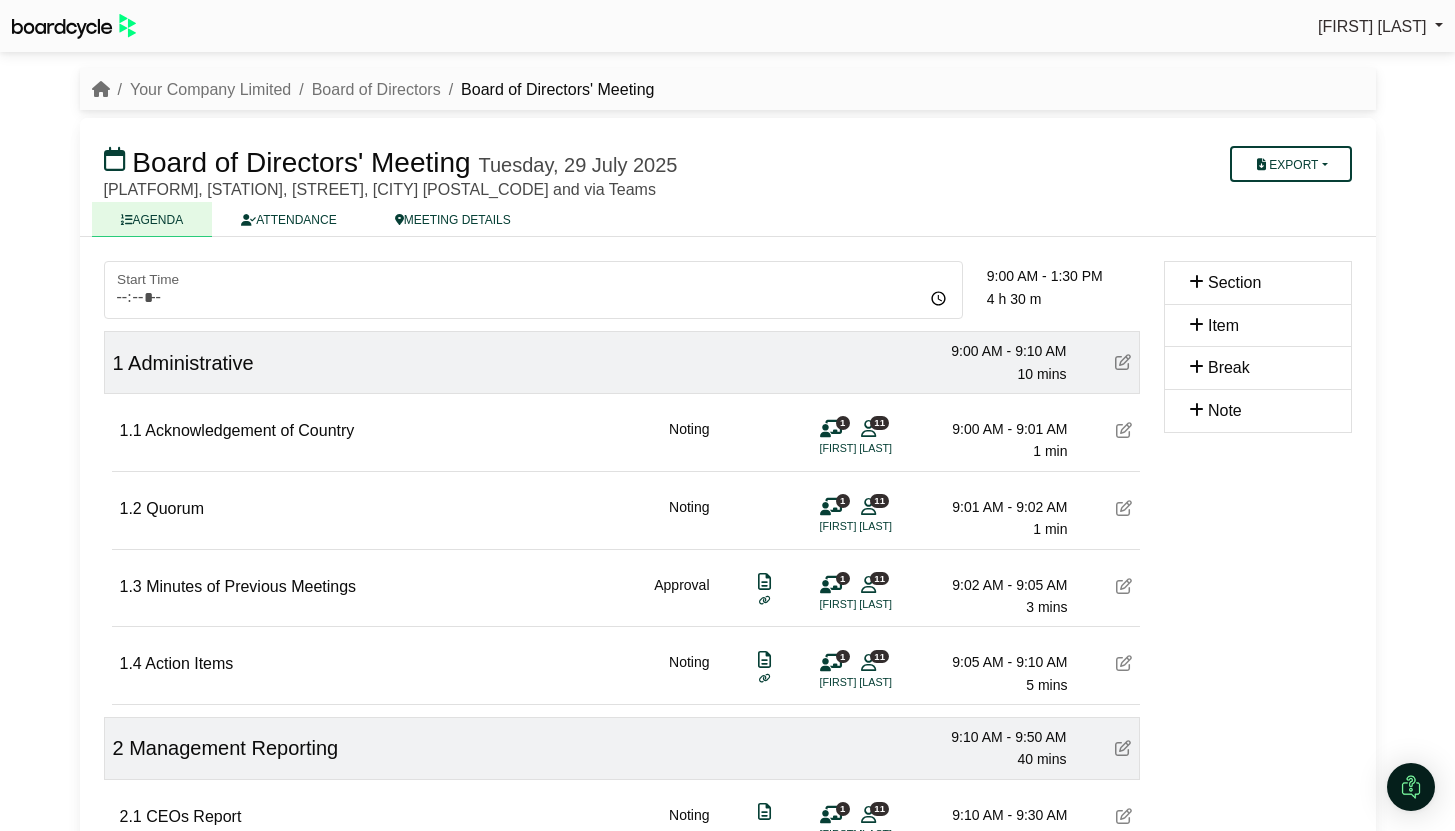 click on "Board of Directors' Meeting
Tuesday, 29 July 2025
Export
Agenda
Run Sheet
Shell Minutes
Diligent Bookbuilder
Platform 9¾, King's Cross Station, Euston Road, London N1 9AL and via Teams
AGENDA" at bounding box center (728, 177) 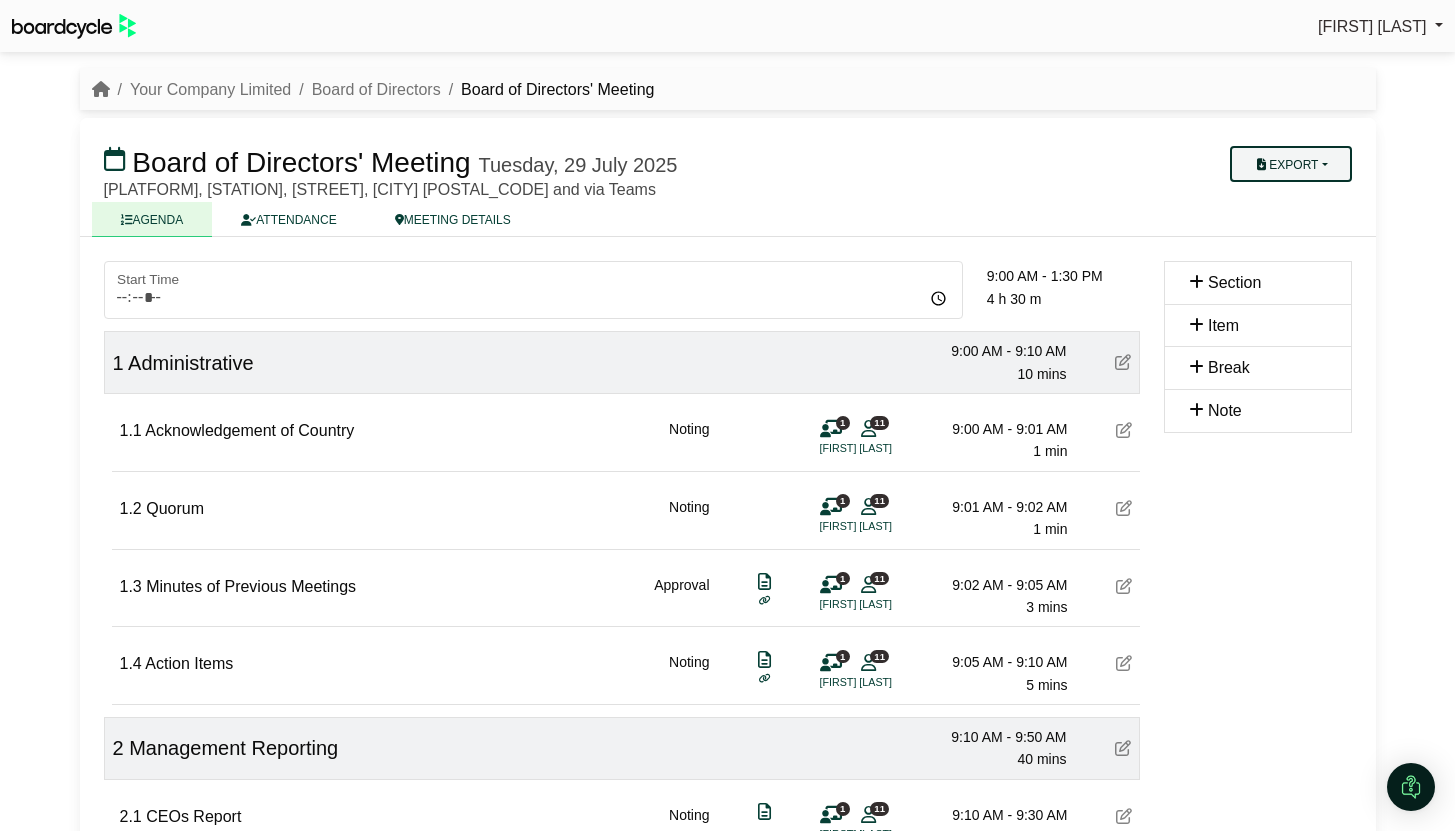 click on "Export" at bounding box center (1290, 164) 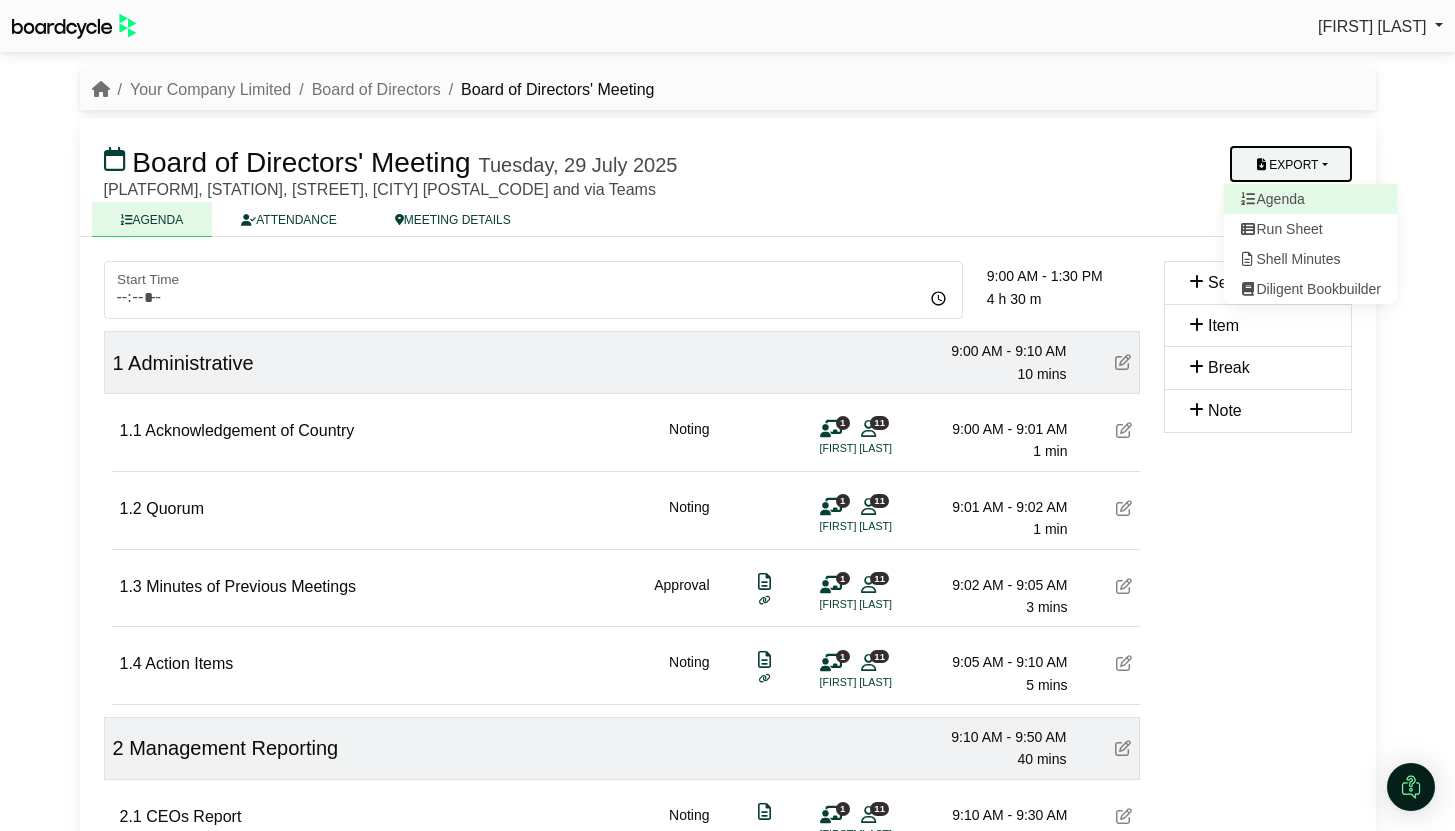 click on "Agenda" at bounding box center [1310, 199] 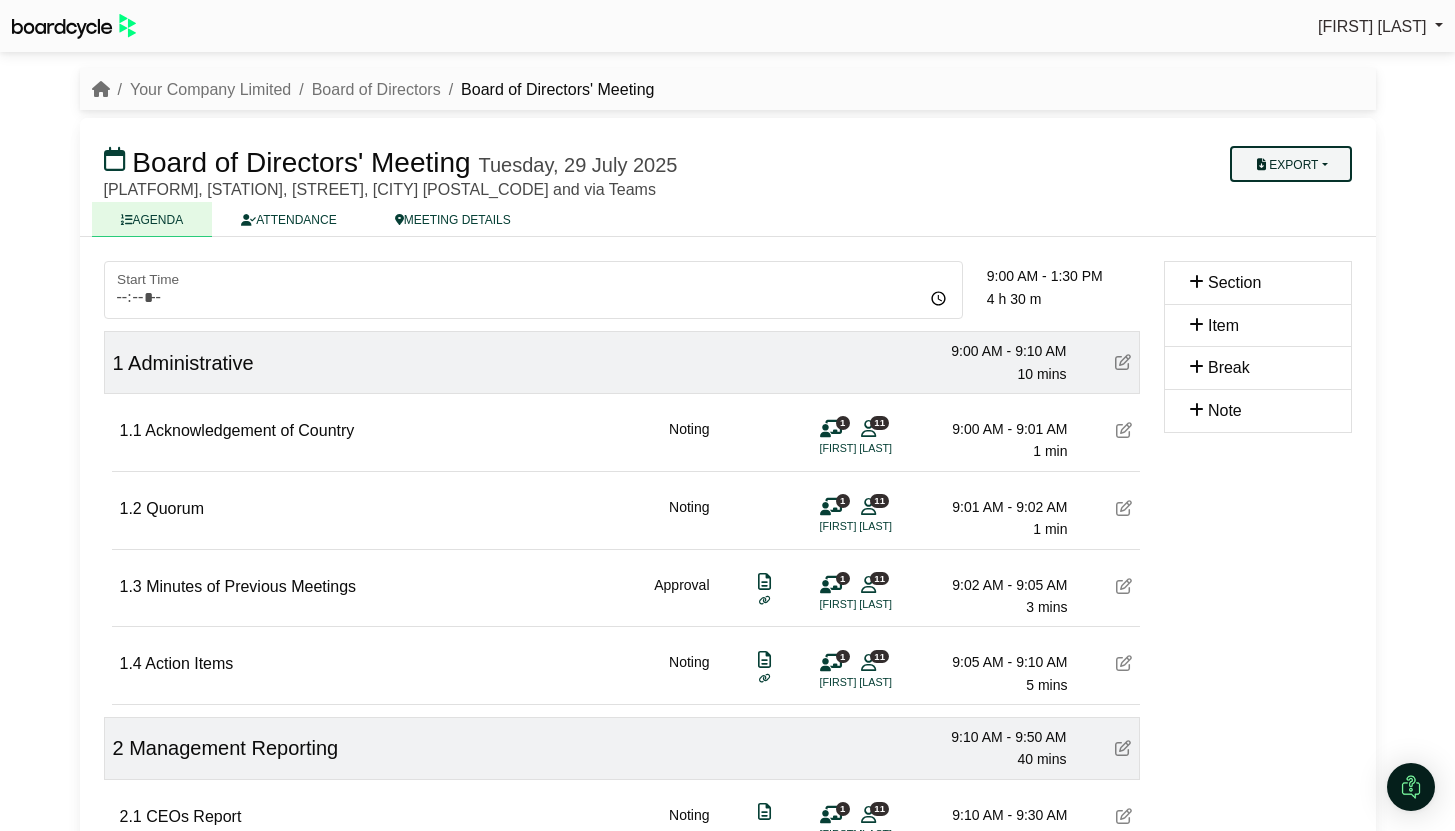 click on "Export" at bounding box center (1290, 164) 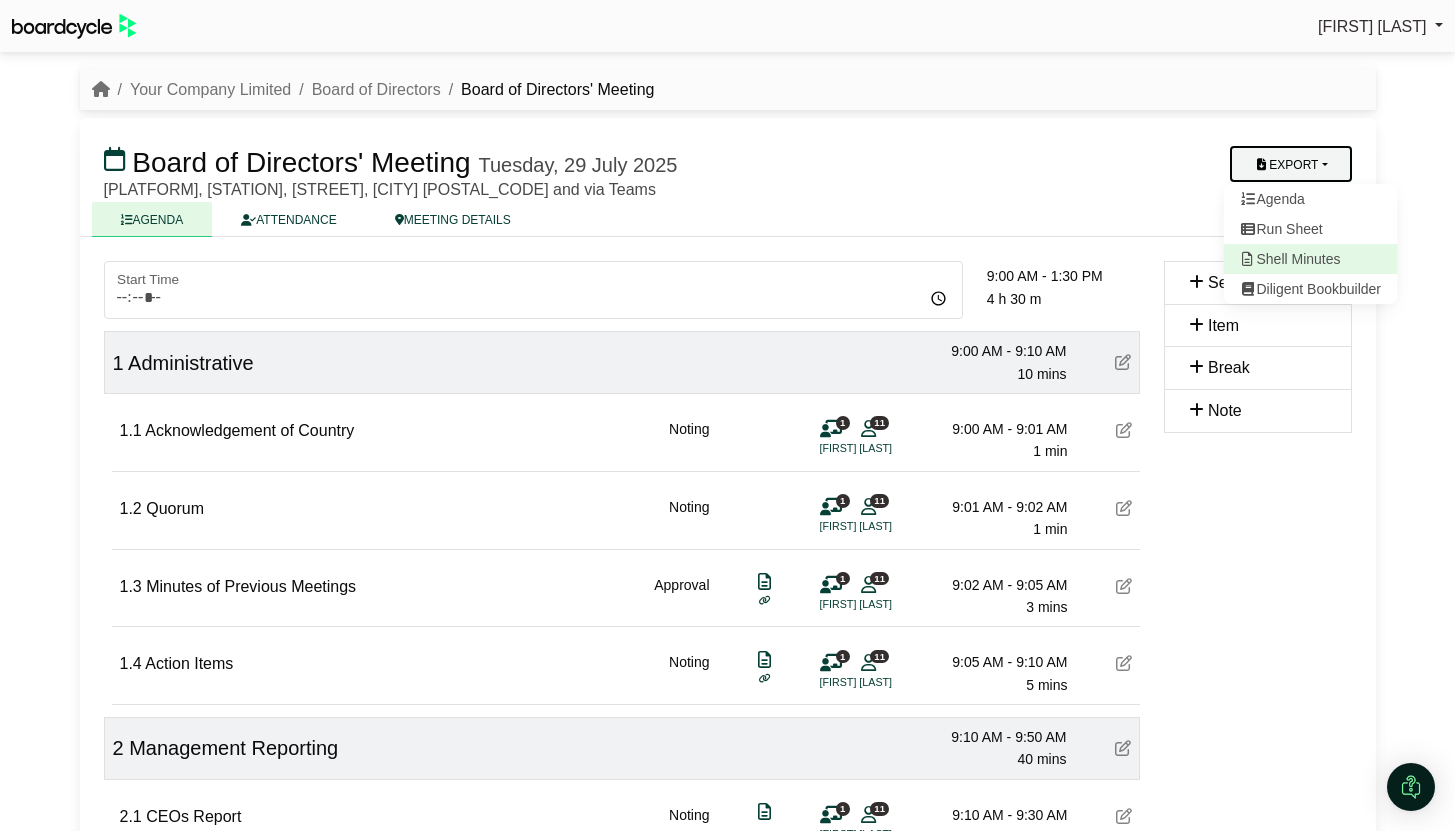 click on "Shell Minutes" at bounding box center (1310, 259) 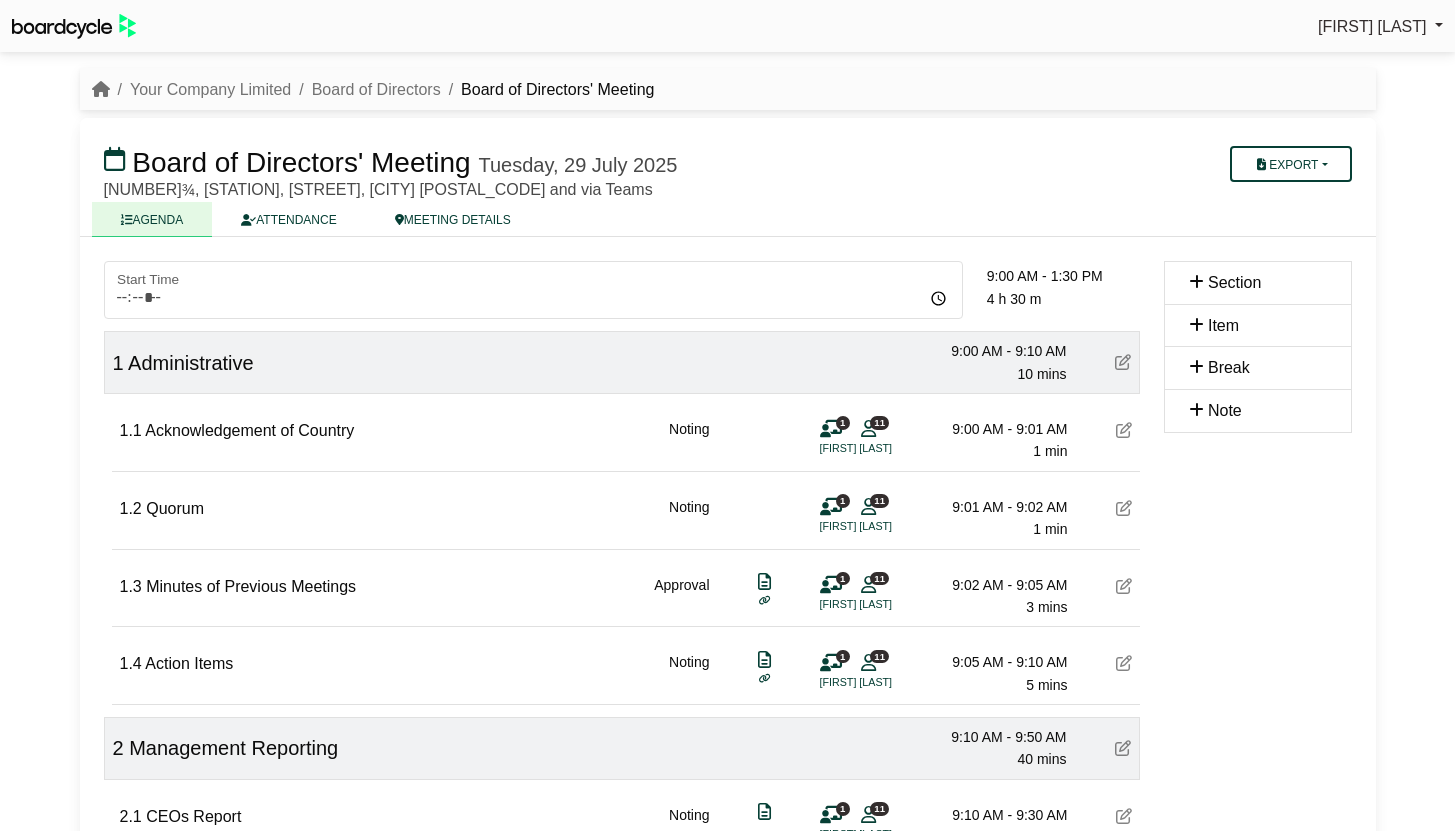scroll, scrollTop: 0, scrollLeft: 0, axis: both 